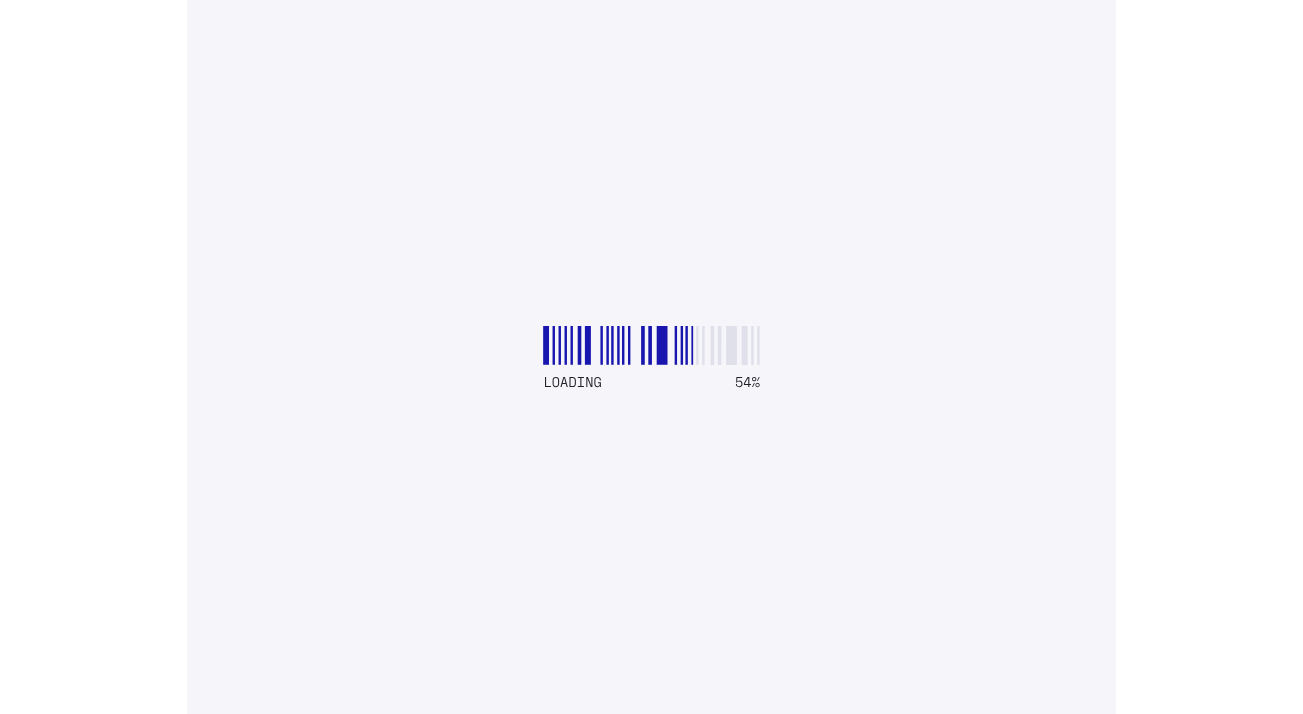 scroll, scrollTop: 0, scrollLeft: 0, axis: both 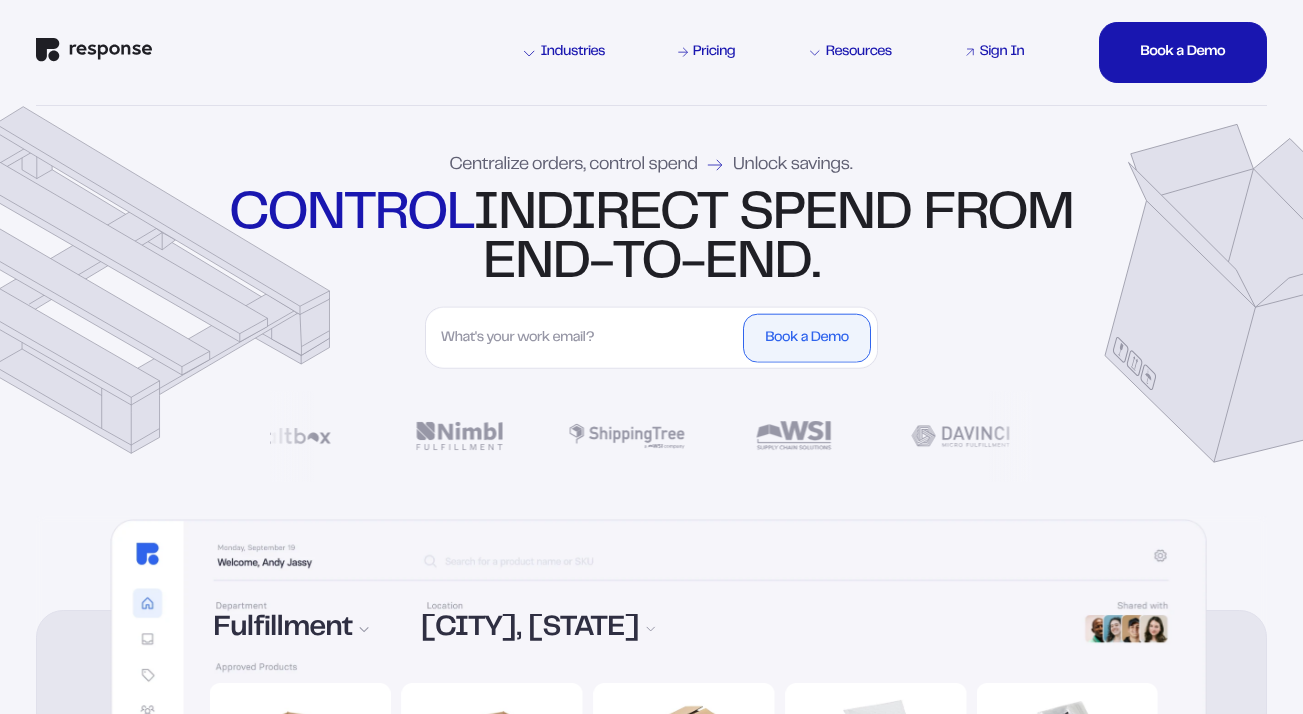 click on "Sign In" at bounding box center (1001, 52) 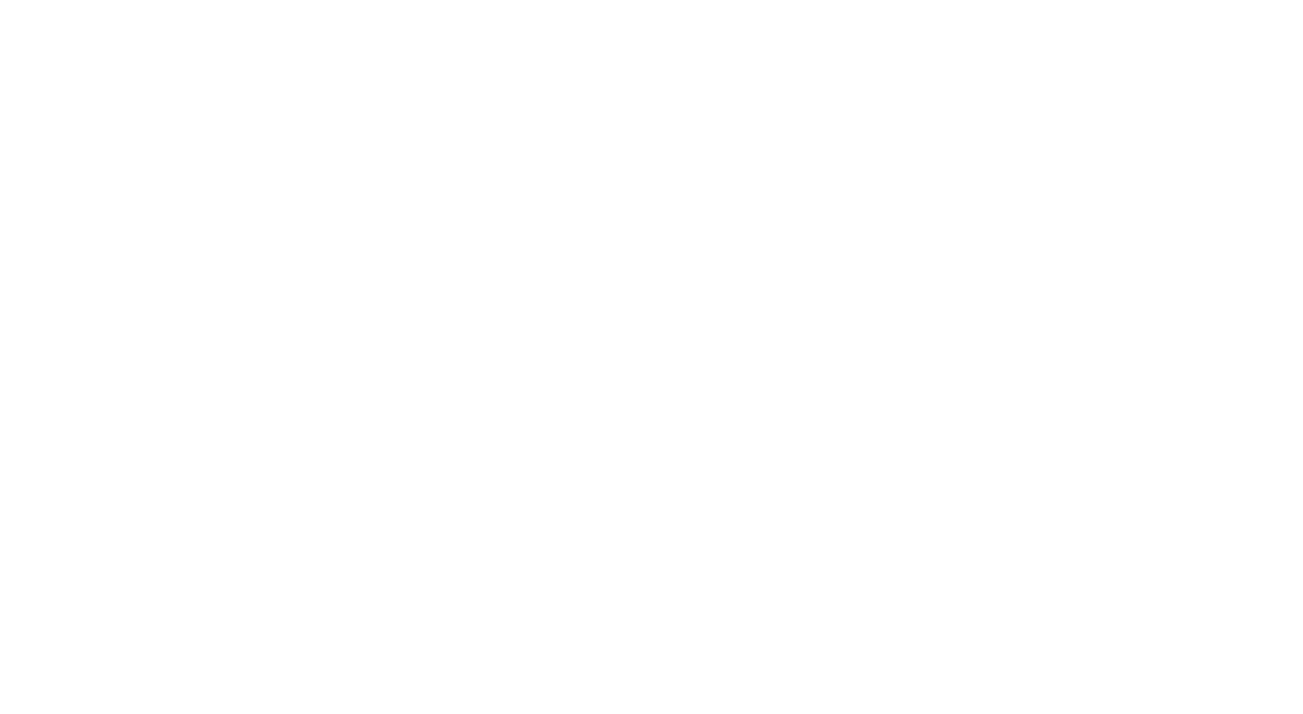 scroll, scrollTop: 0, scrollLeft: 0, axis: both 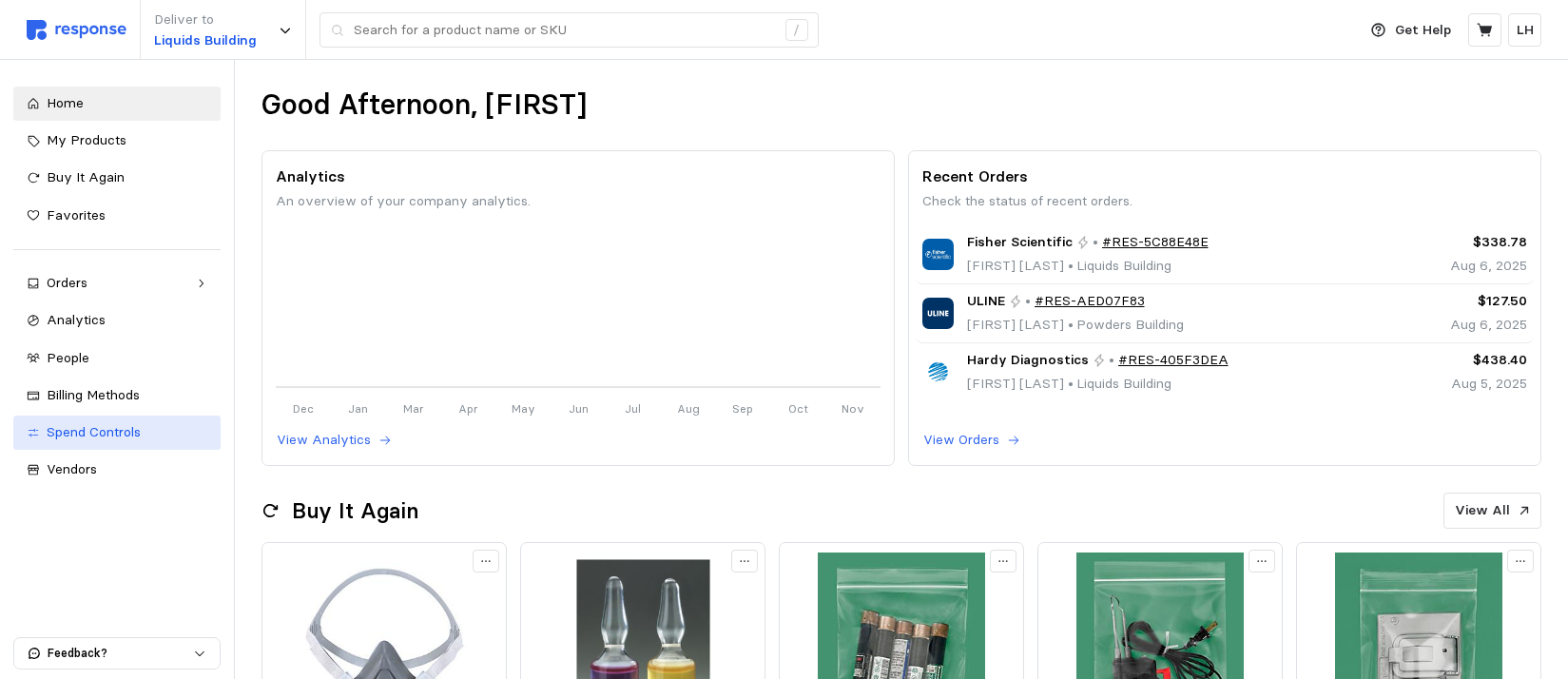 click on "Spend Controls" at bounding box center [126, 433] 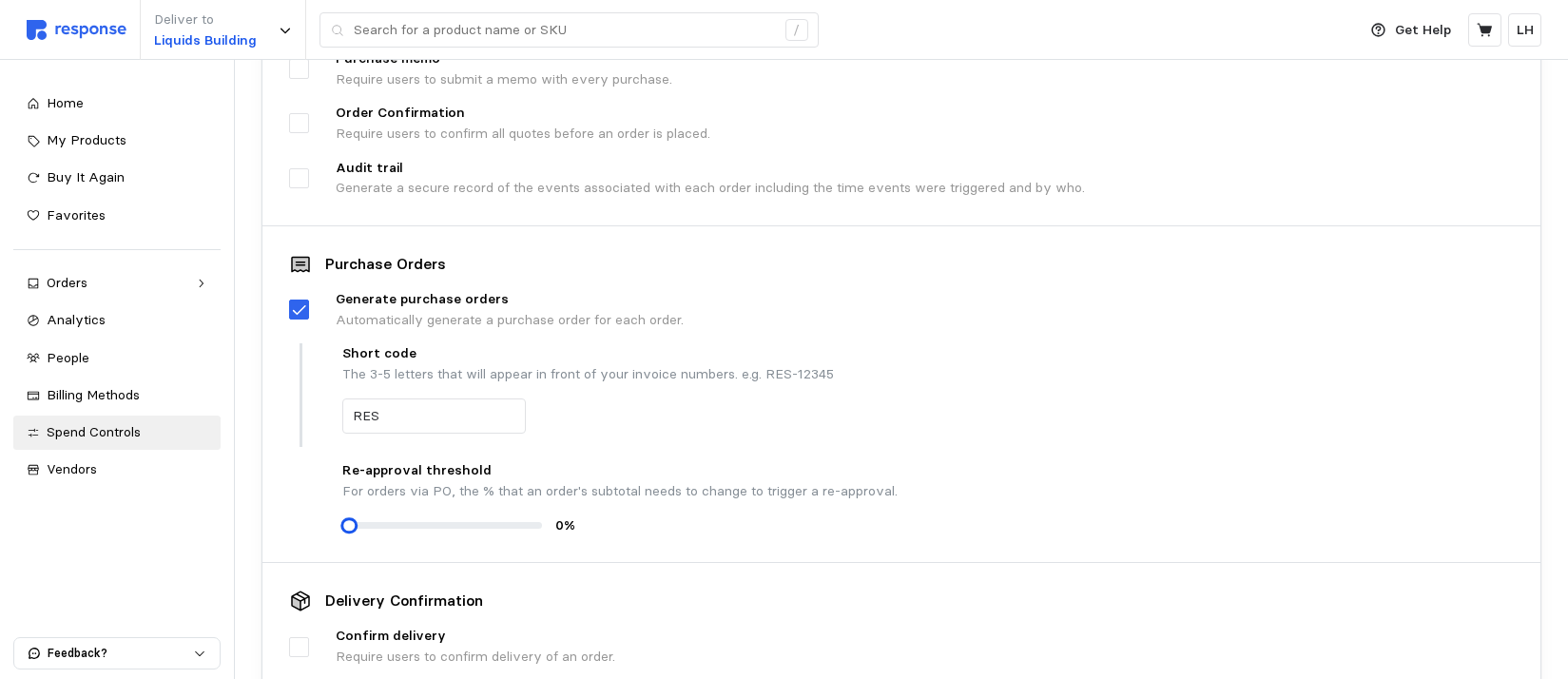 scroll, scrollTop: 0, scrollLeft: 0, axis: both 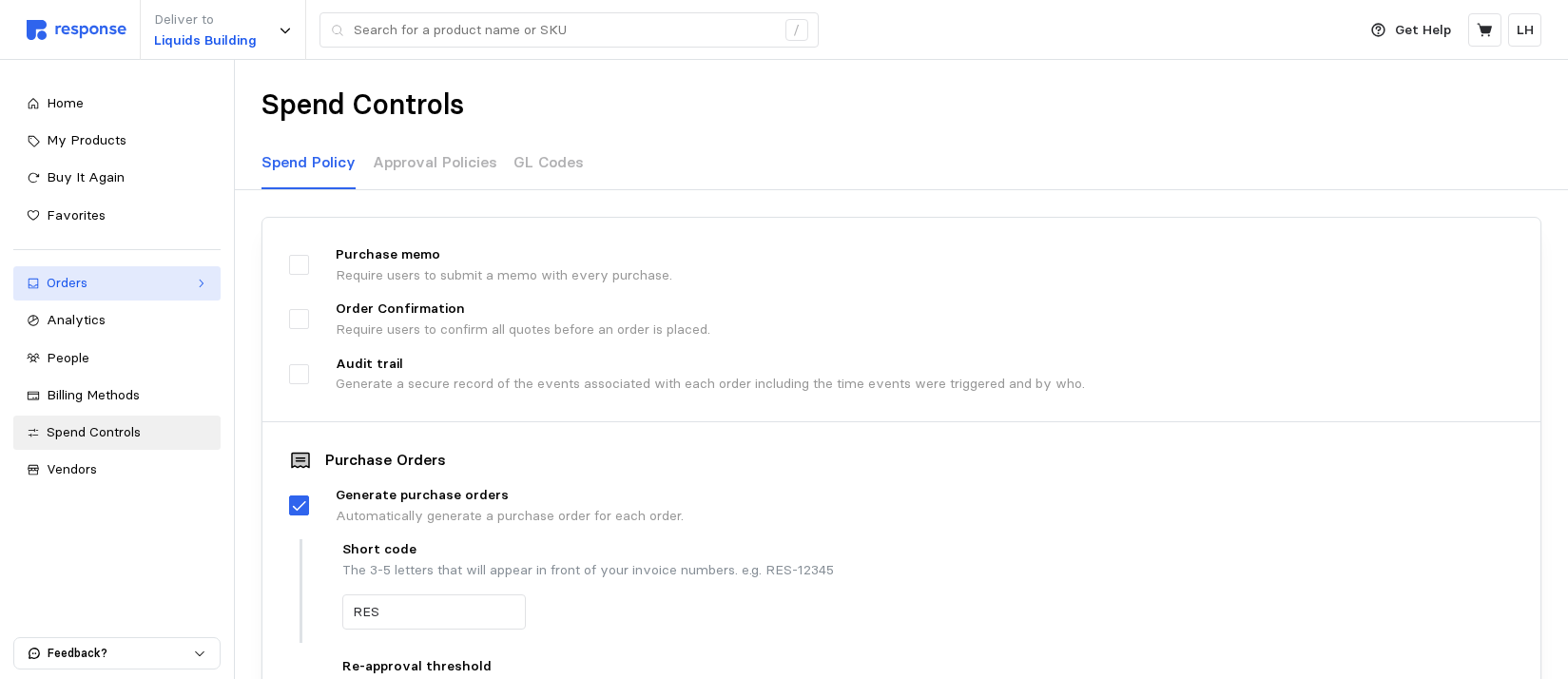 click on "Orders" at bounding box center [117, 283] 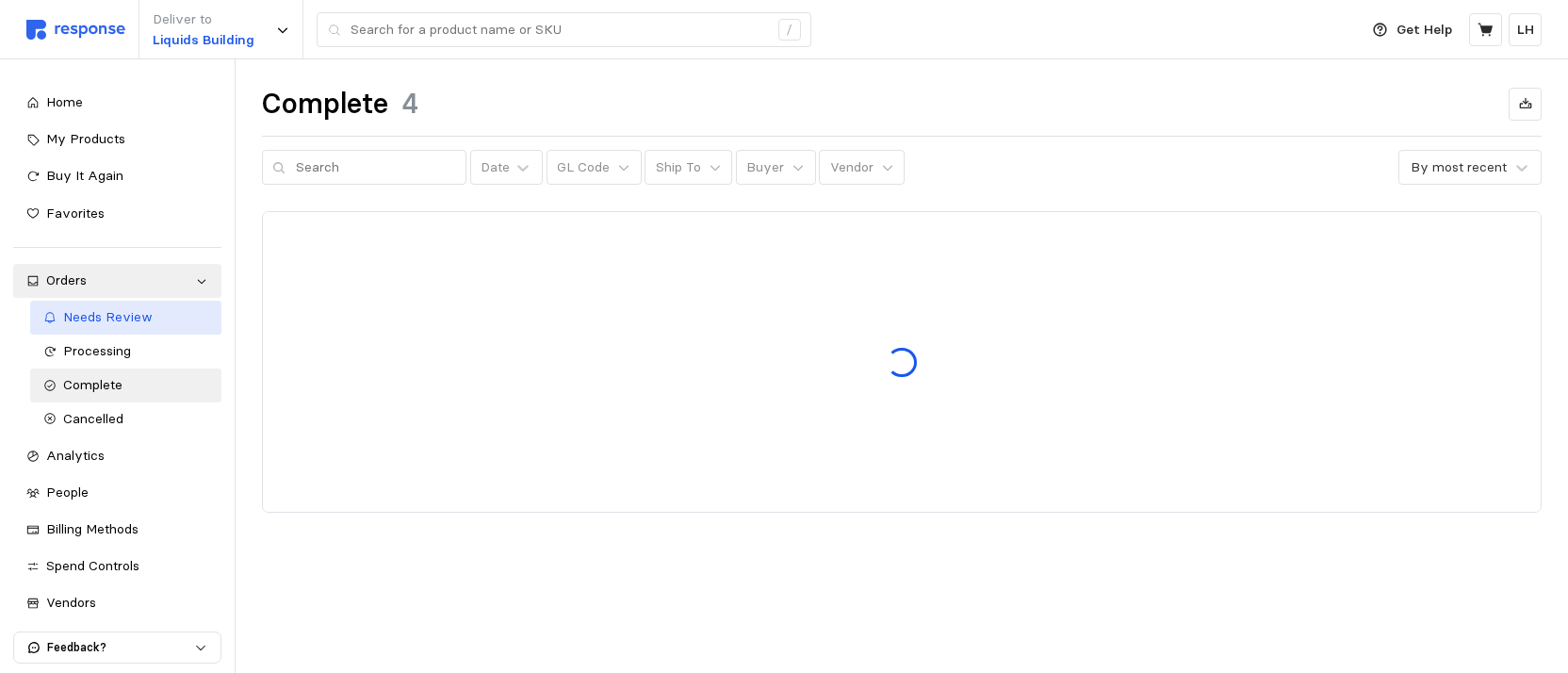 click on "Needs Review" at bounding box center (107, 317) 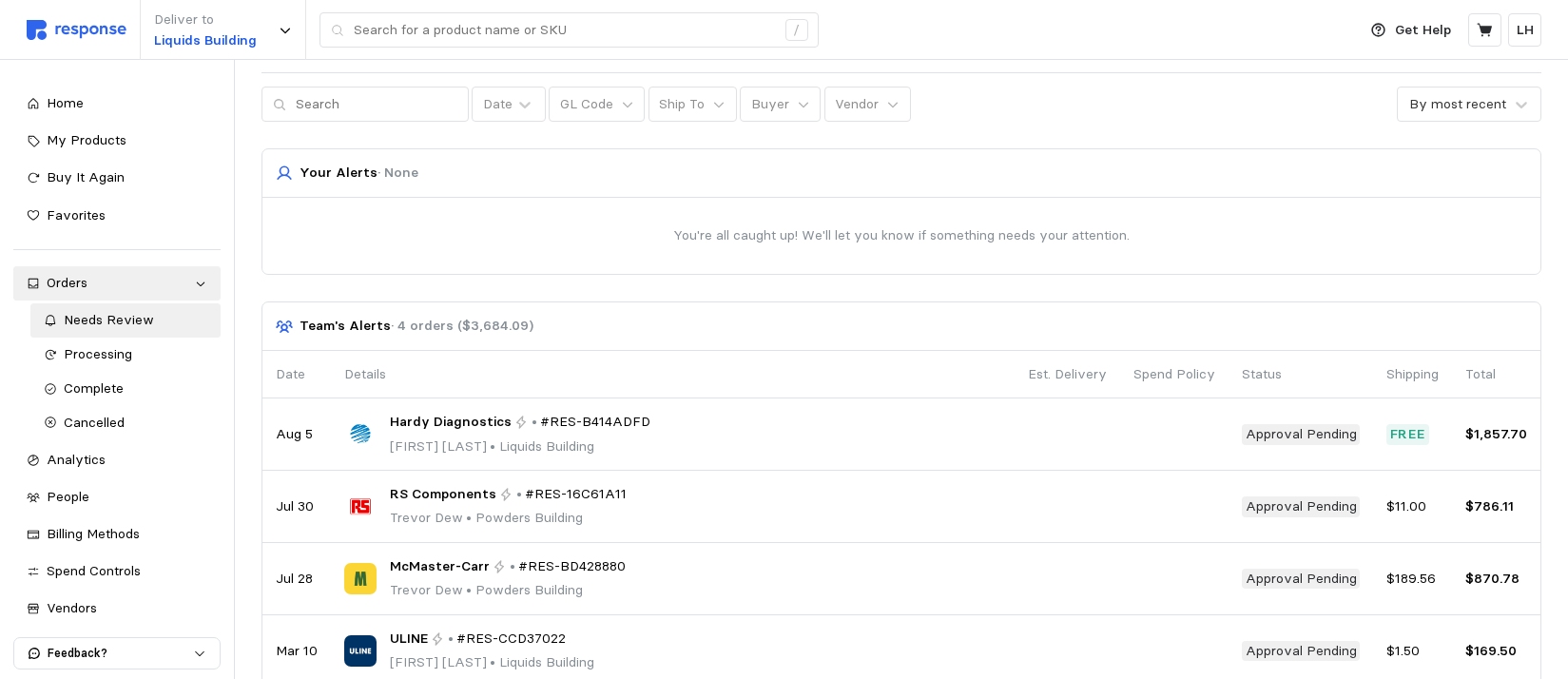 scroll, scrollTop: 153, scrollLeft: 0, axis: vertical 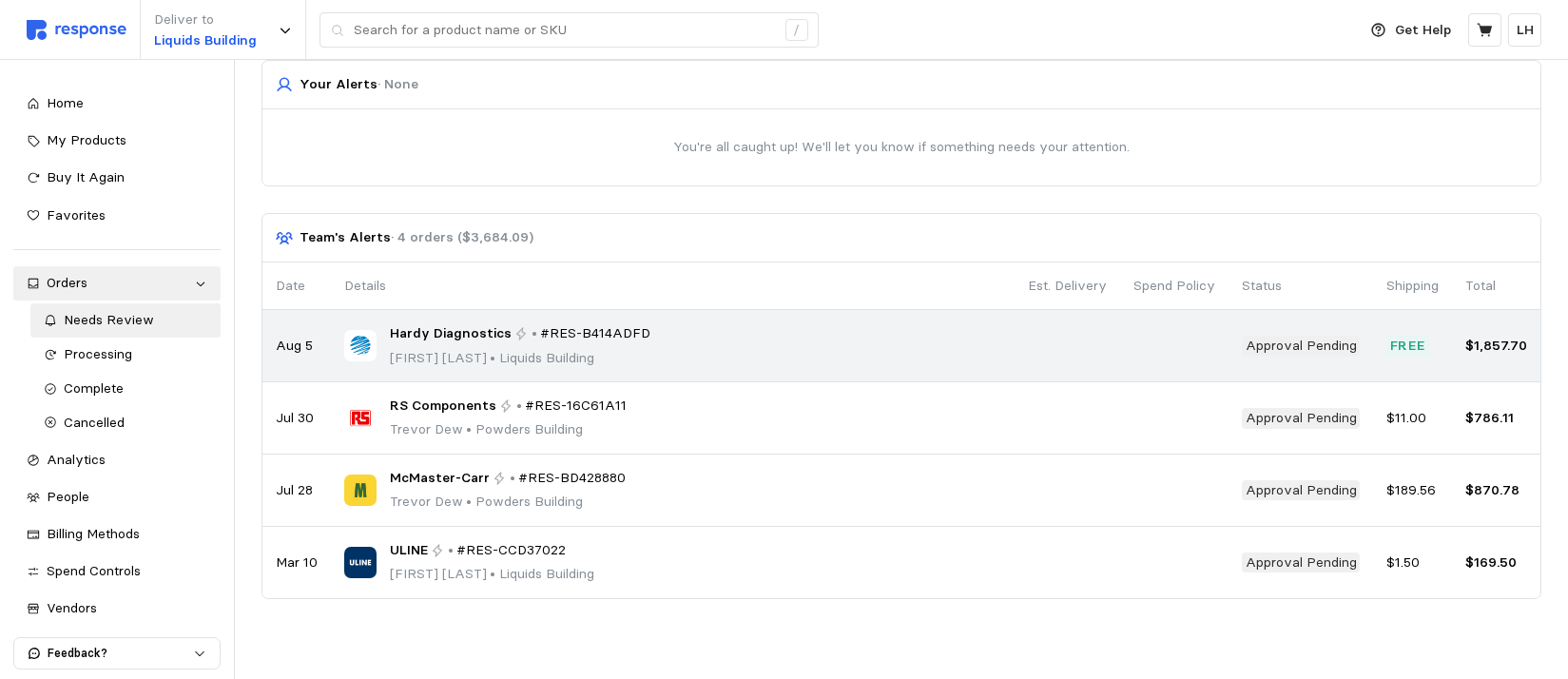 click on "Approval Pending" at bounding box center [1301, 346] 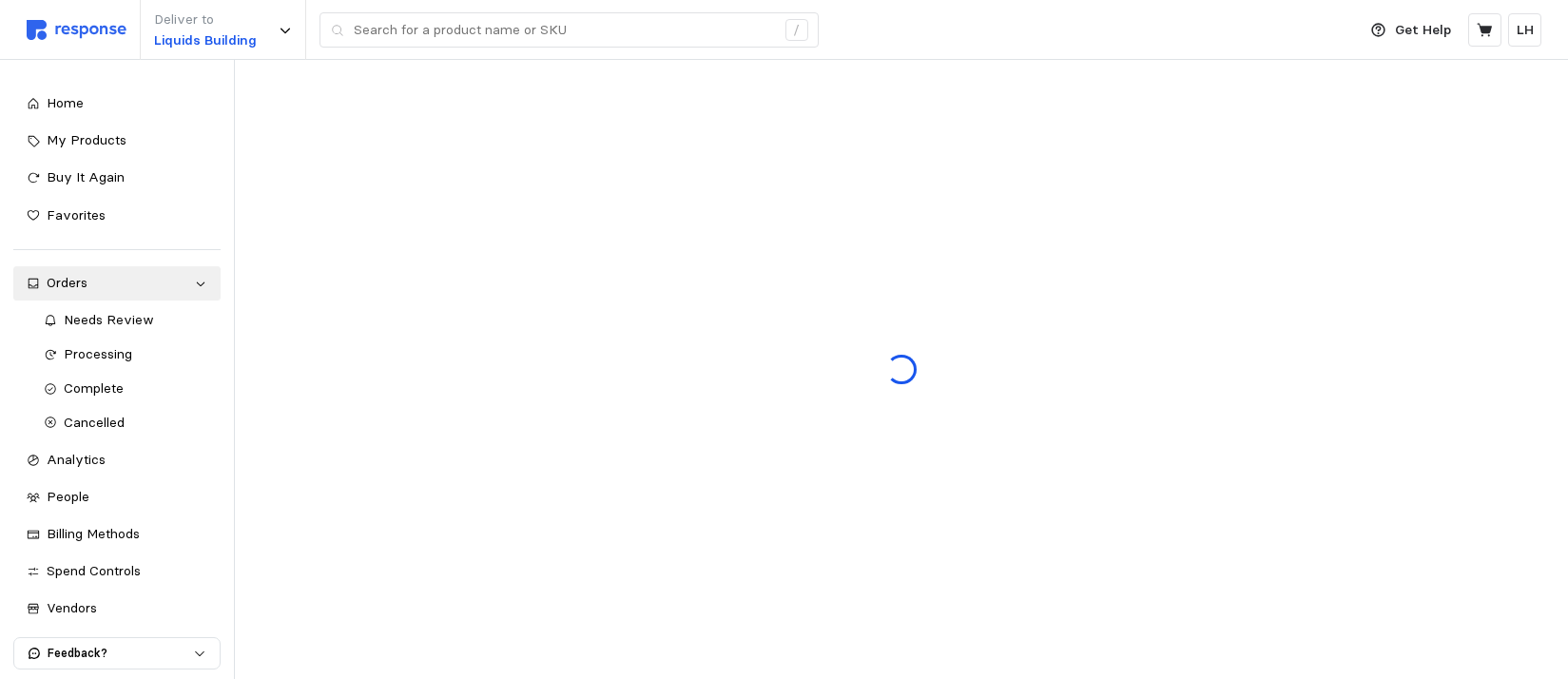 scroll, scrollTop: 0, scrollLeft: 0, axis: both 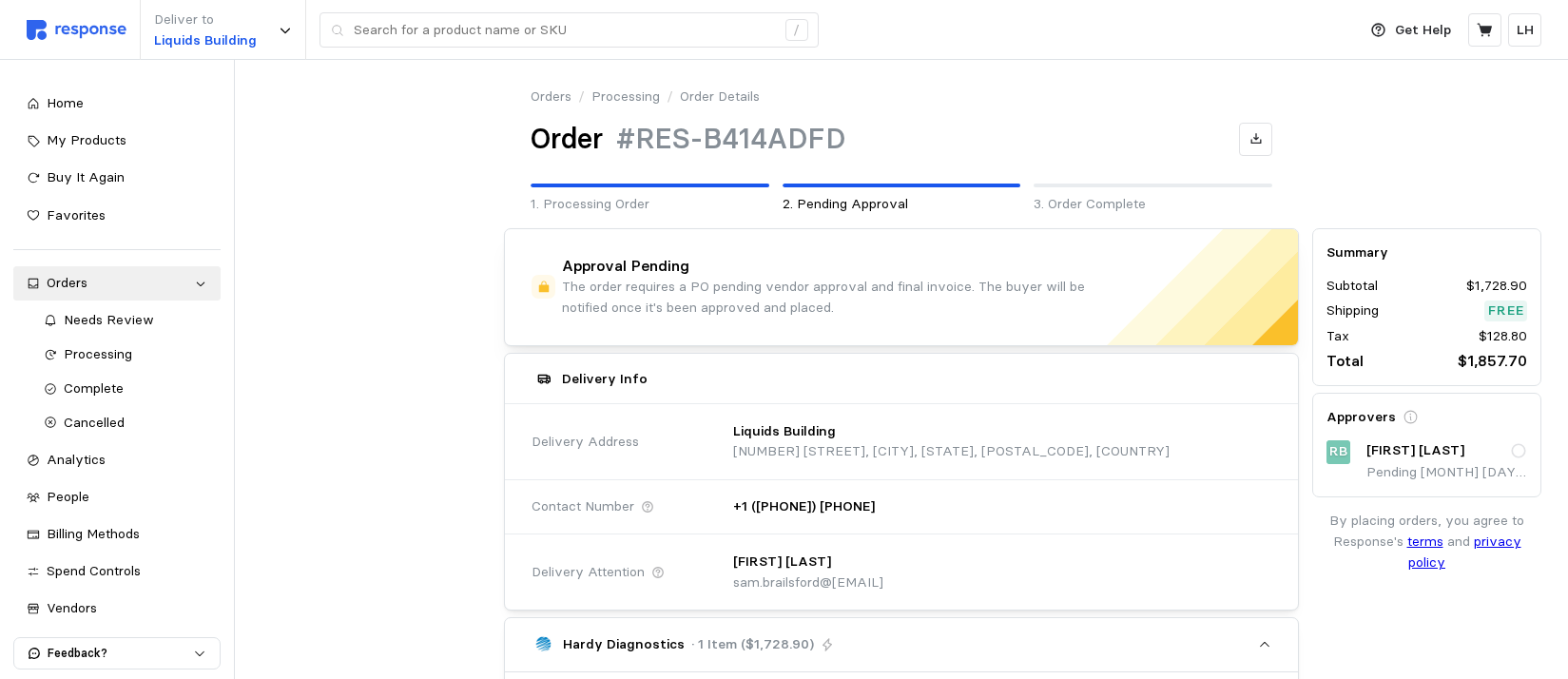 click 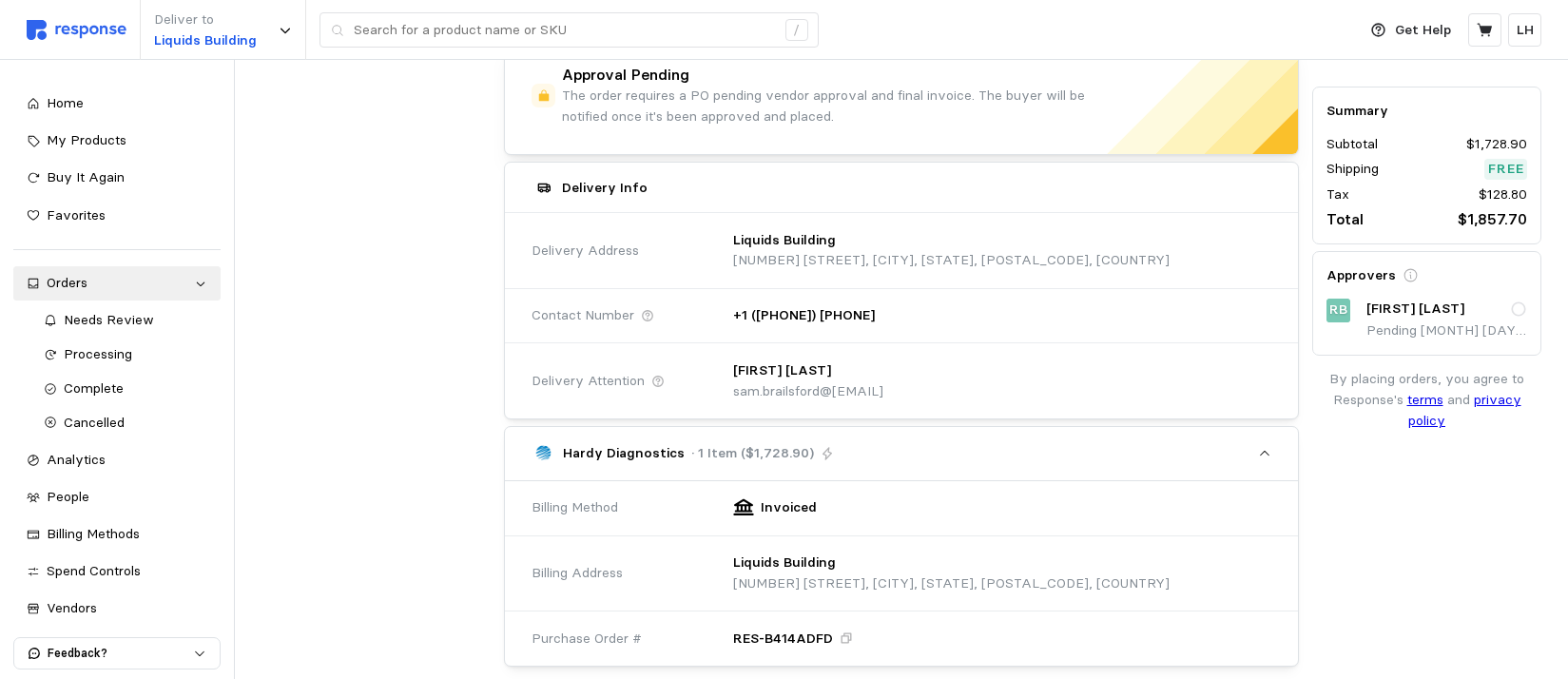 scroll, scrollTop: 190, scrollLeft: 0, axis: vertical 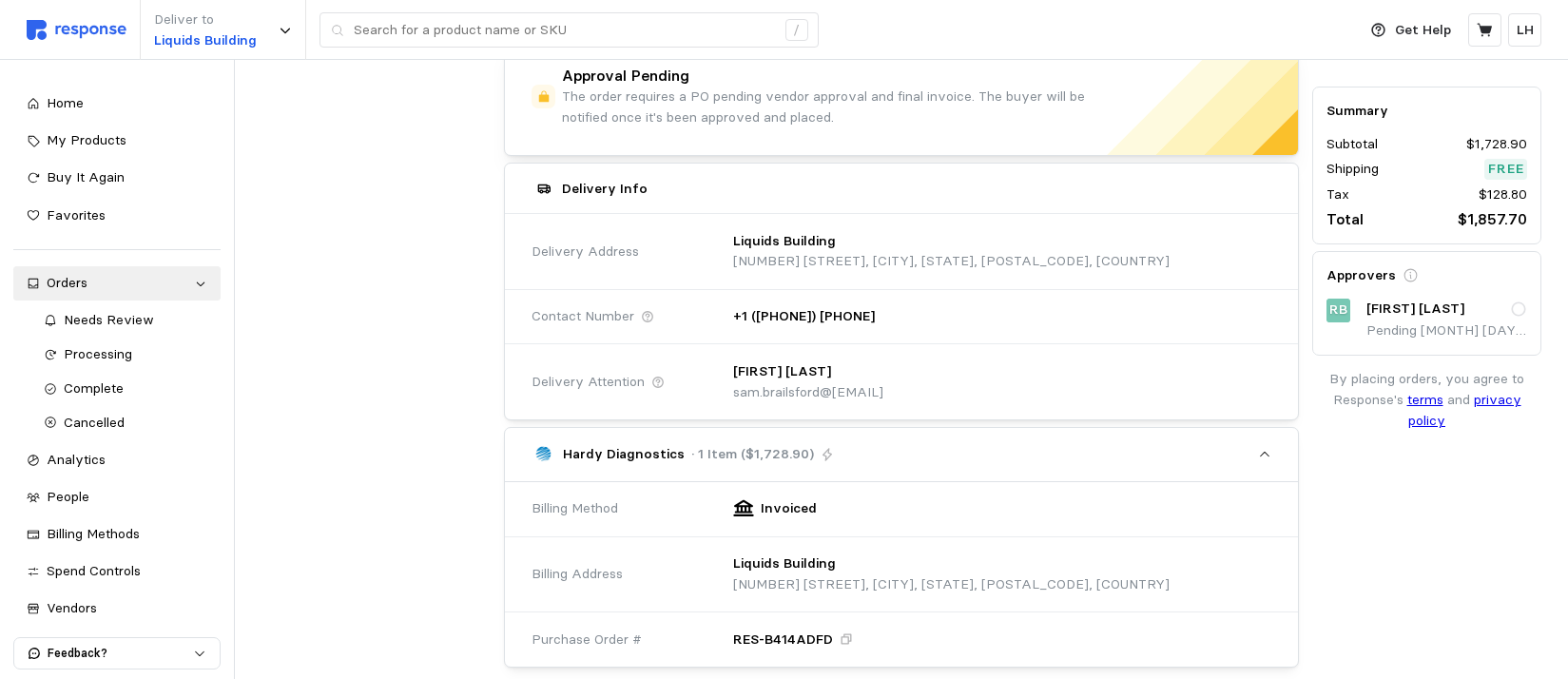 click 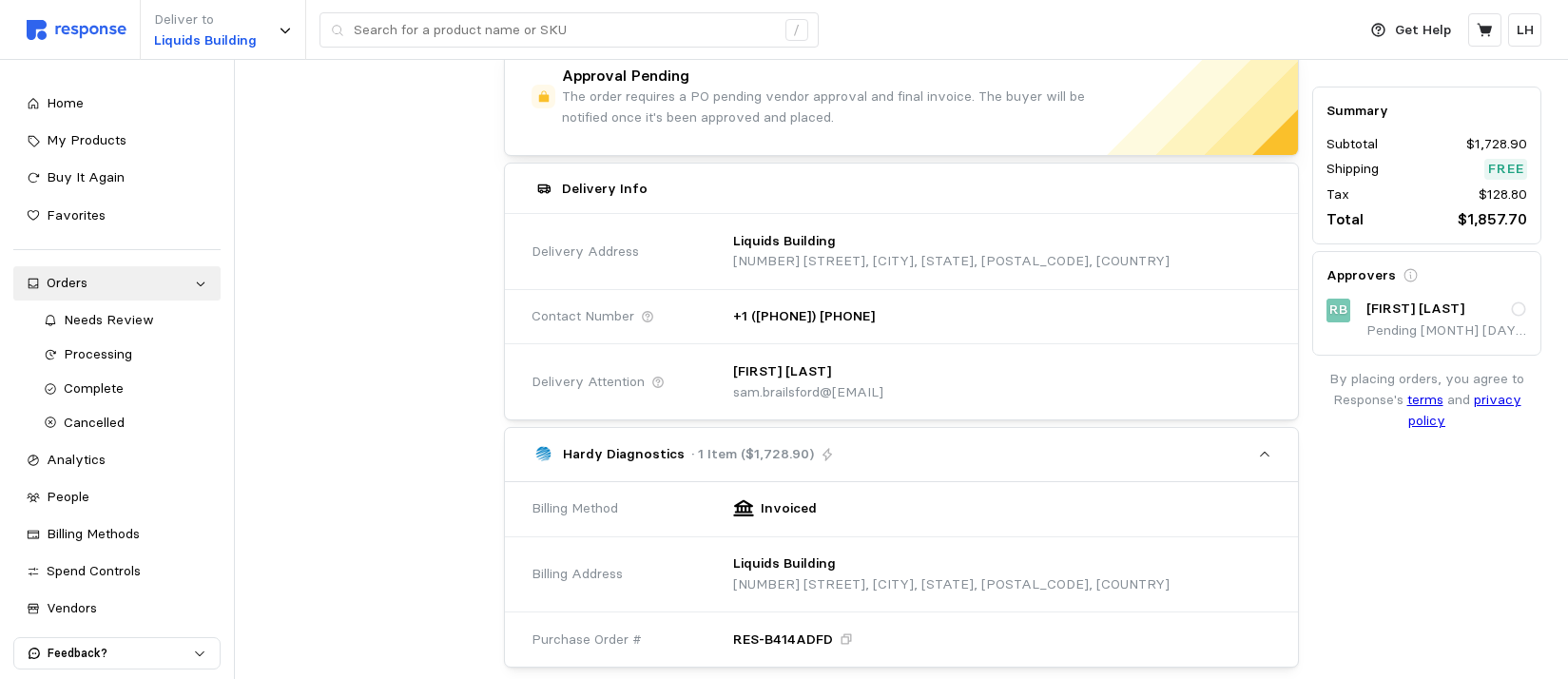 click 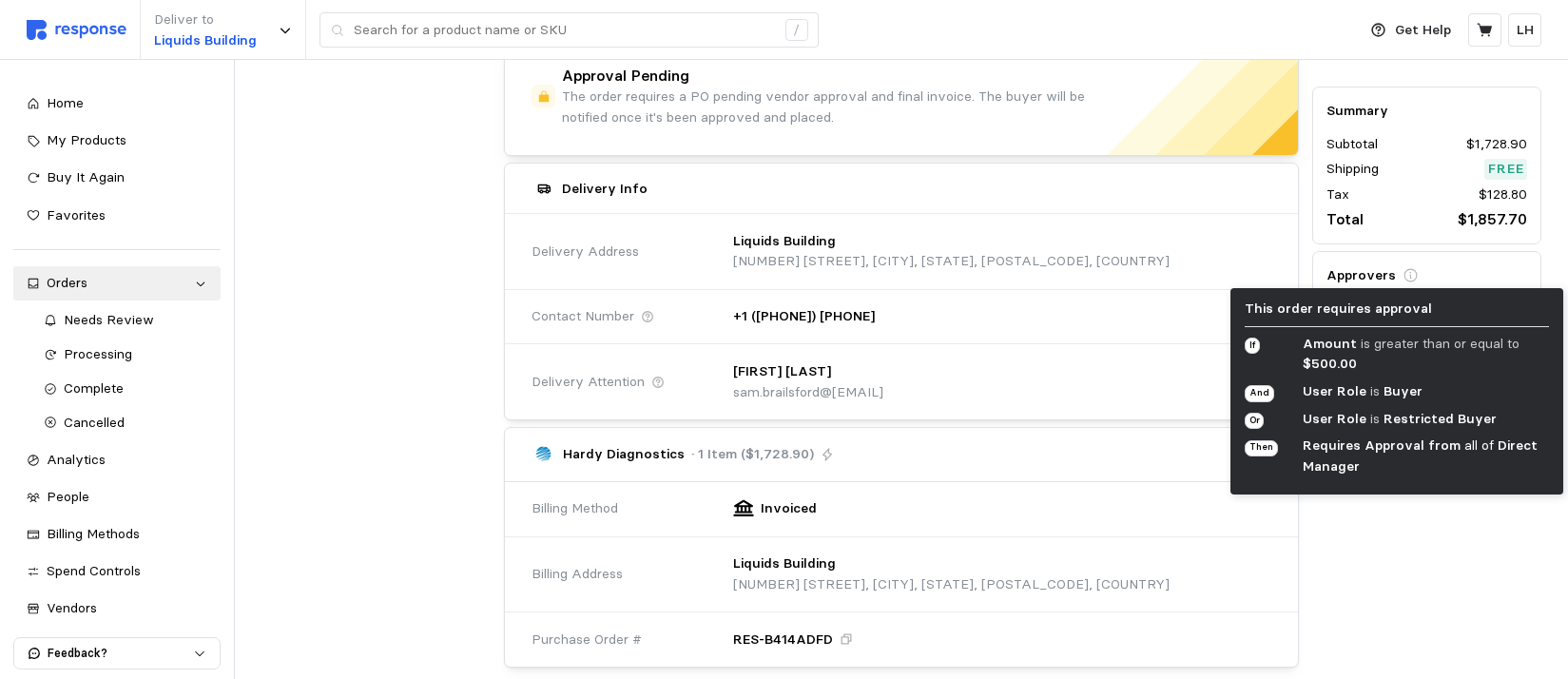 click 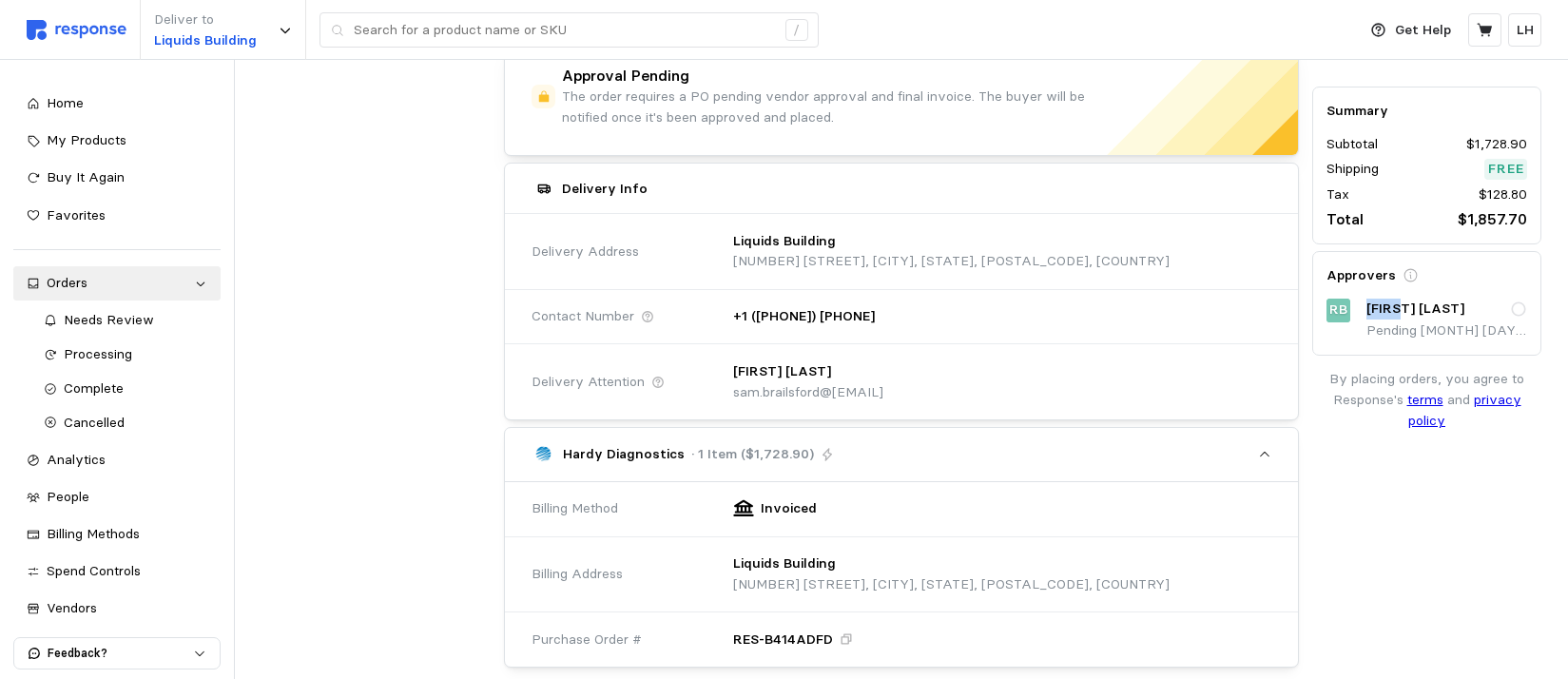 click 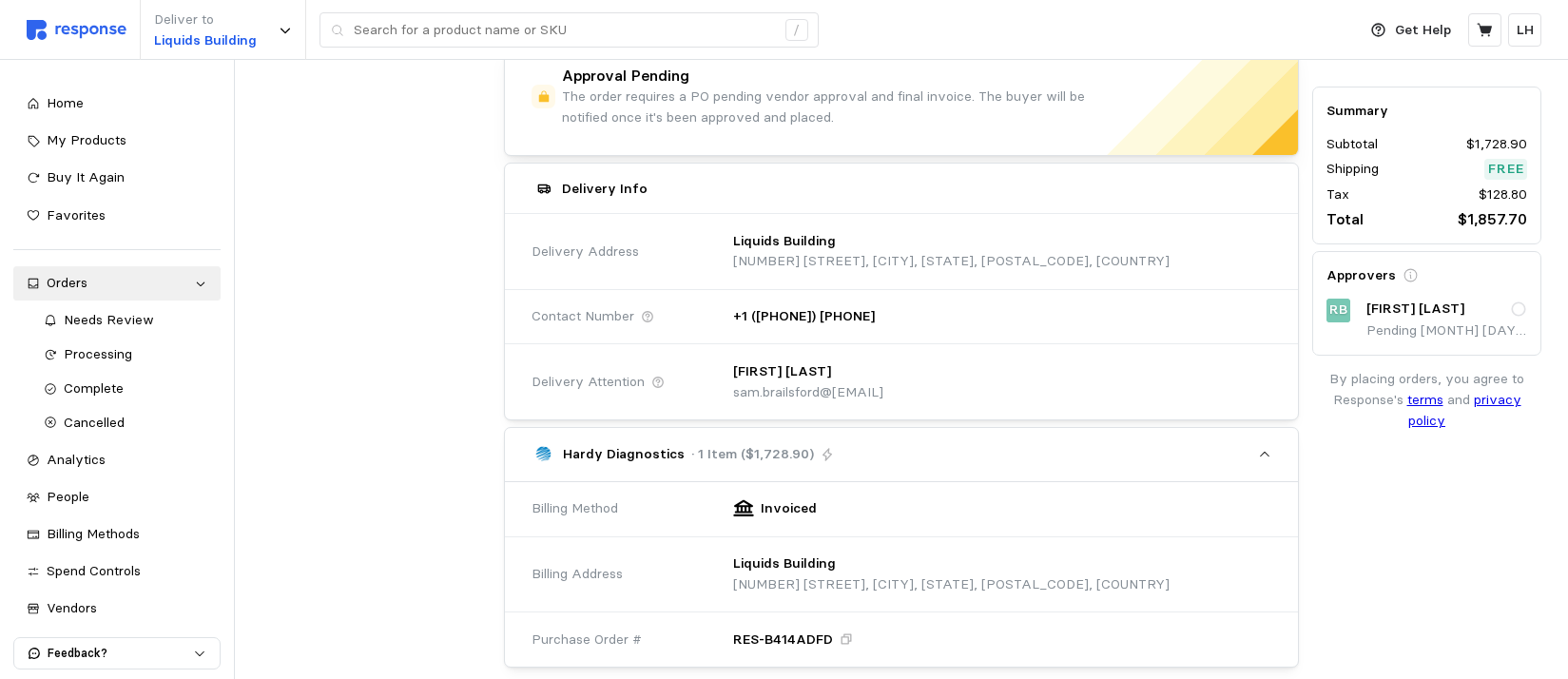 click 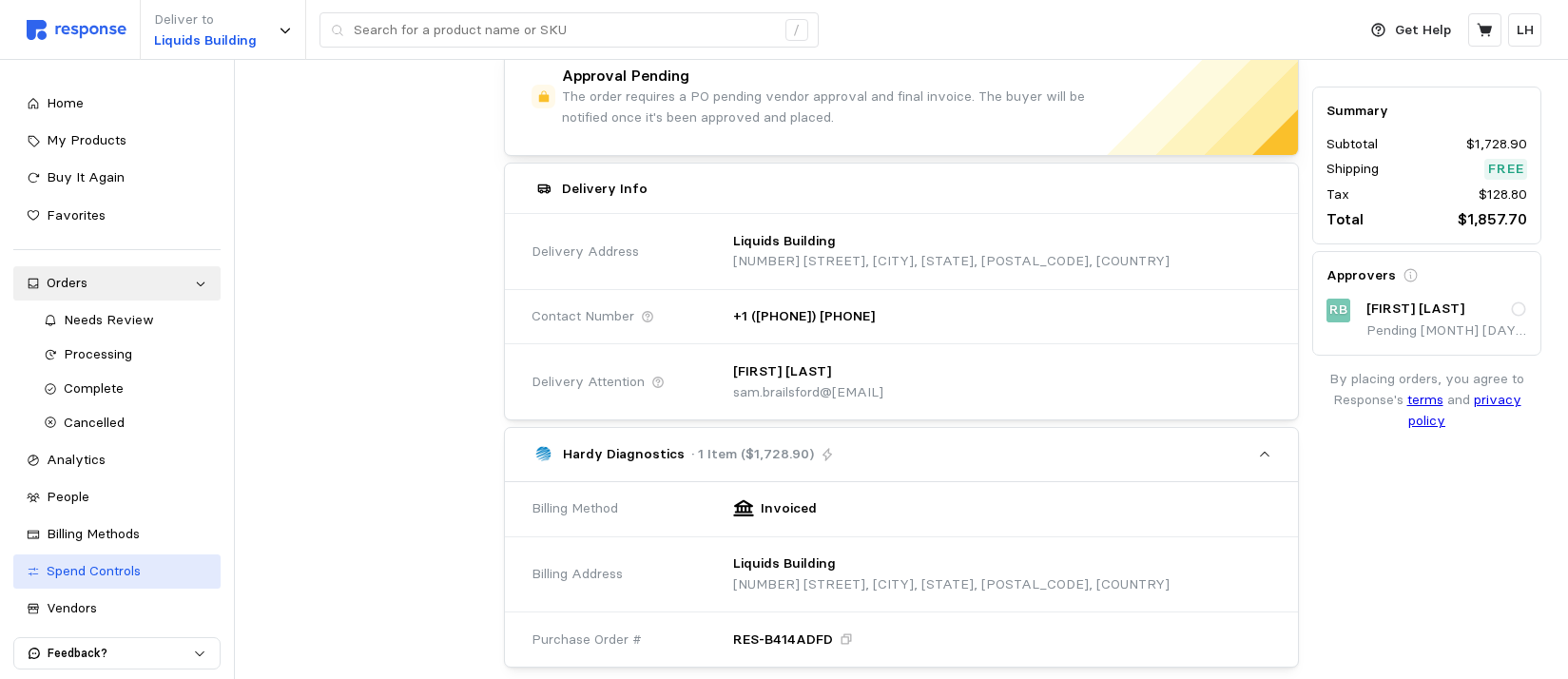 click on "Spend Controls" at bounding box center [93, 571] 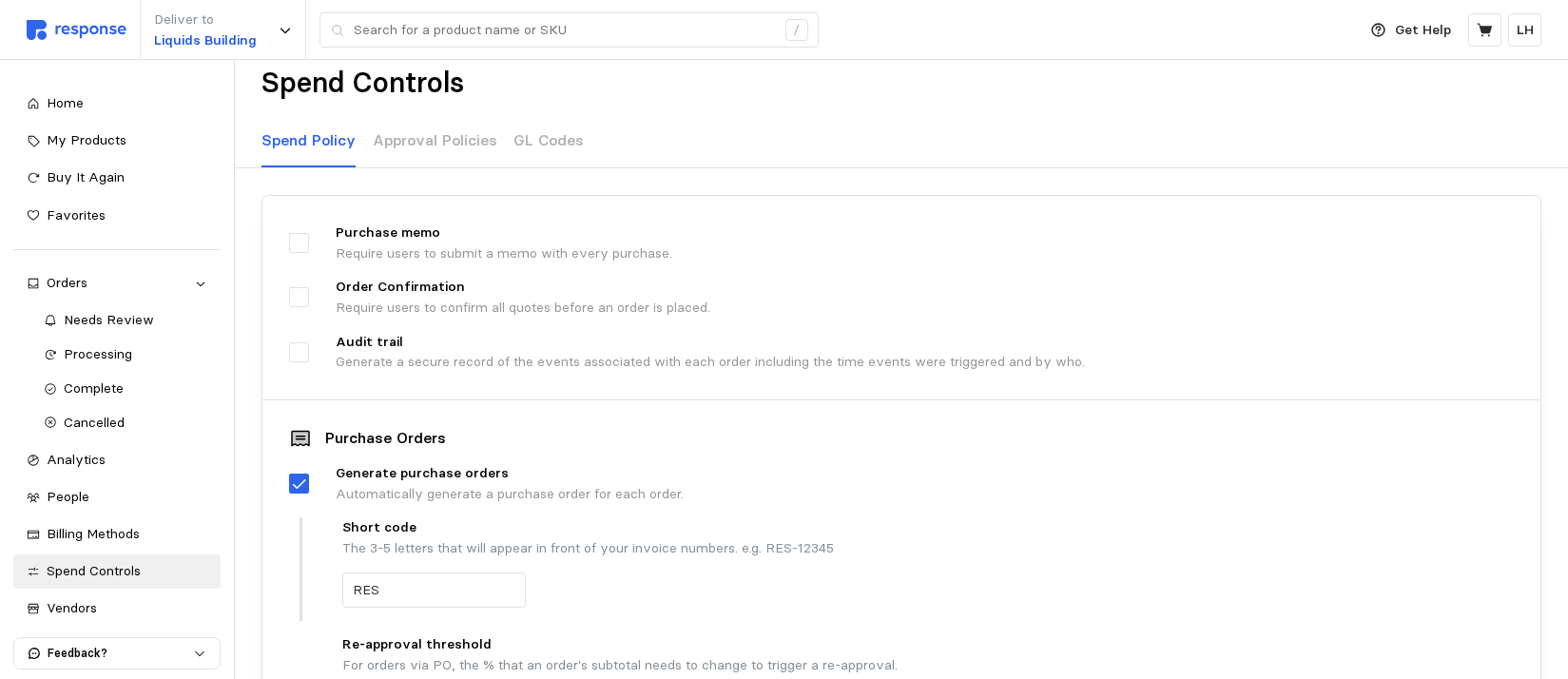 scroll, scrollTop: 0, scrollLeft: 0, axis: both 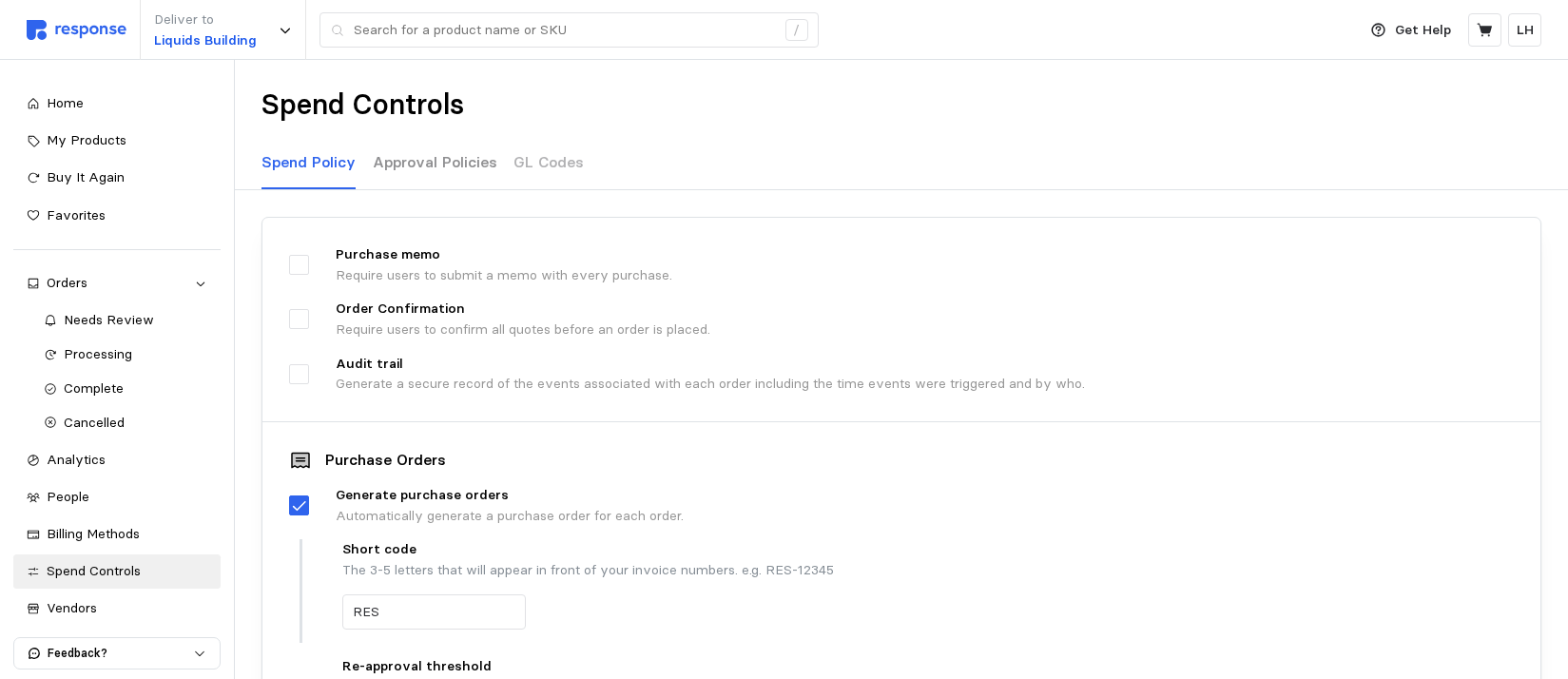 click on "Approval Policies" at bounding box center (435, 162) 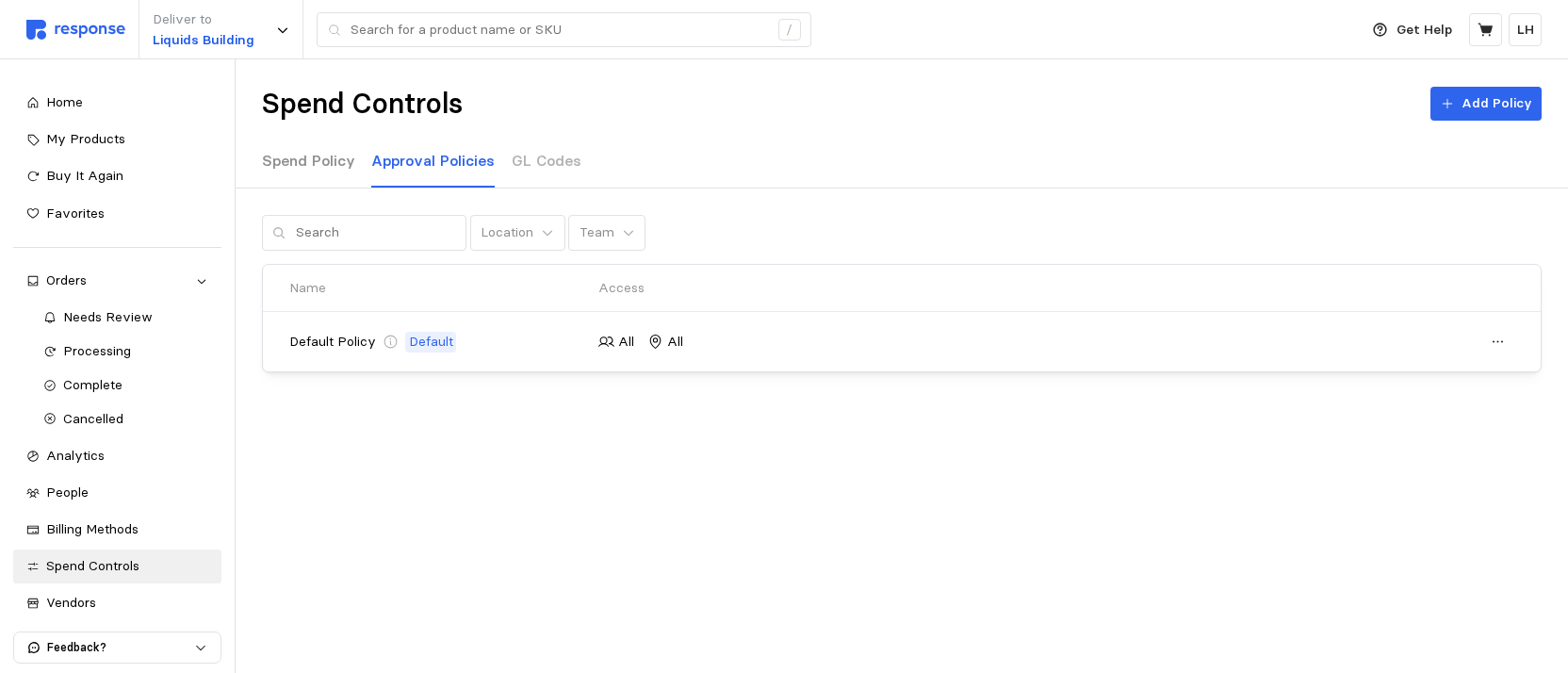 click on "Spend Policy" at bounding box center (308, 160) 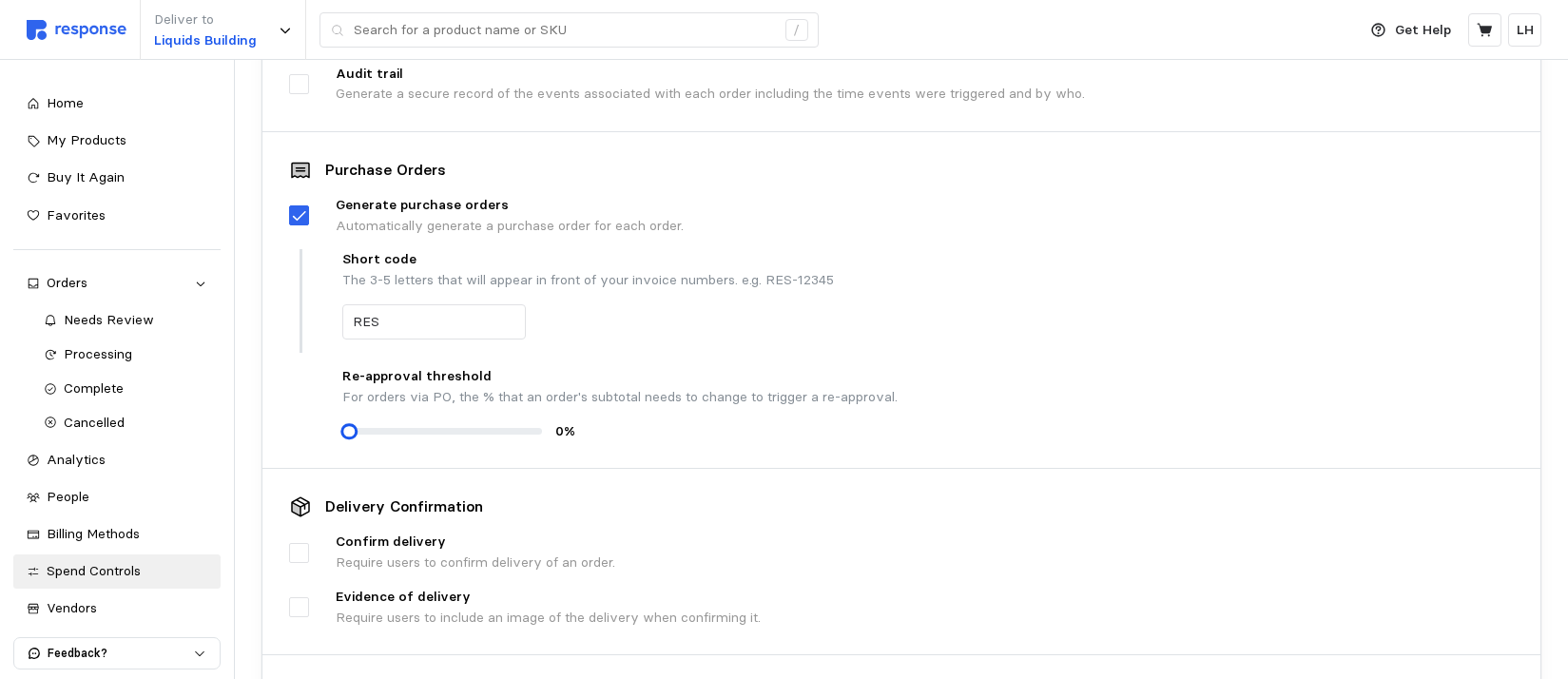 scroll, scrollTop: 145, scrollLeft: 0, axis: vertical 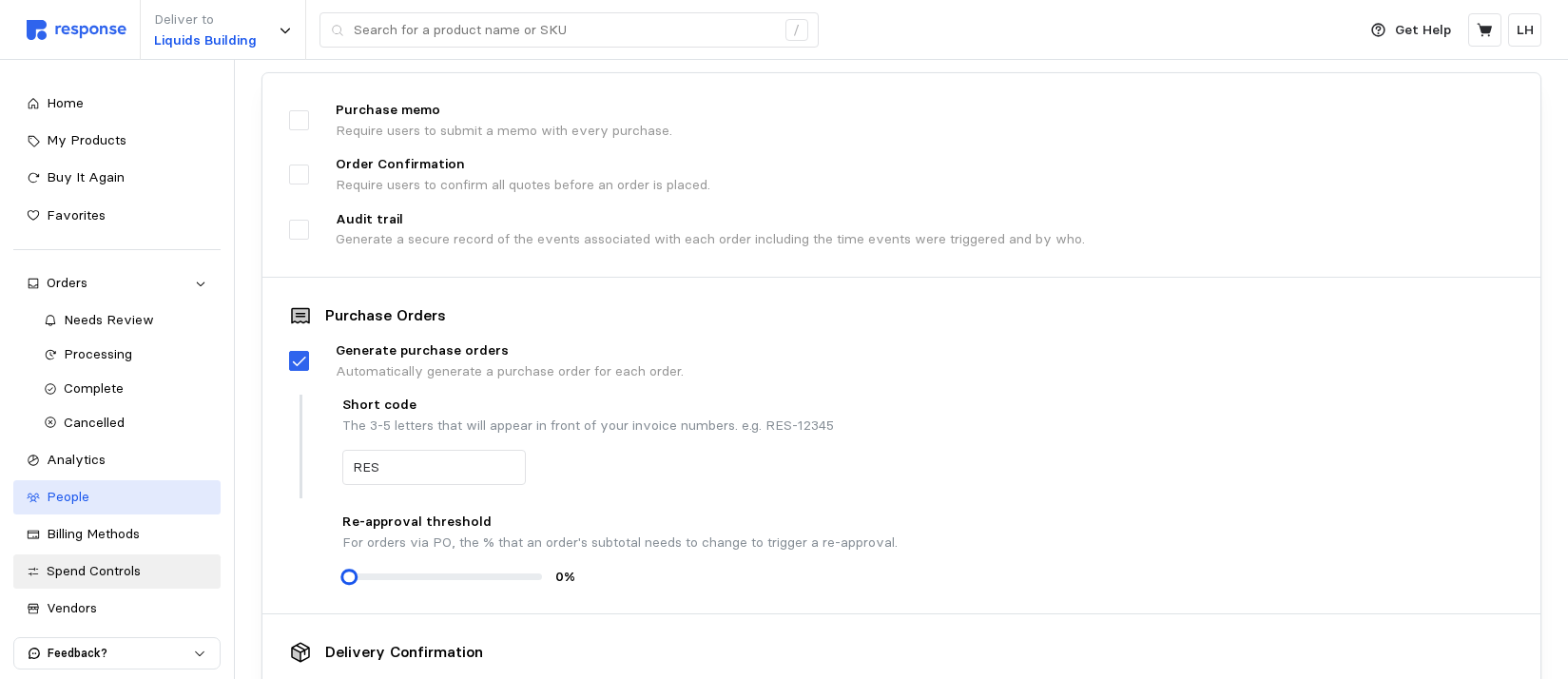 click on "People" at bounding box center [126, 497] 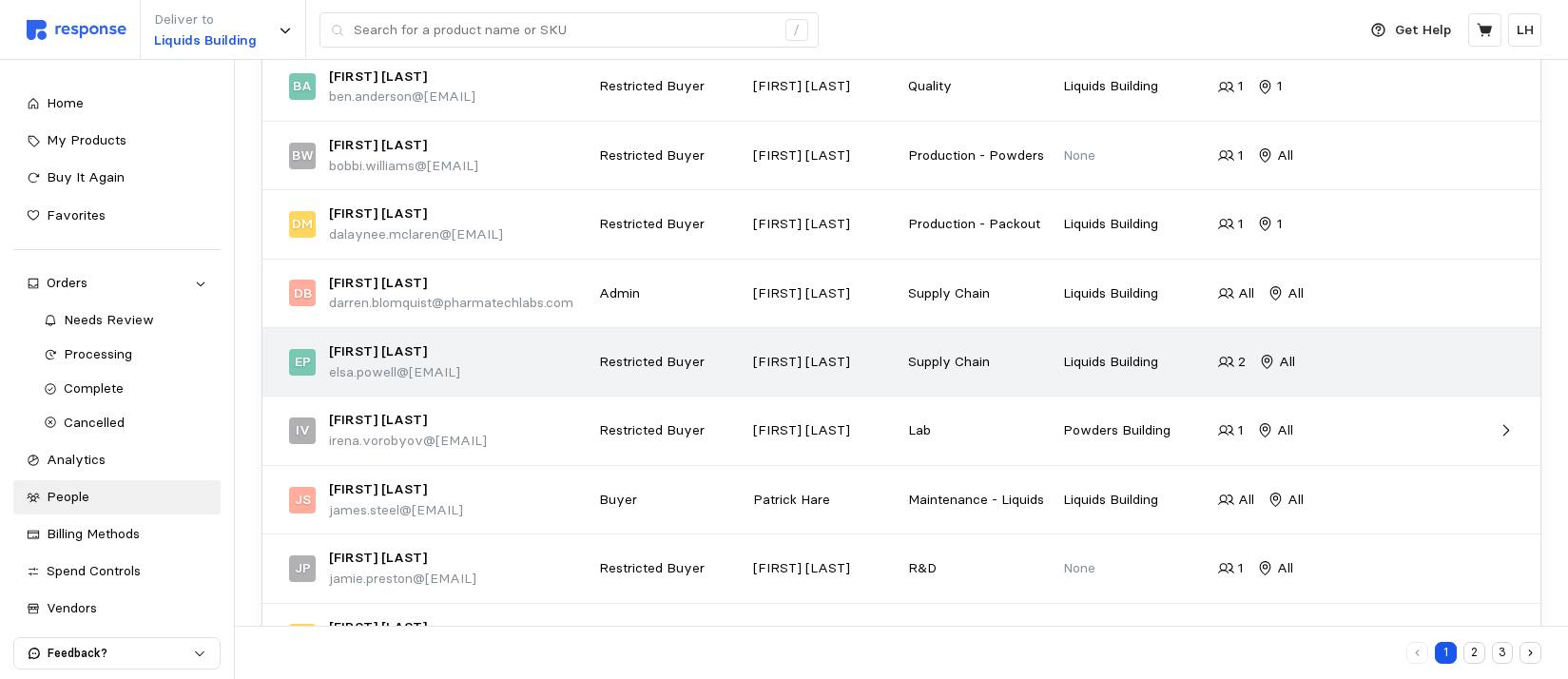 scroll, scrollTop: 309, scrollLeft: 0, axis: vertical 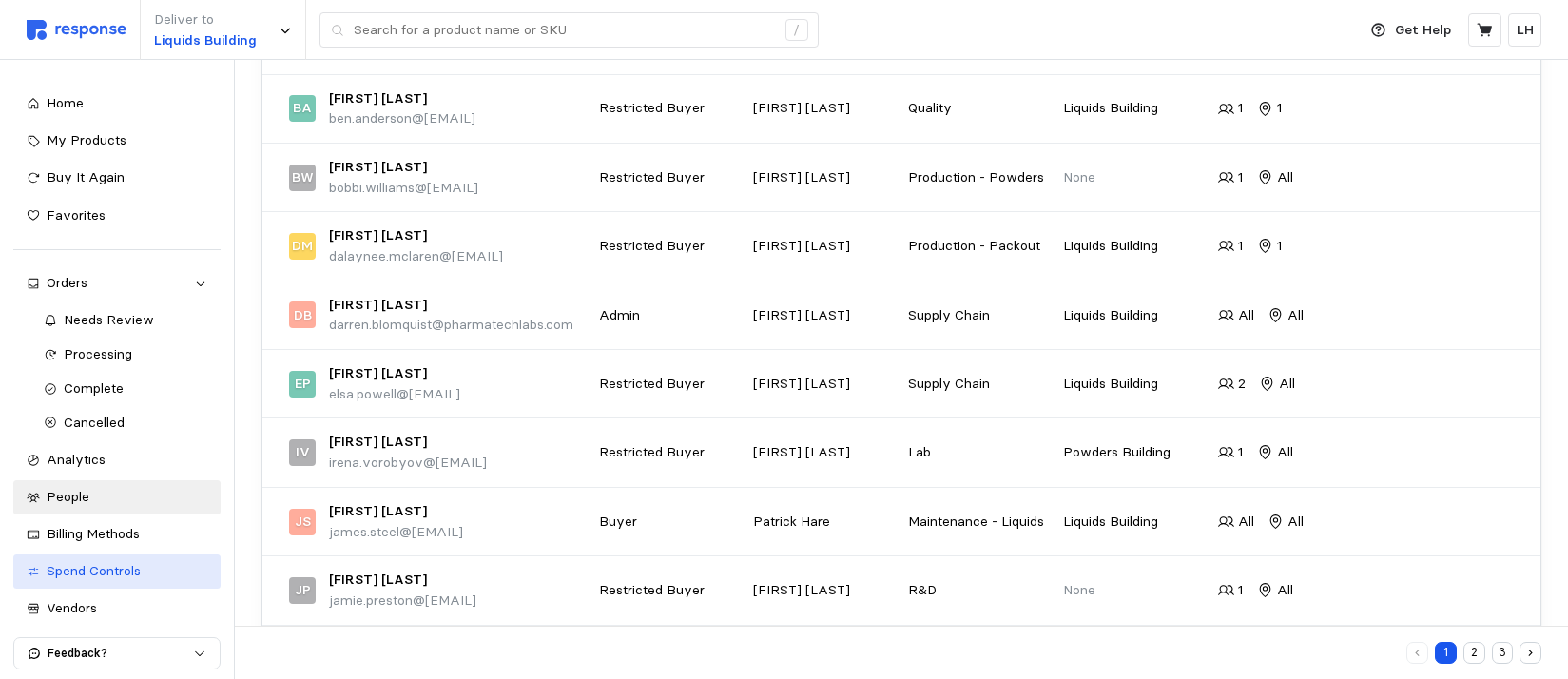 click on "Spend Controls" at bounding box center (93, 571) 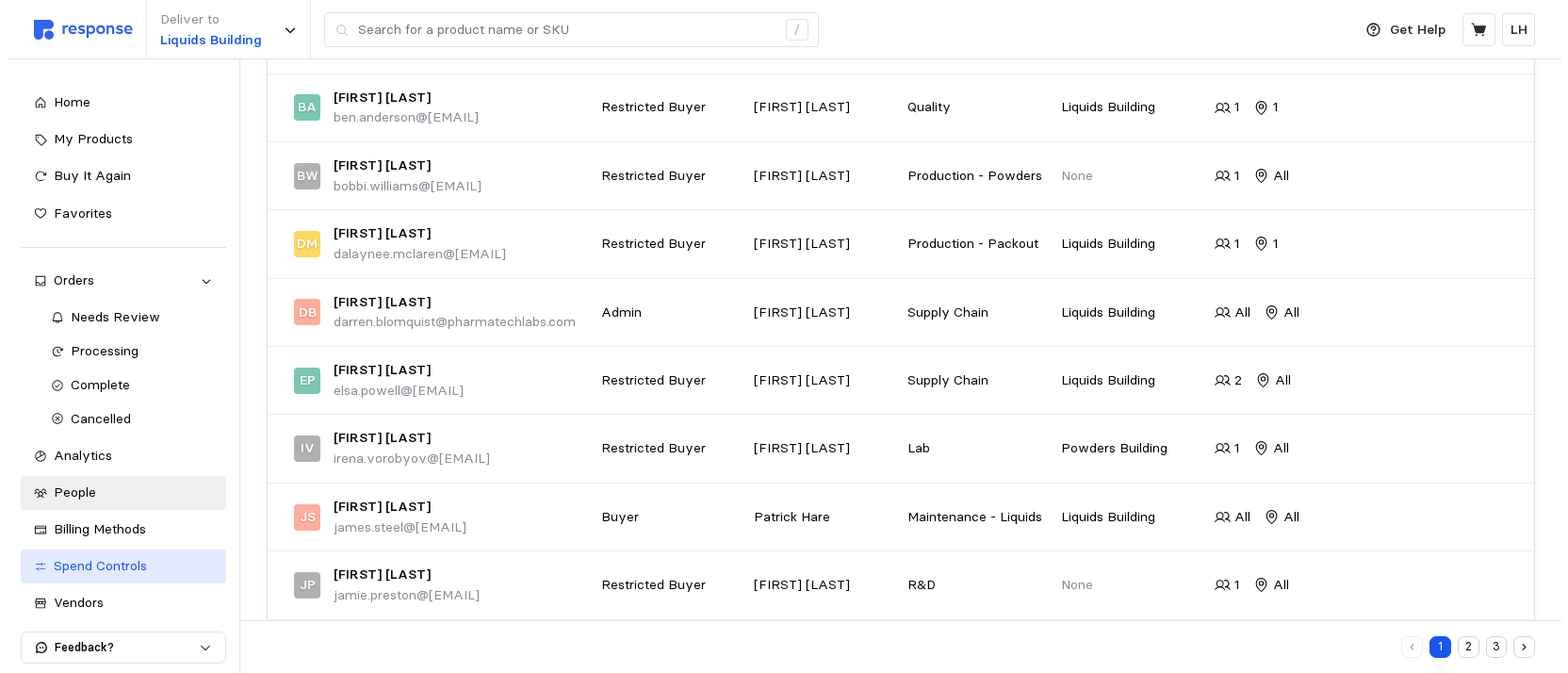 scroll, scrollTop: 0, scrollLeft: 0, axis: both 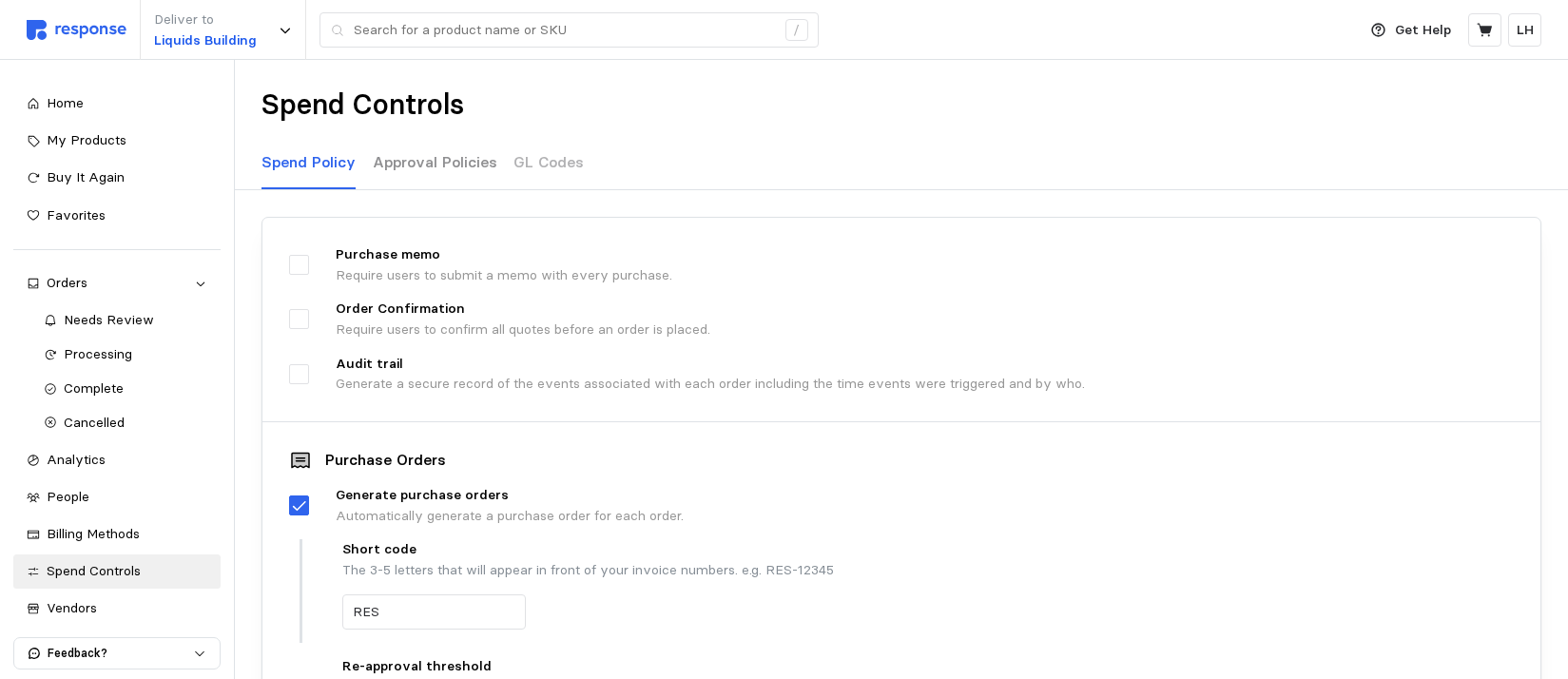 click on "Approval Policies" at bounding box center [435, 162] 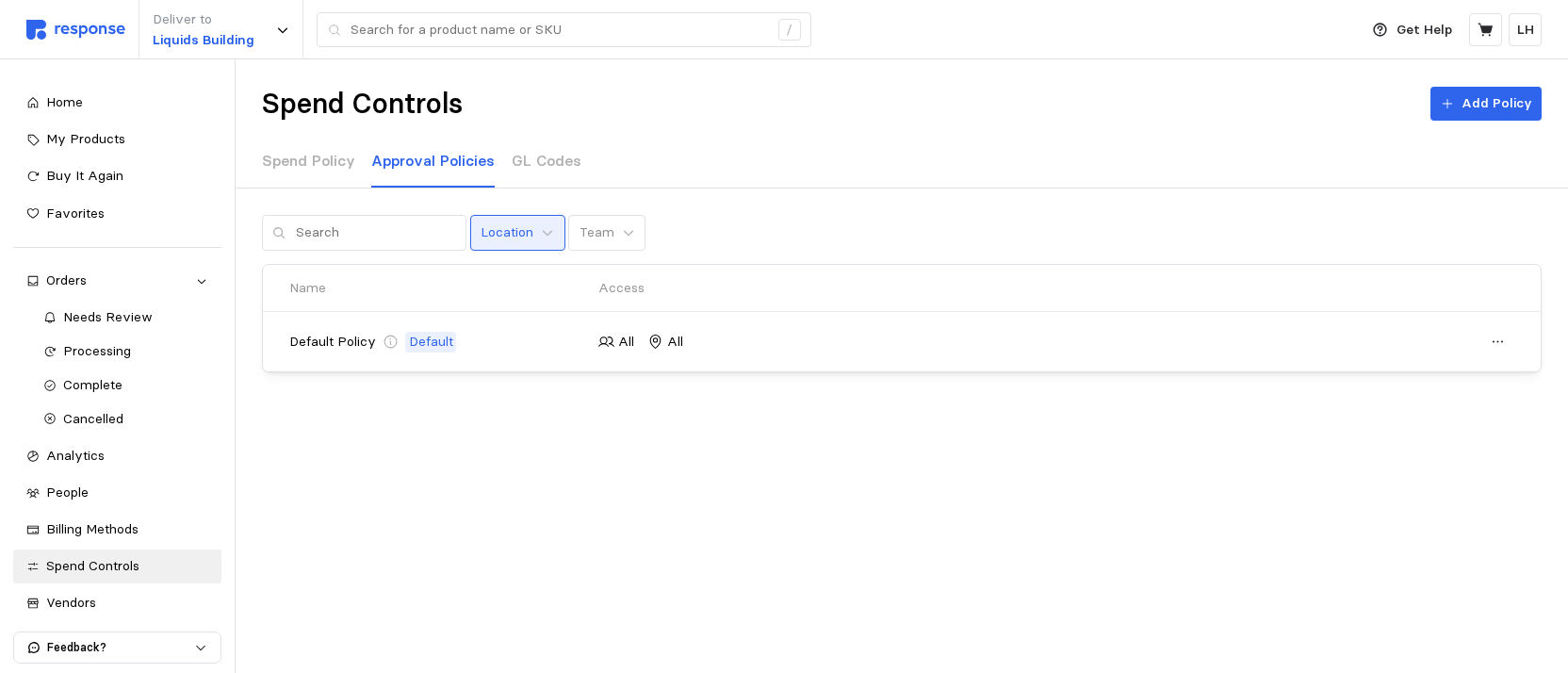 click on "Location" at bounding box center [517, 233] 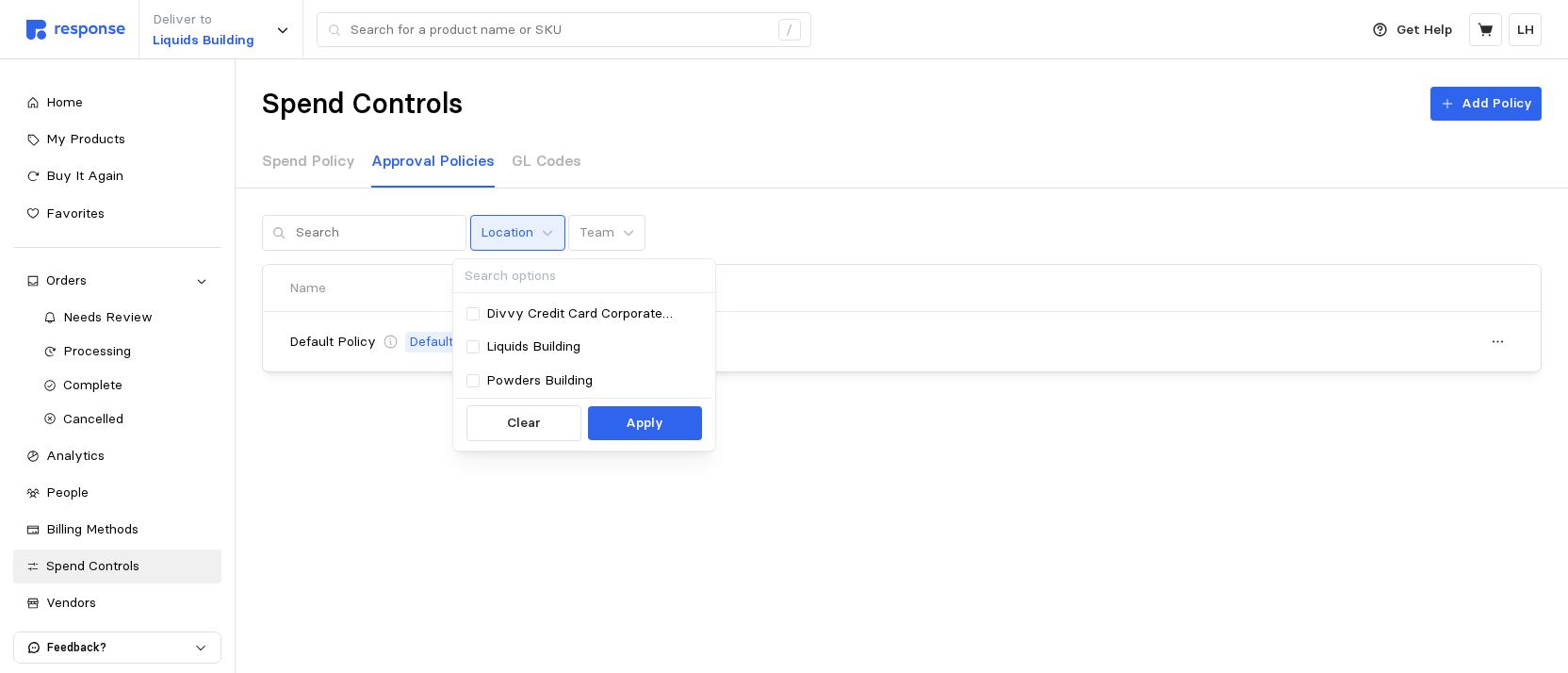 click on "Spend Policy Approval Policies GL Codes" at bounding box center (902, 161) 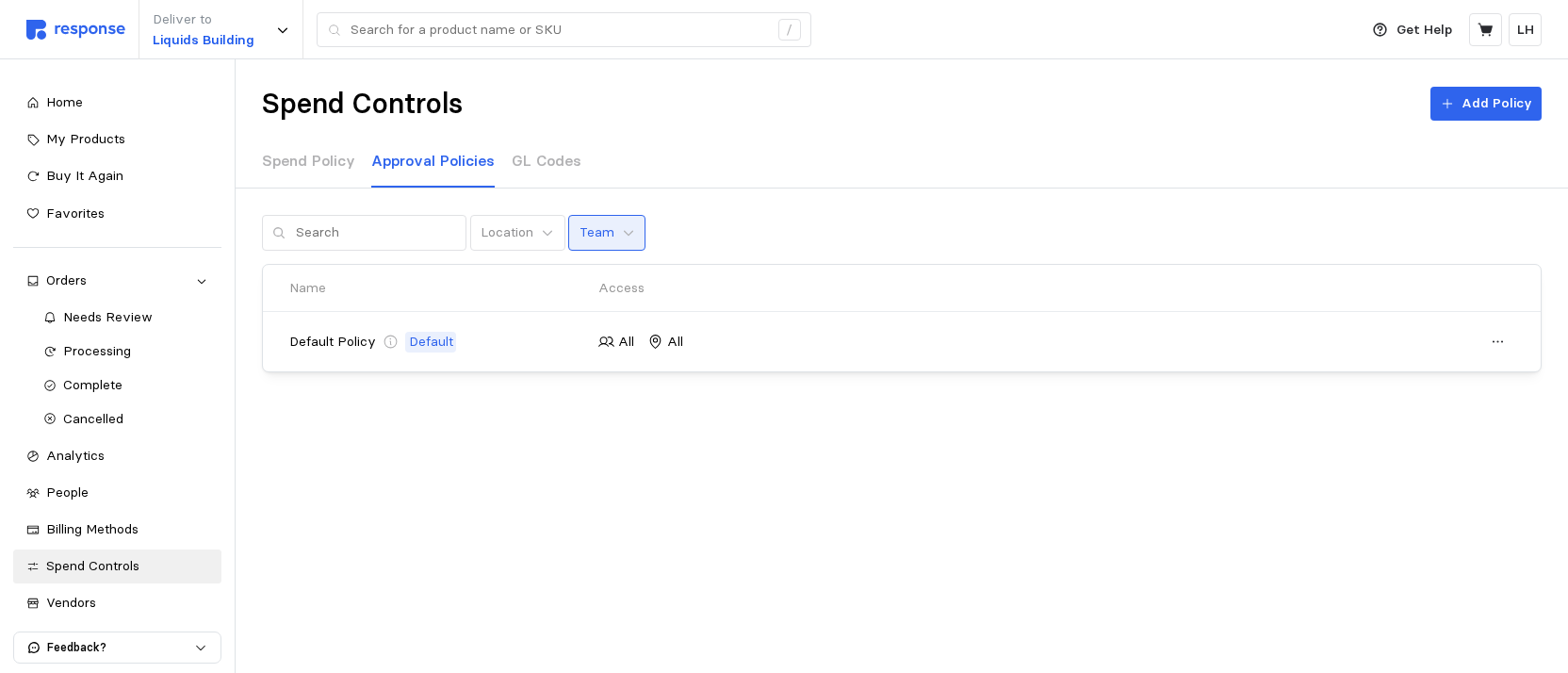 click on "Team" at bounding box center (607, 233) 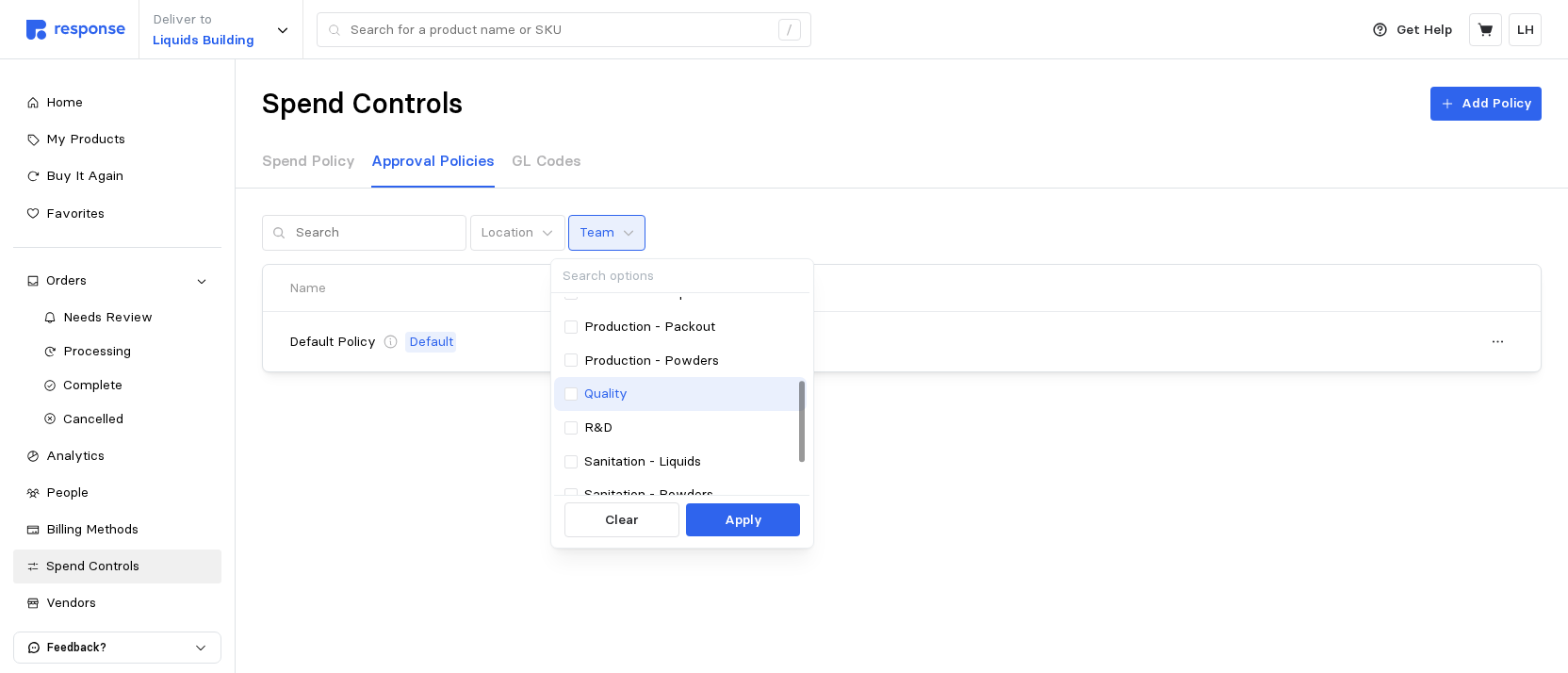 scroll, scrollTop: 272, scrollLeft: 0, axis: vertical 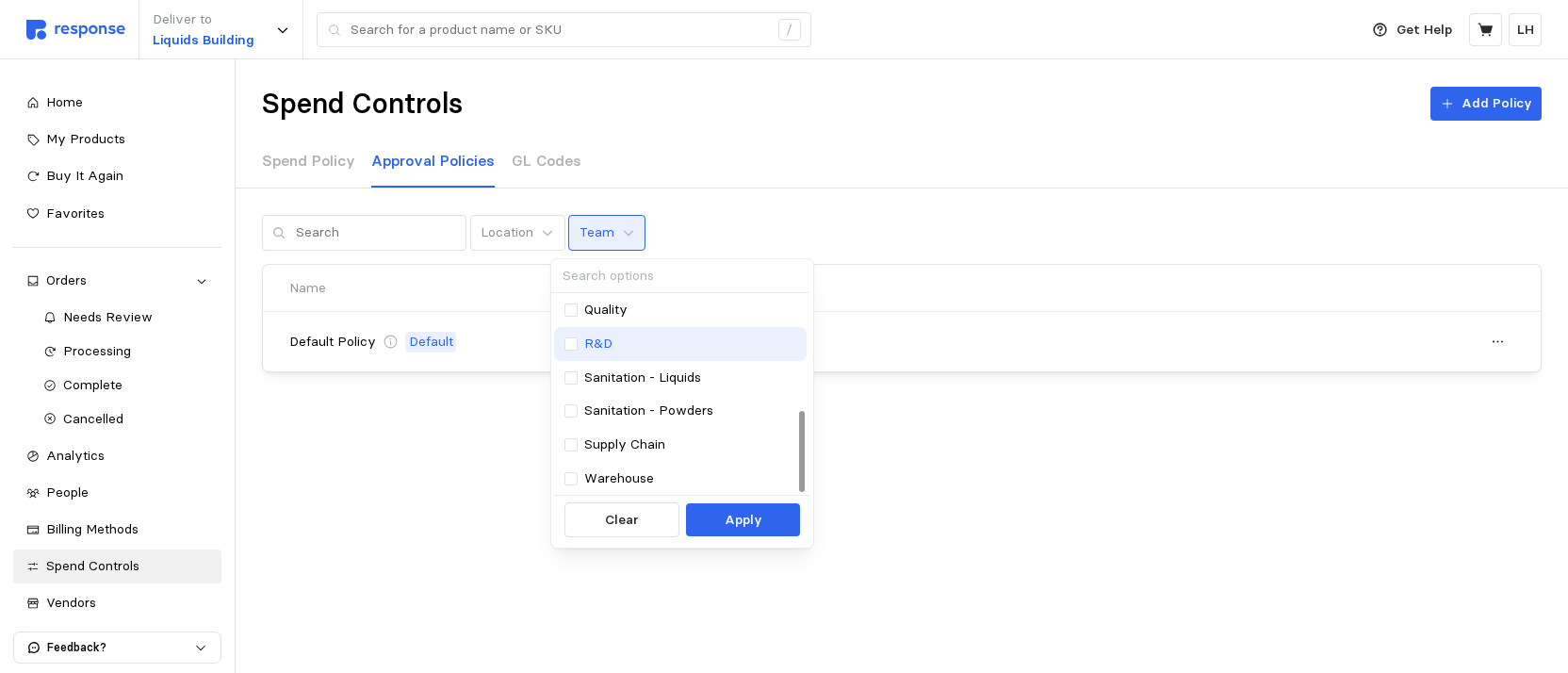 click on "R&D" at bounding box center (680, 344) 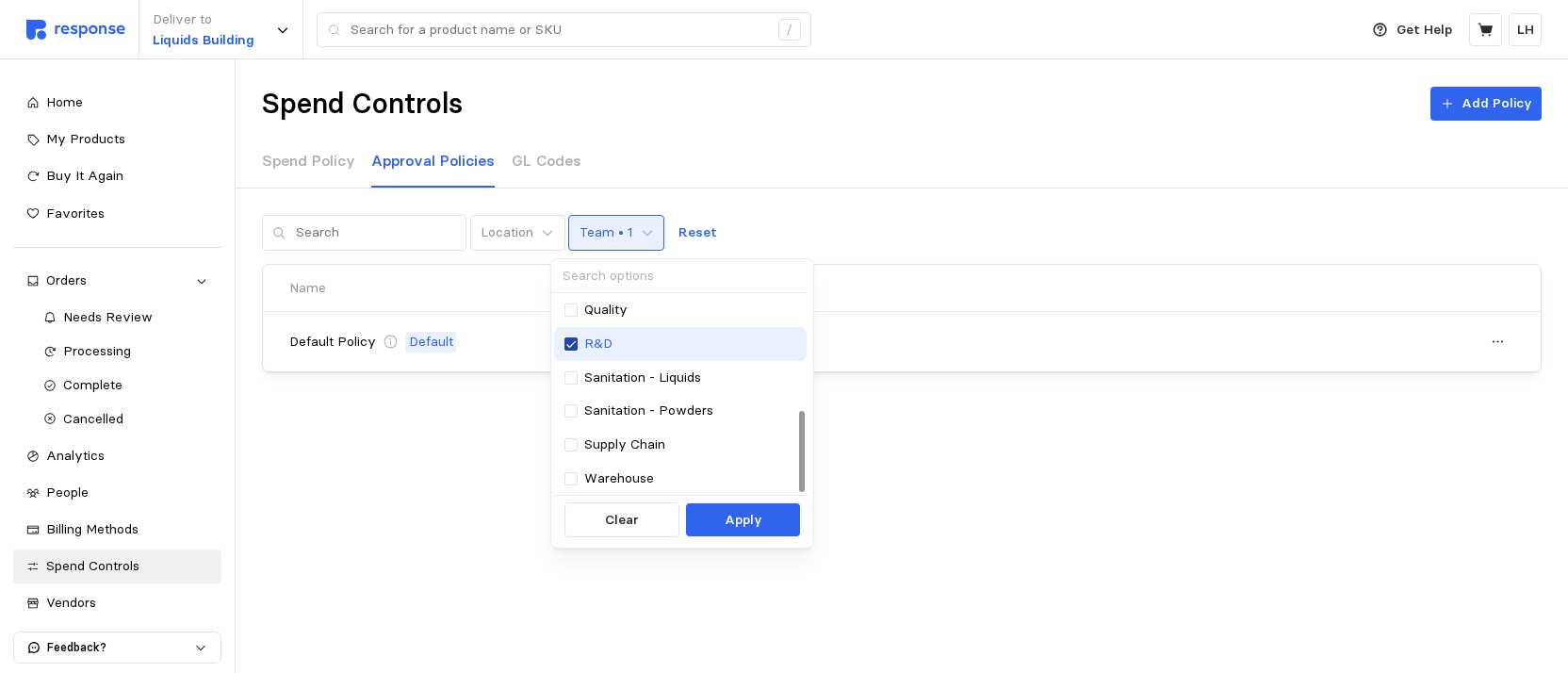 click 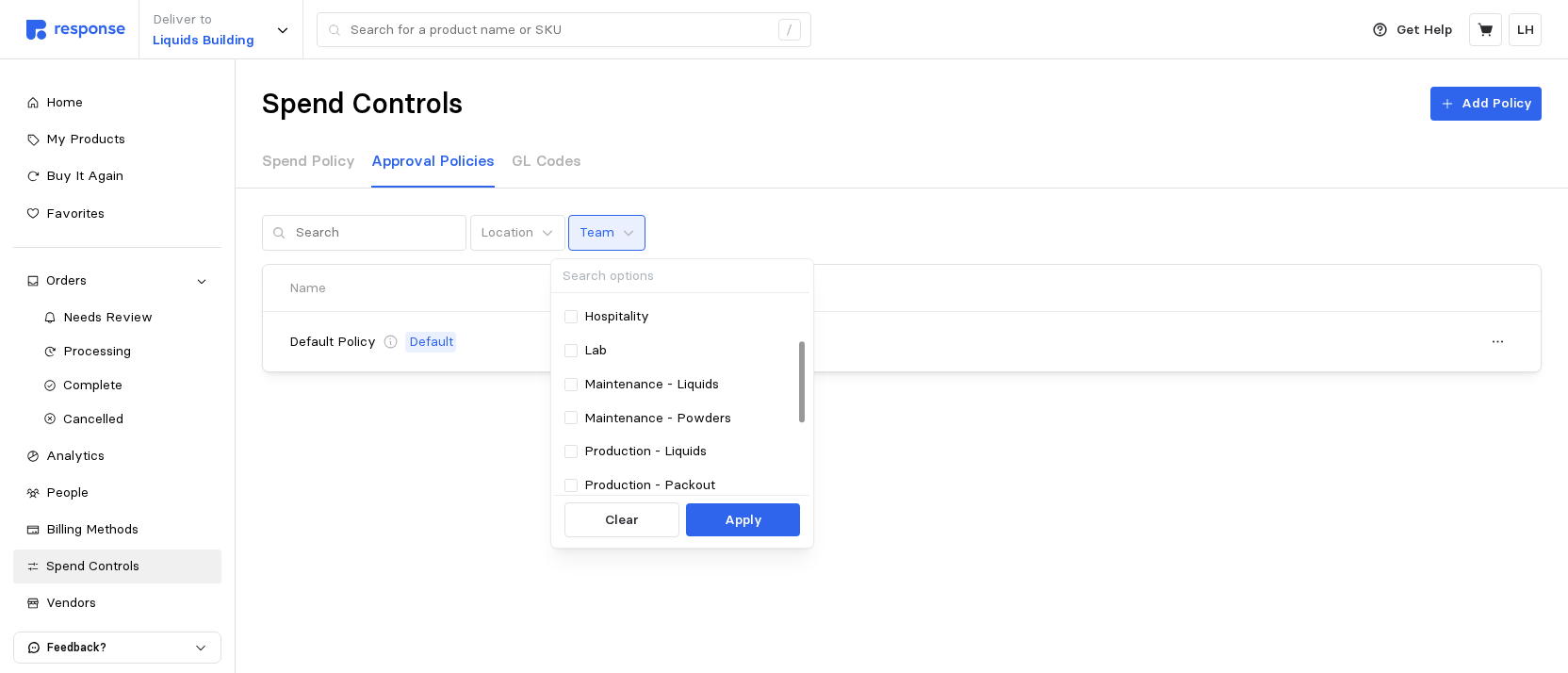 scroll, scrollTop: 0, scrollLeft: 0, axis: both 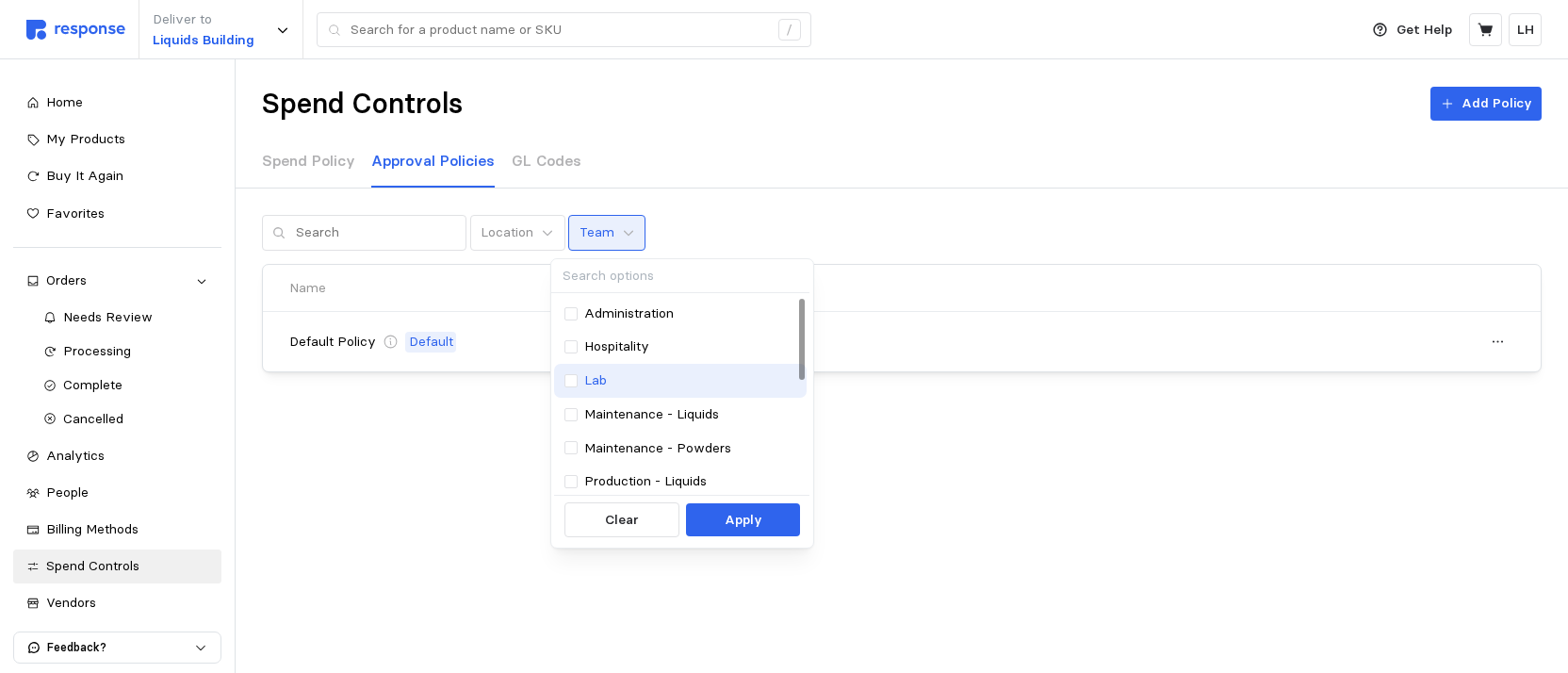 click on "Lab" at bounding box center (680, 381) 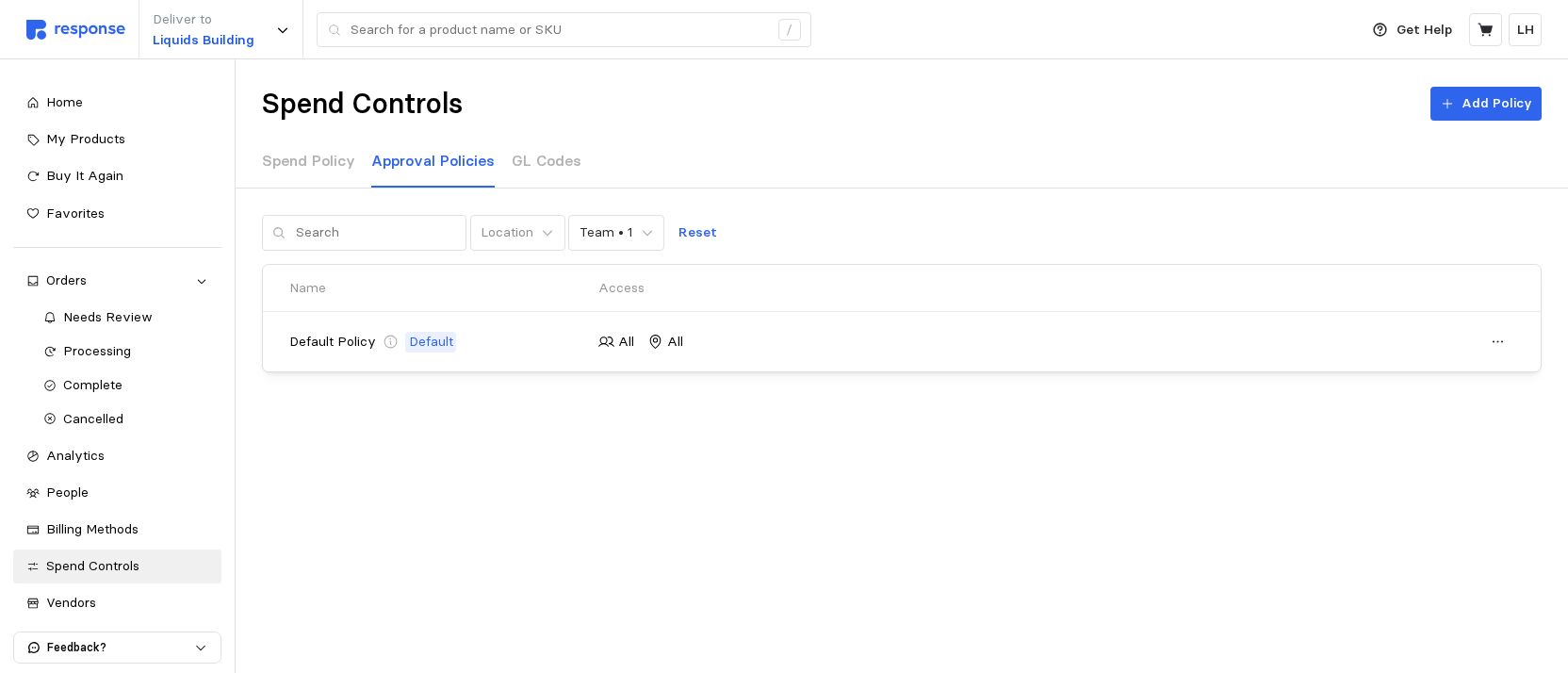 click on "Spend Controls Add Policy Spend Policy Approval Policies GL Codes Location Team • 1 Reset Name Access Default Policy Default All All" at bounding box center [902, 278] 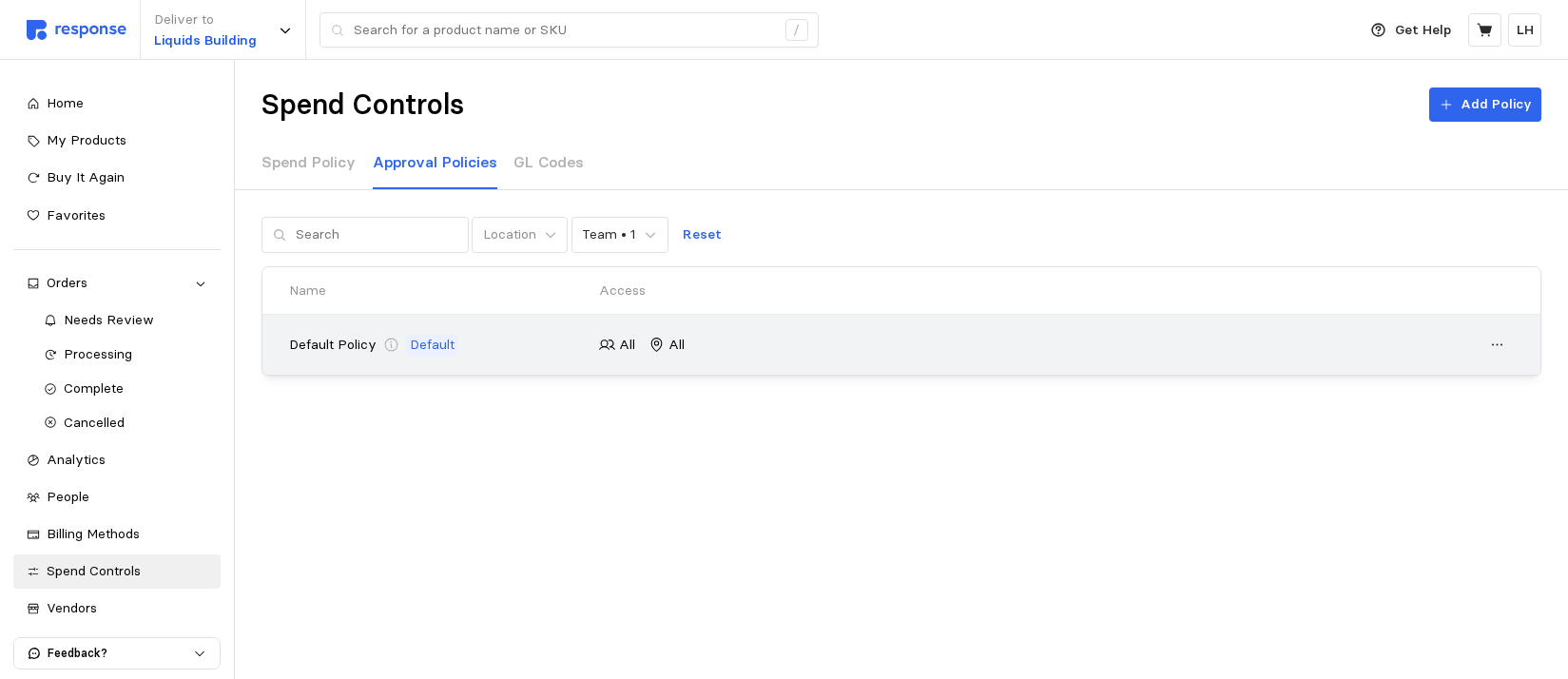 click 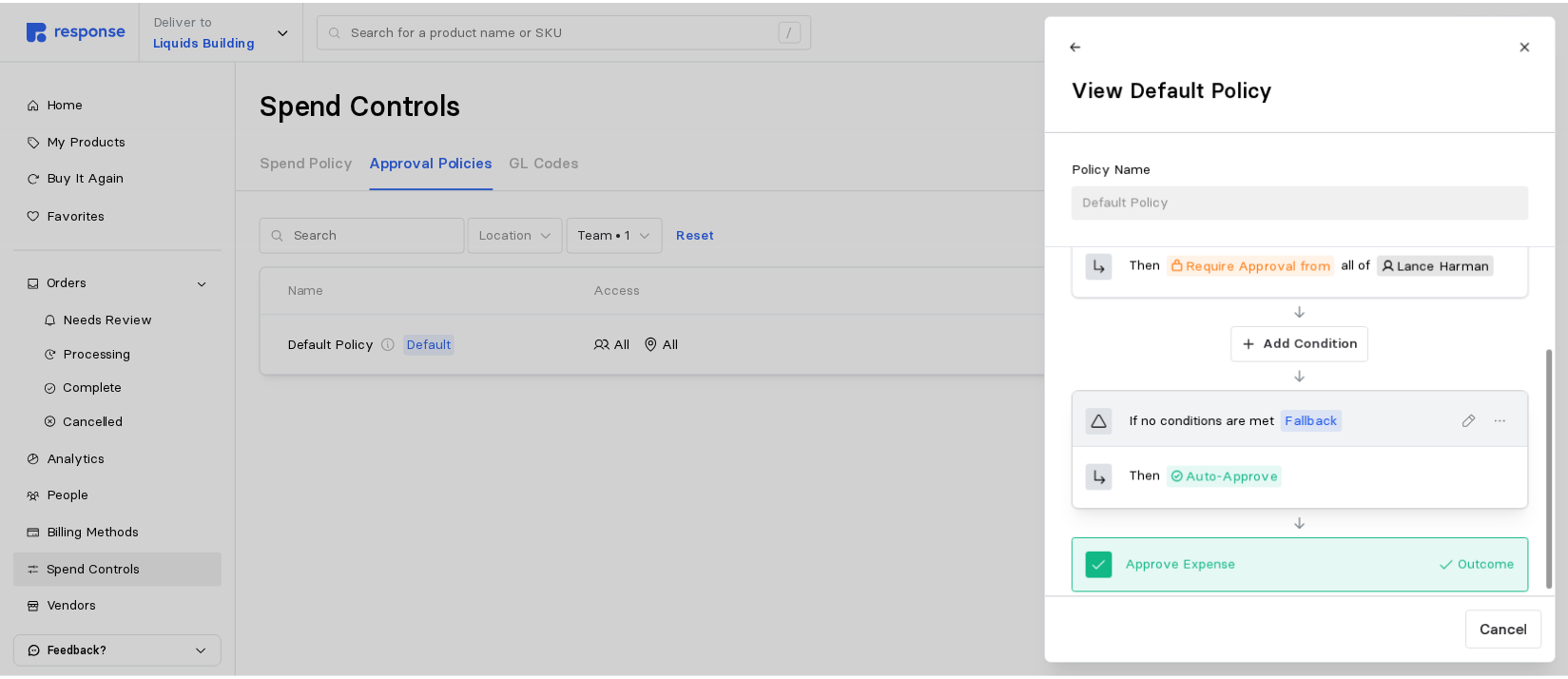 scroll, scrollTop: 428, scrollLeft: 0, axis: vertical 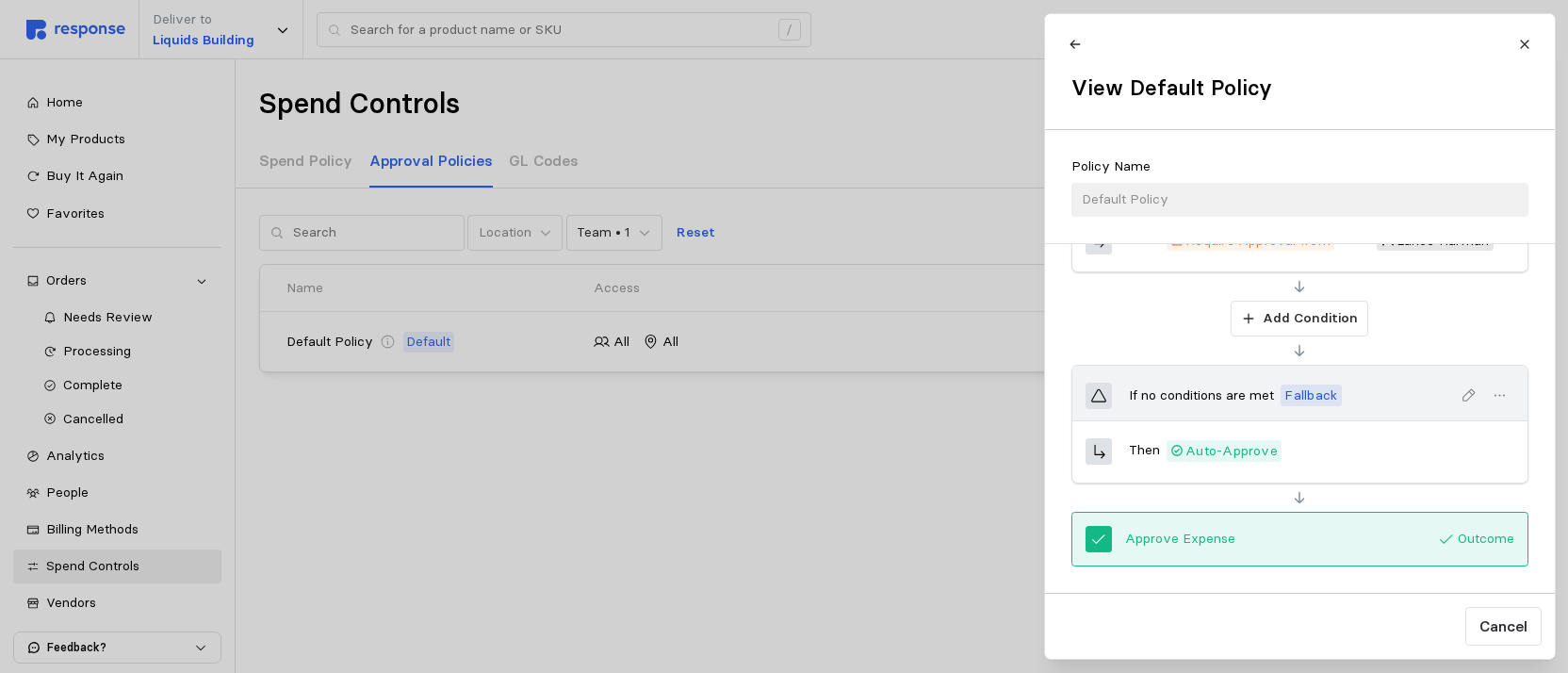 click at bounding box center [784, 336] 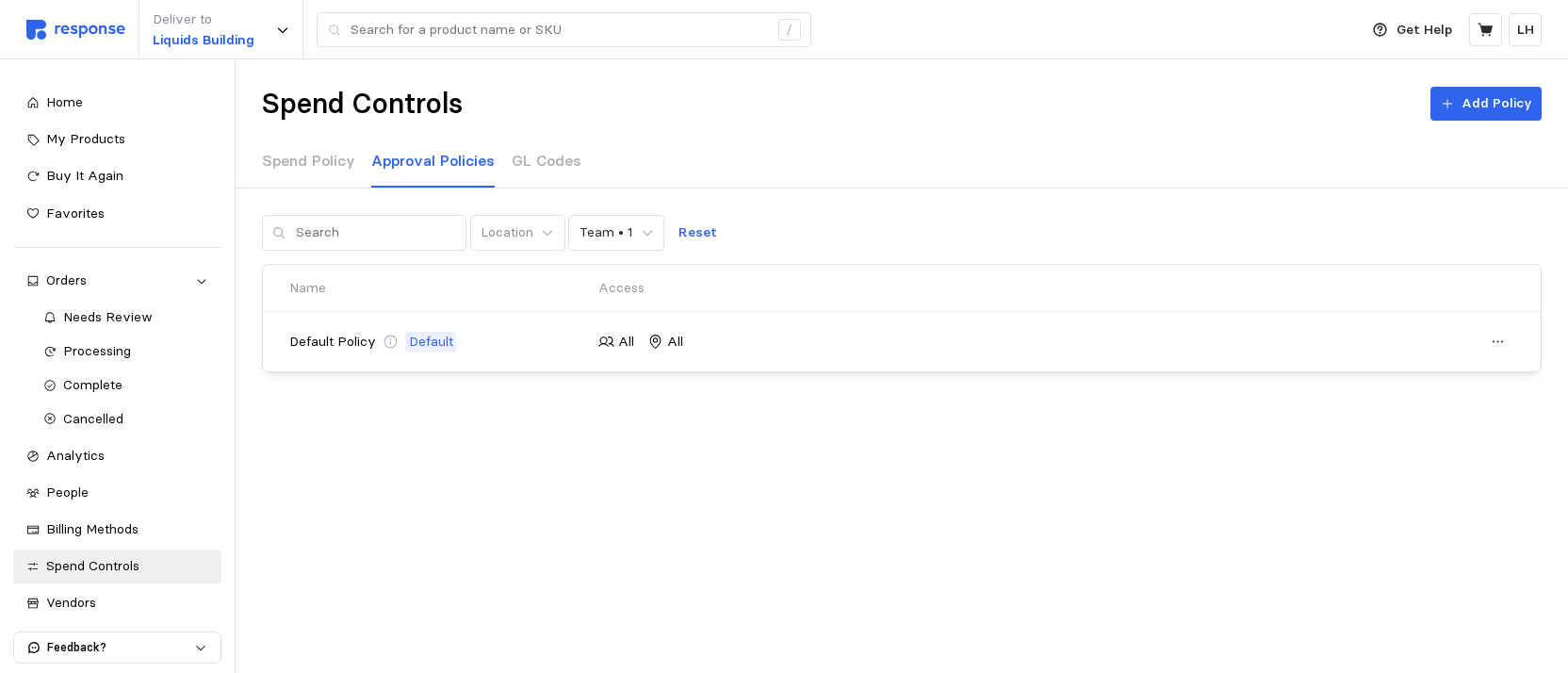click on "Spend Policy Approval Policies GL Codes" at bounding box center [902, 161] 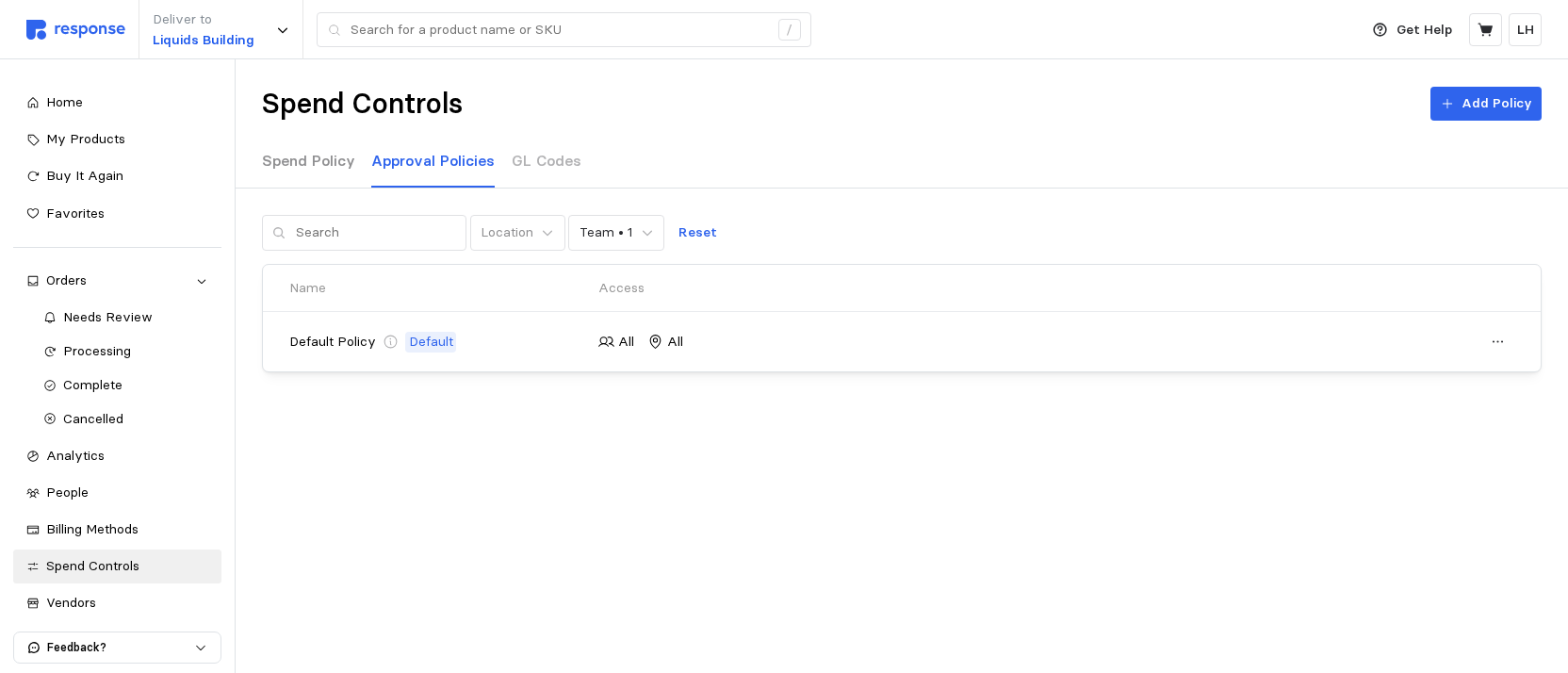 click on "Spend Policy" at bounding box center [308, 160] 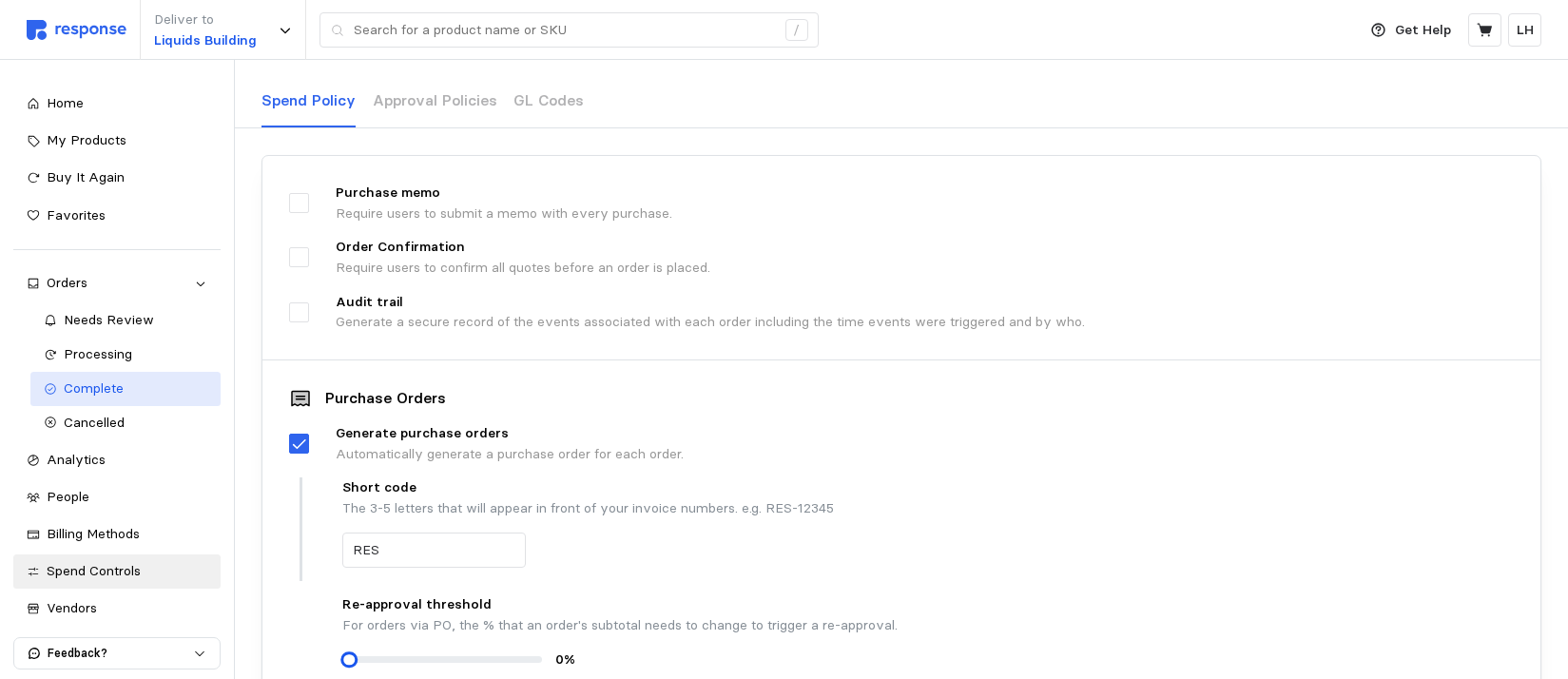 scroll, scrollTop: 95, scrollLeft: 0, axis: vertical 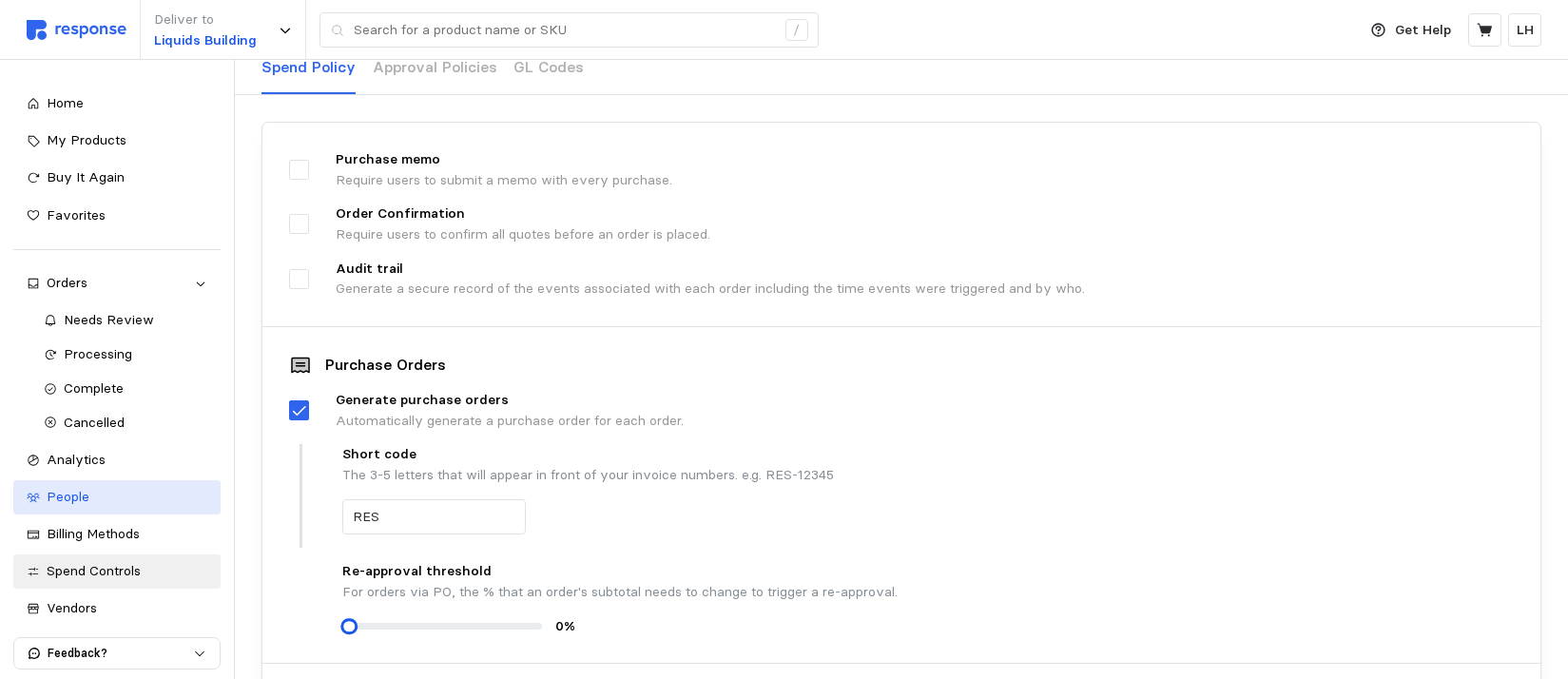 click on "People" at bounding box center (68, 496) 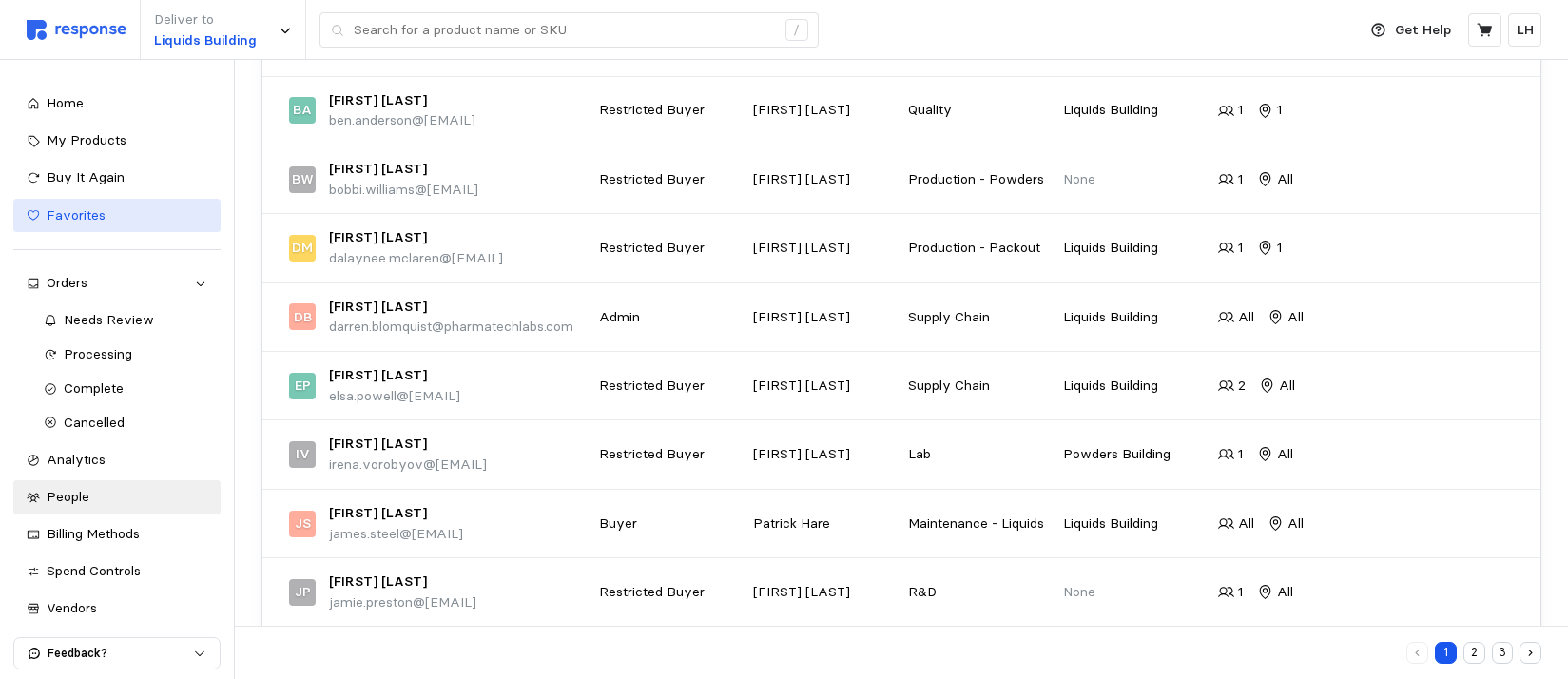scroll, scrollTop: 24, scrollLeft: 0, axis: vertical 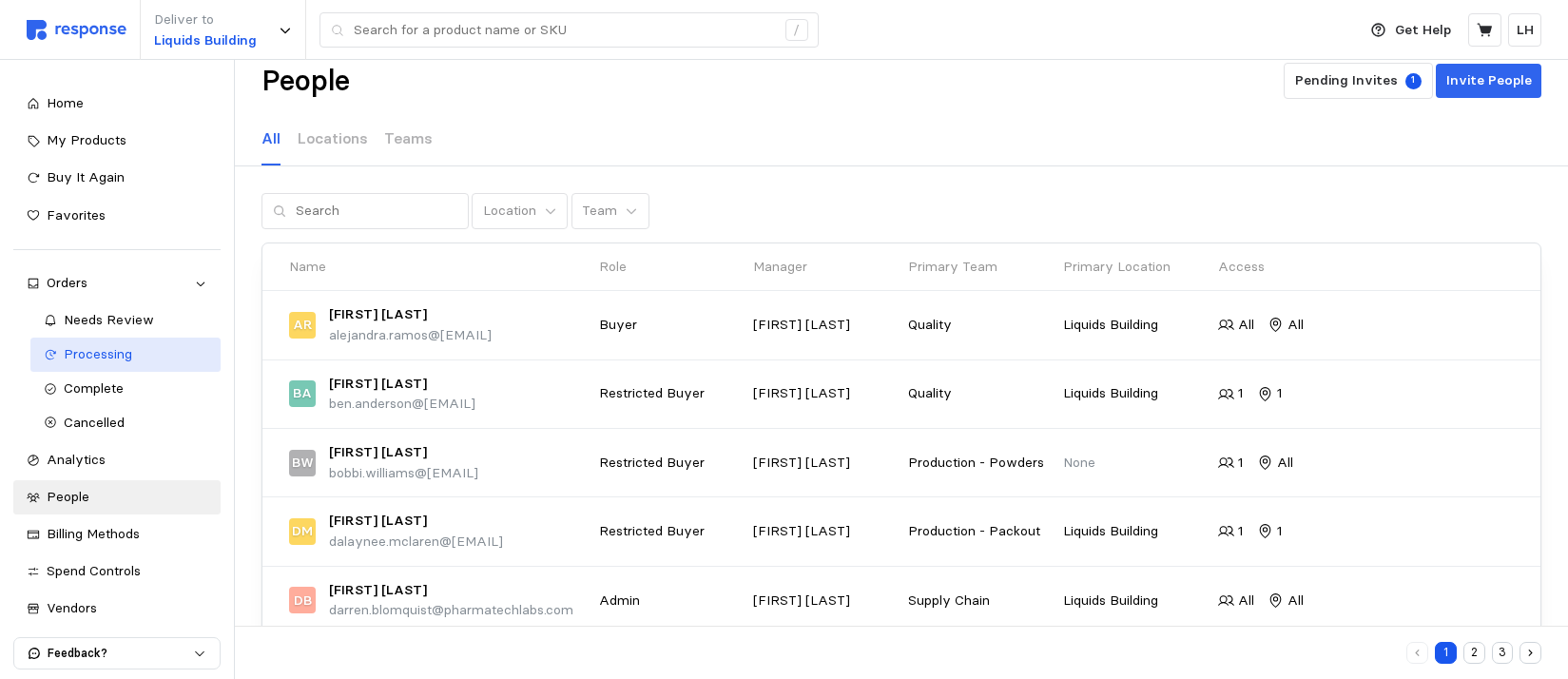 click on "Processing" at bounding box center [98, 354] 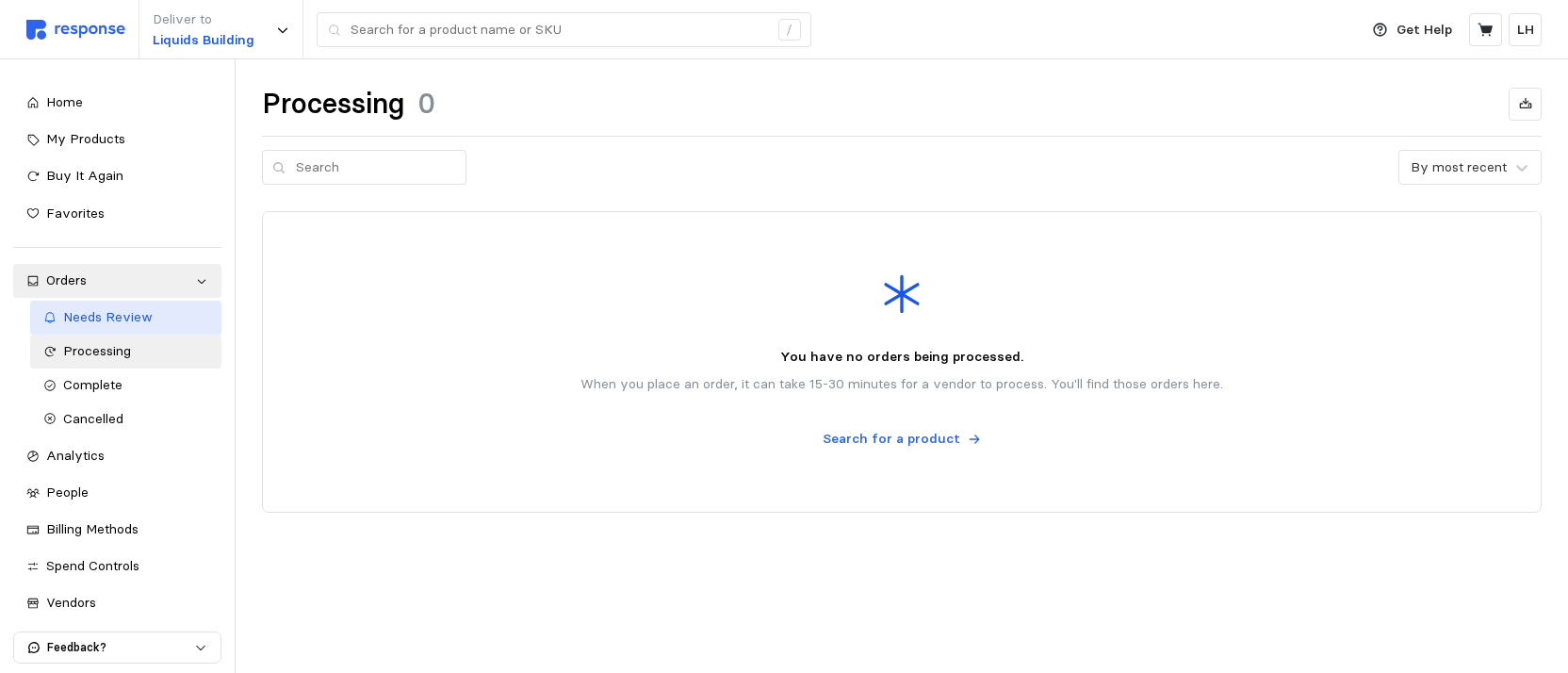 click on "Needs Review" at bounding box center (107, 317) 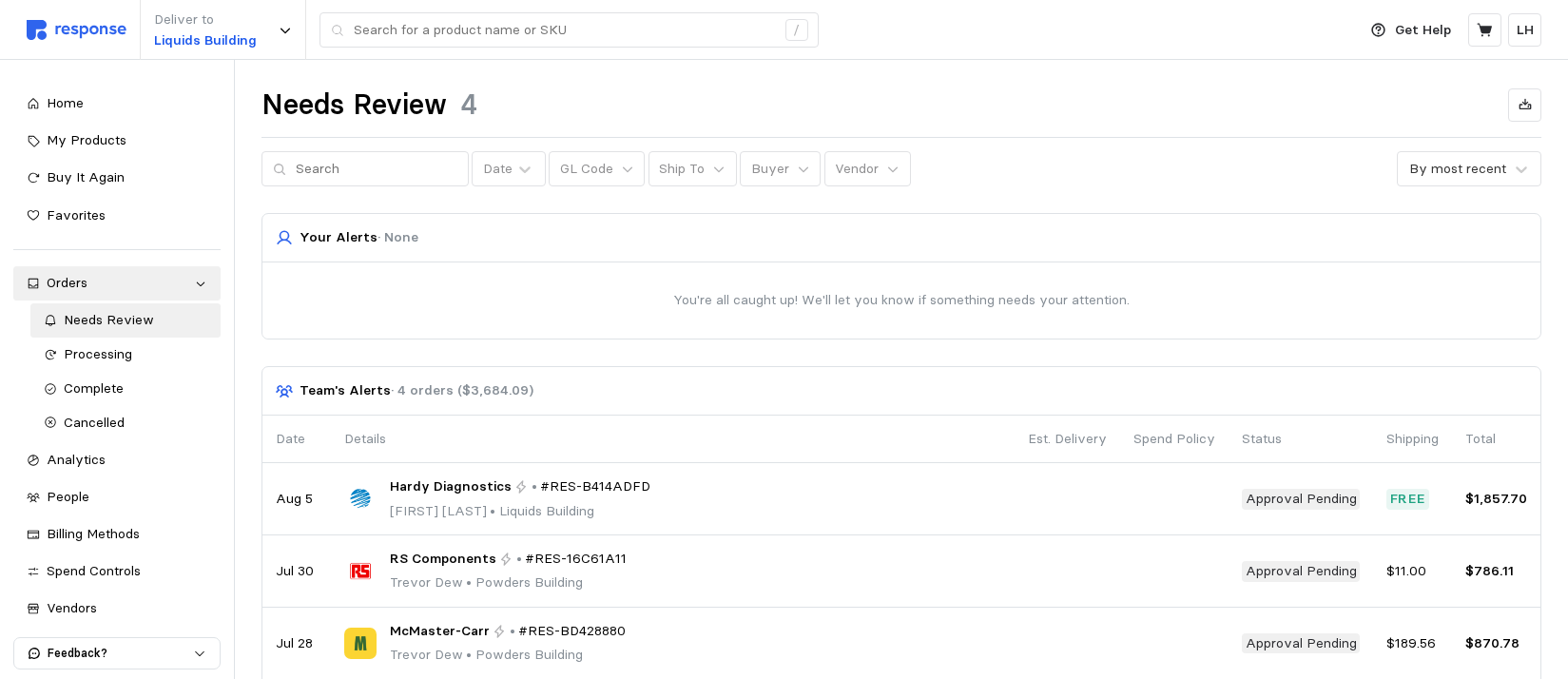 click on "· None" at bounding box center (397, 237) 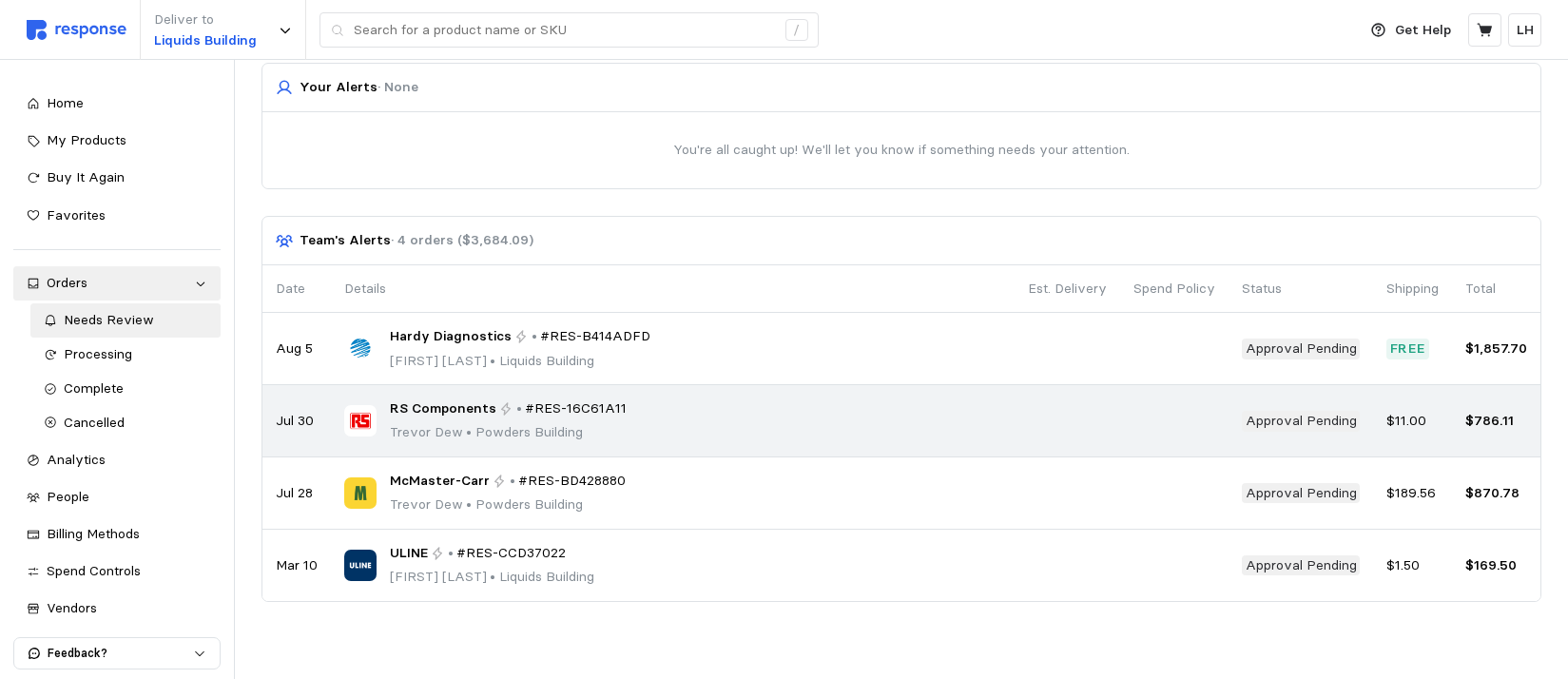 scroll, scrollTop: 153, scrollLeft: 0, axis: vertical 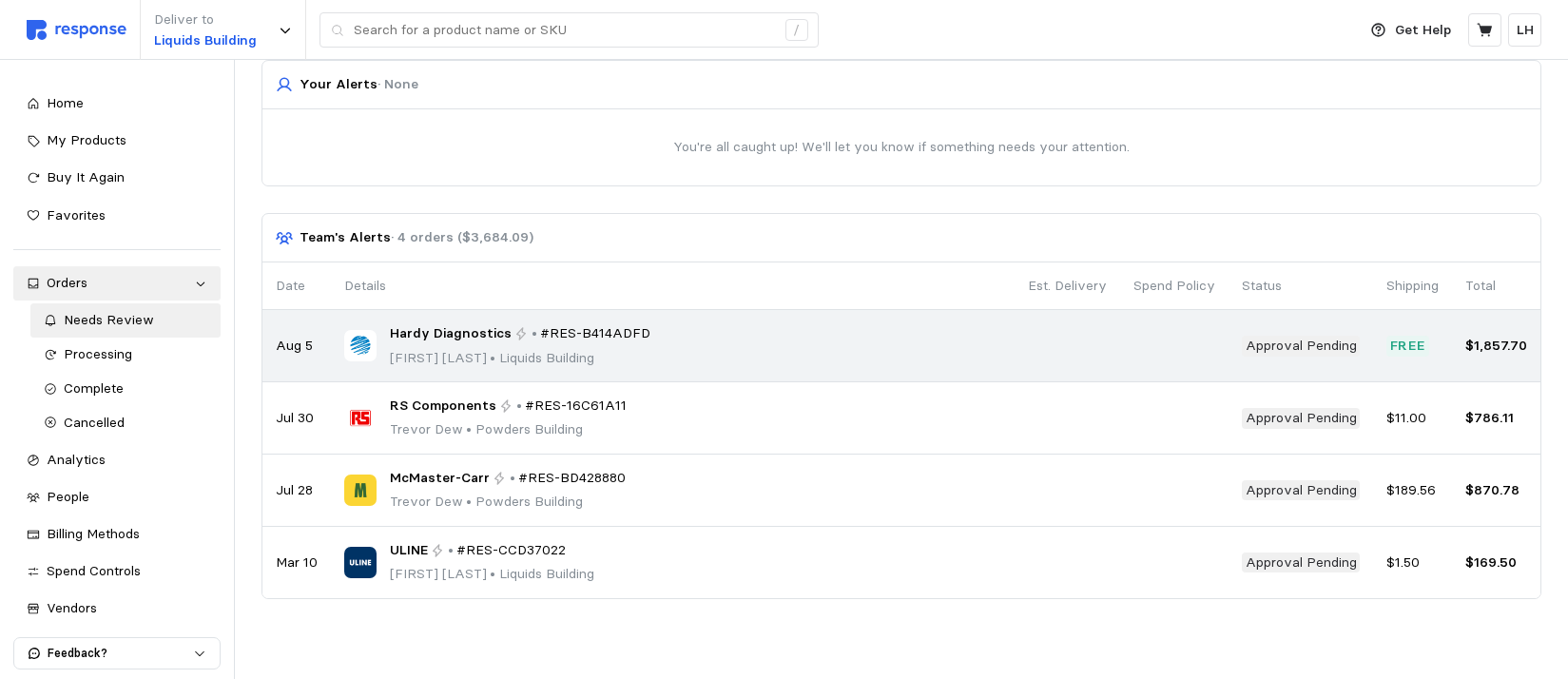 click on "Approval Pending" at bounding box center (1301, 346) 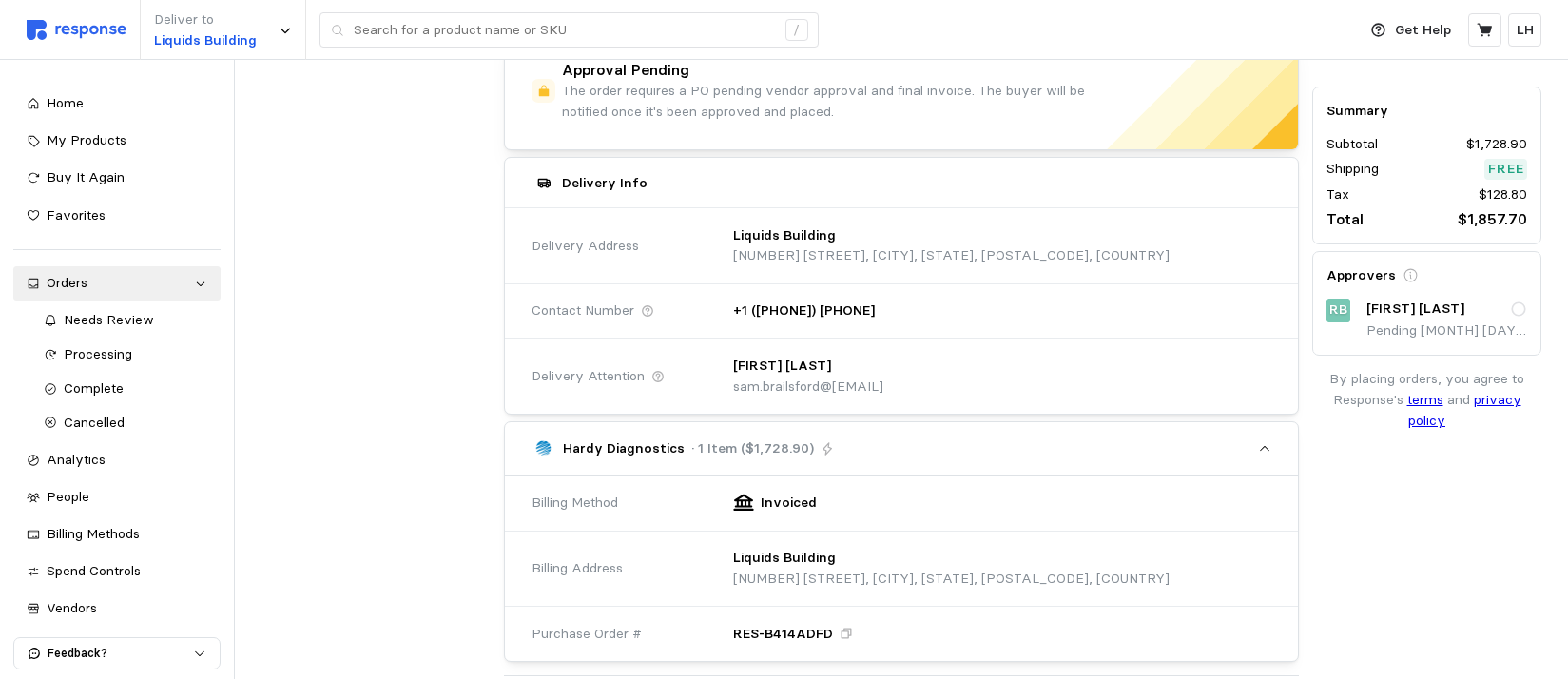 scroll, scrollTop: 285, scrollLeft: 0, axis: vertical 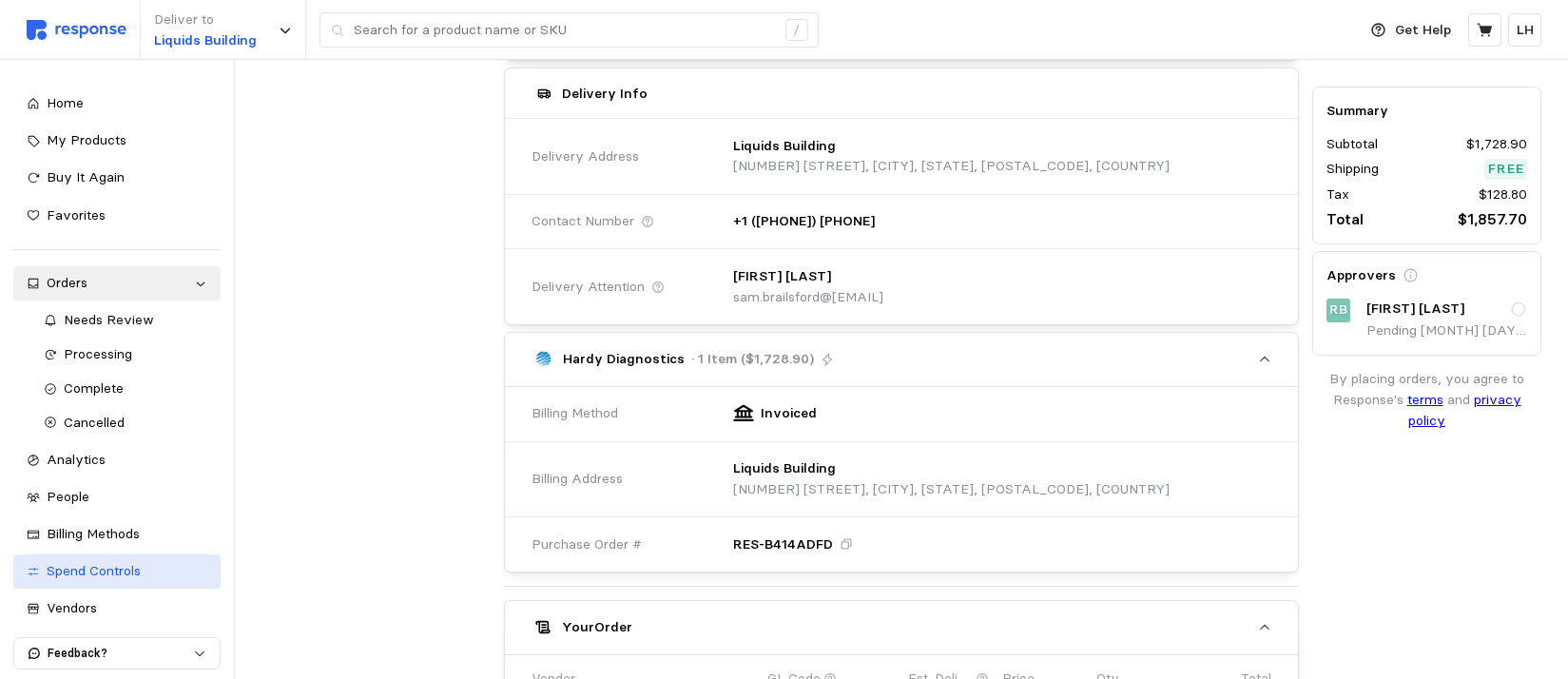 click on "Spend Controls" at bounding box center (93, 571) 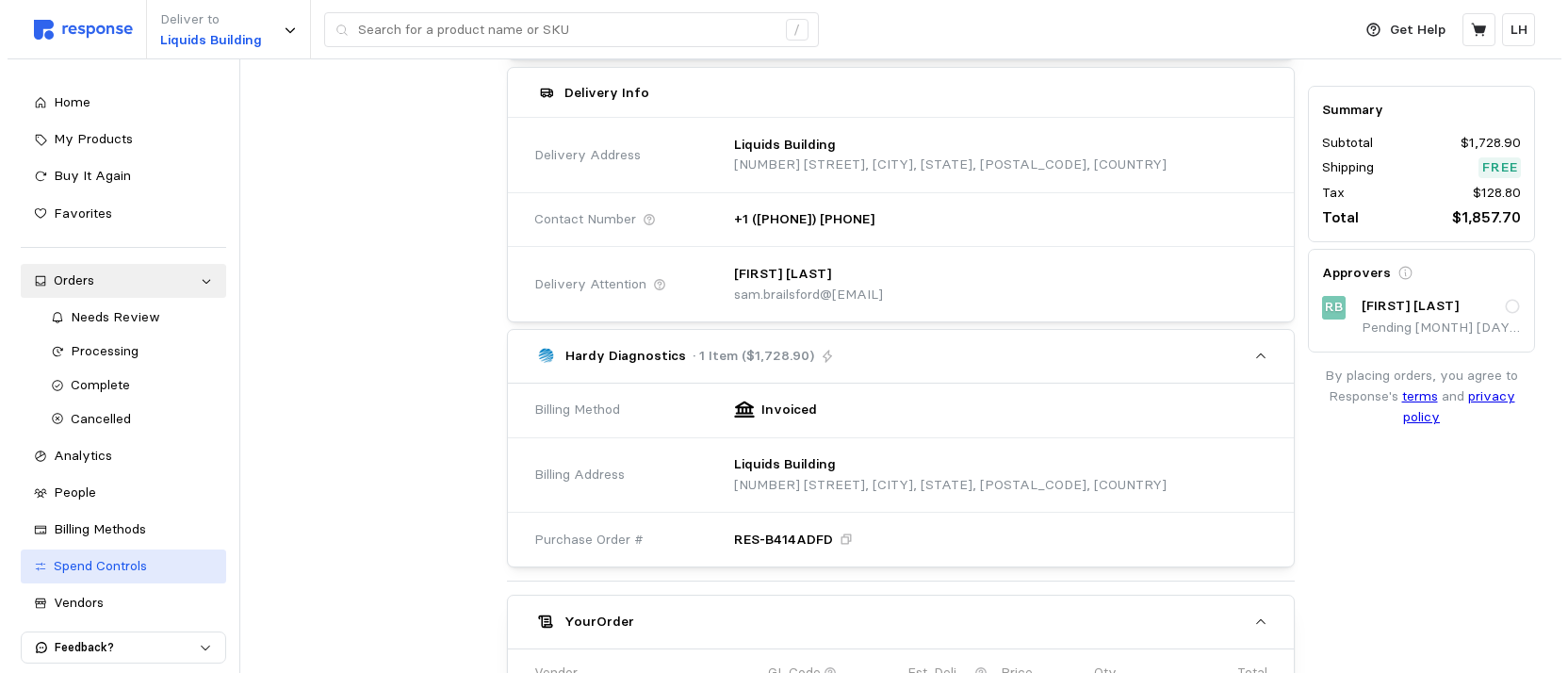 scroll, scrollTop: 0, scrollLeft: 0, axis: both 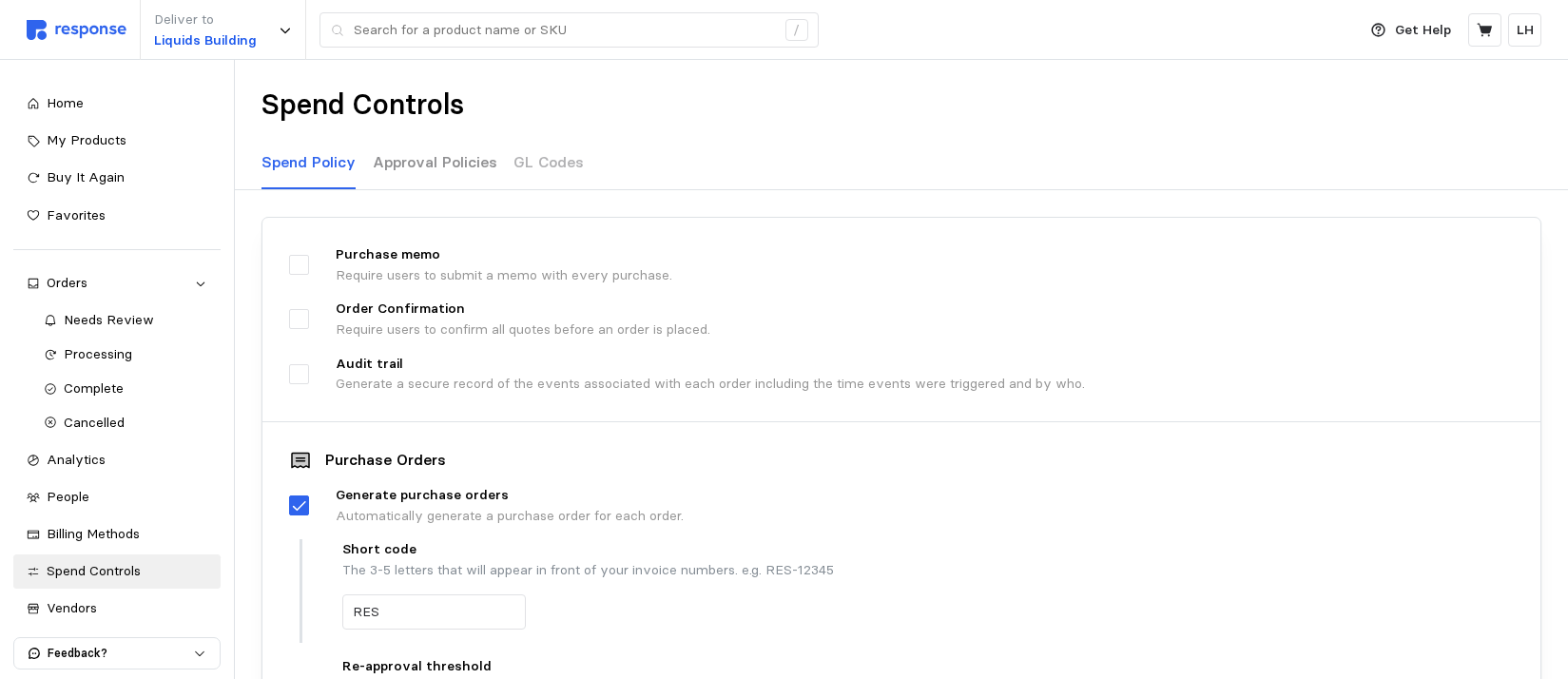 click on "Approval Policies" at bounding box center (435, 162) 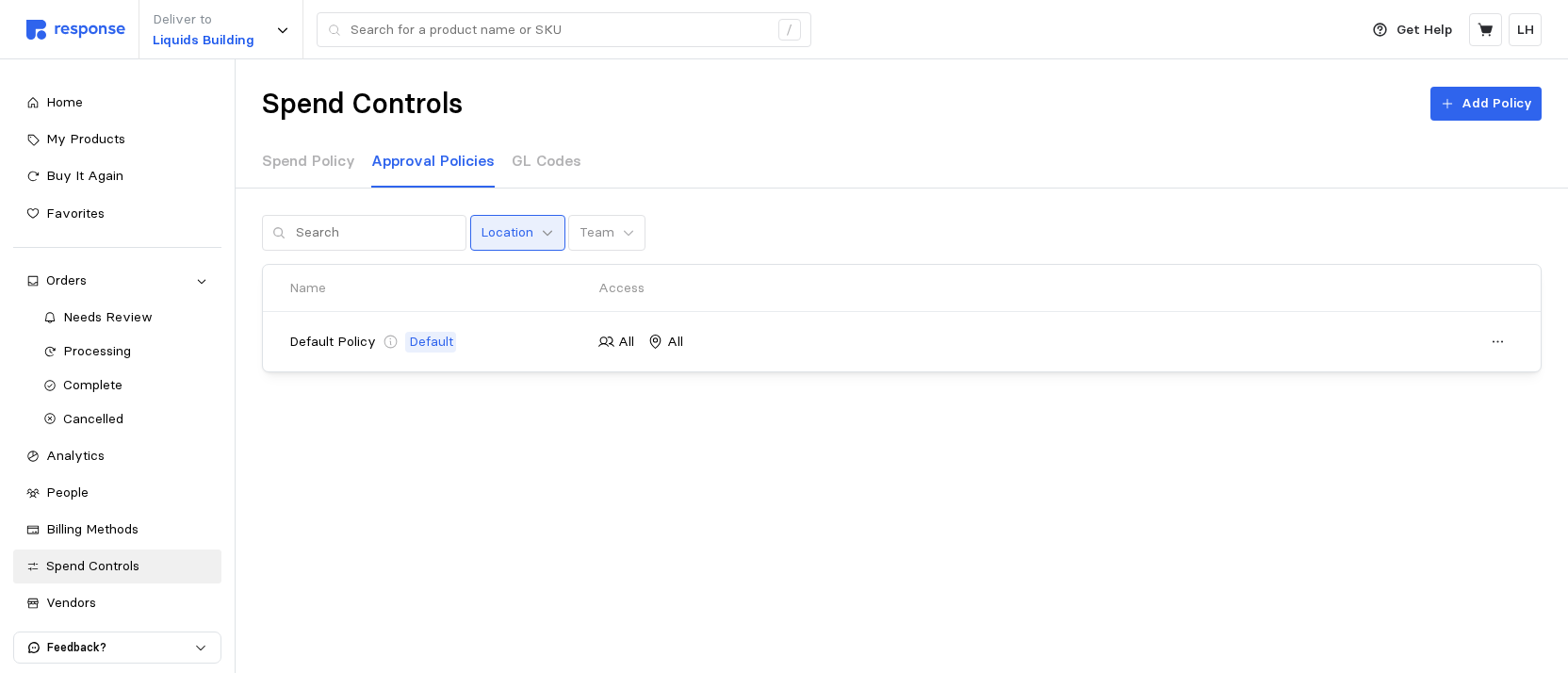 click 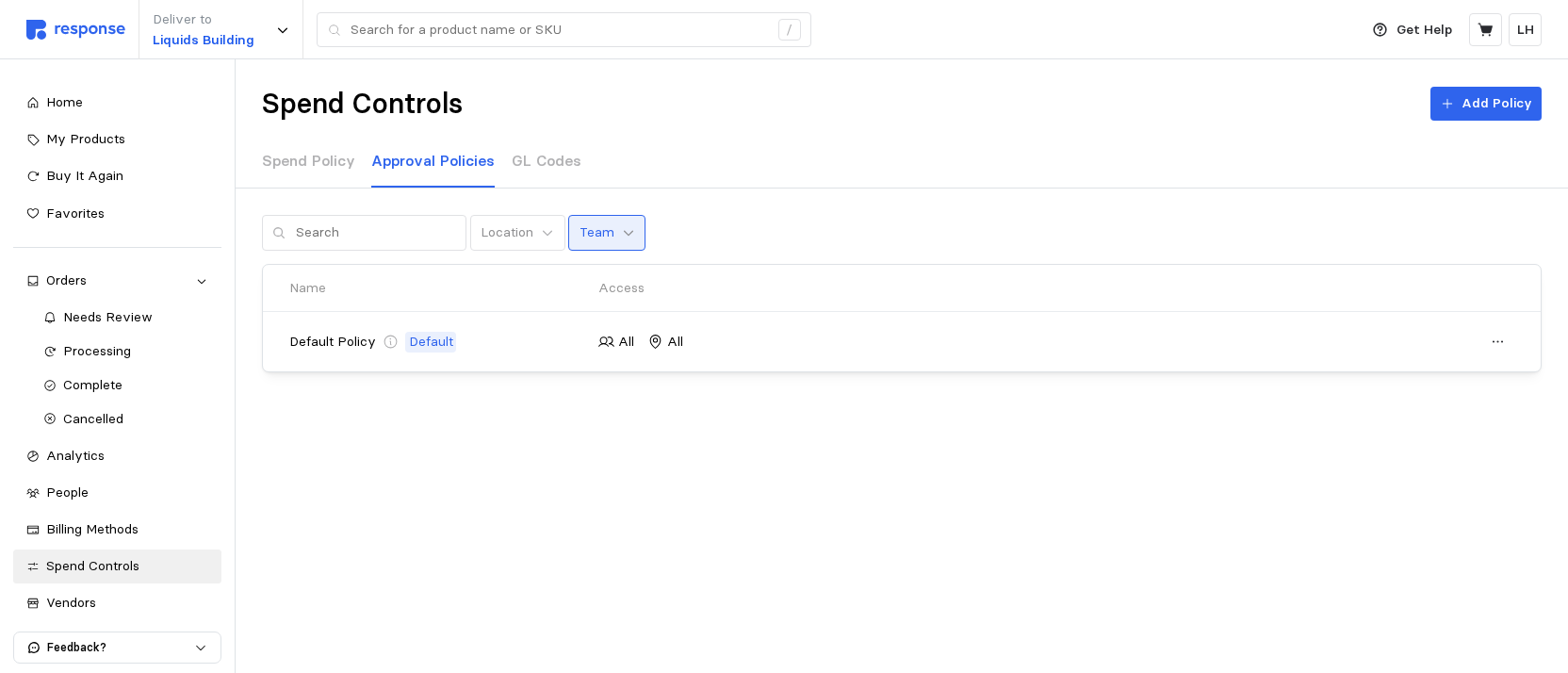 click 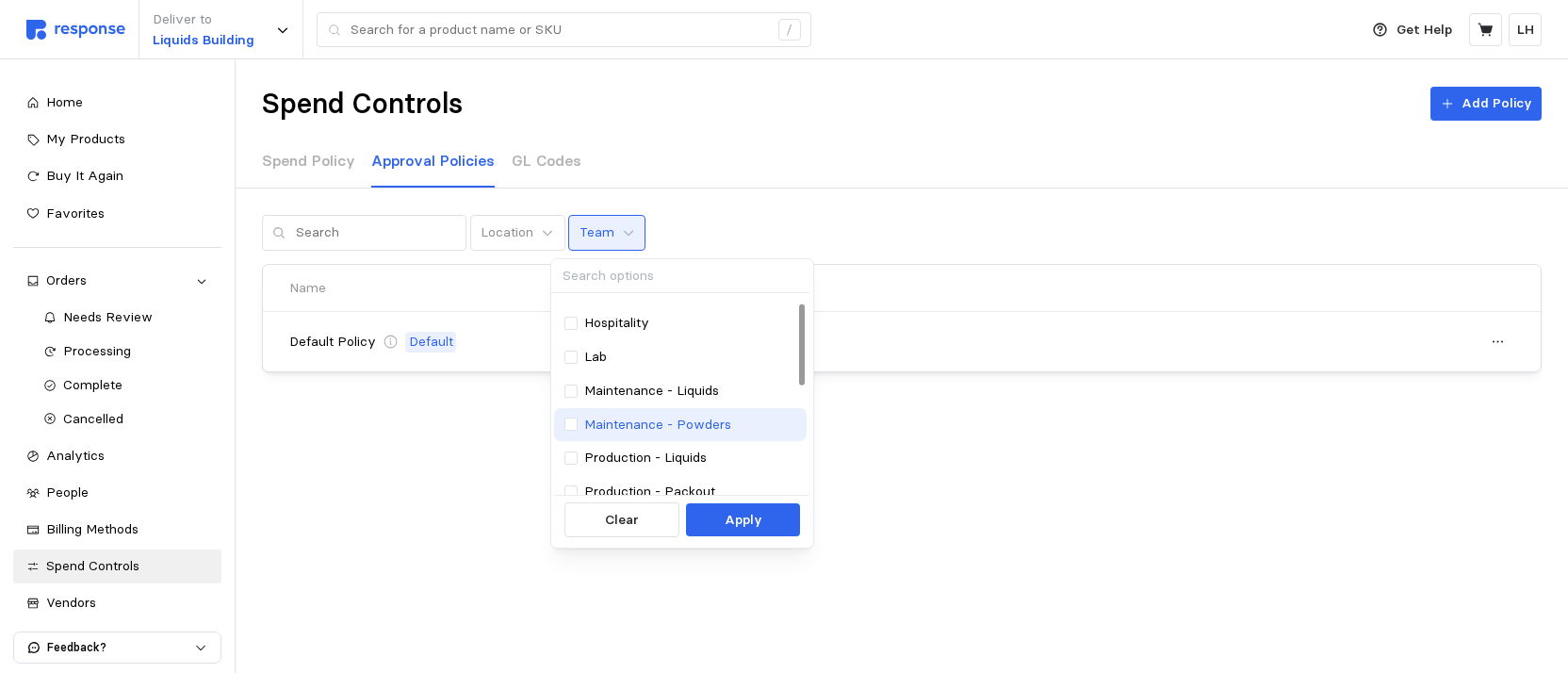 scroll, scrollTop: 0, scrollLeft: 0, axis: both 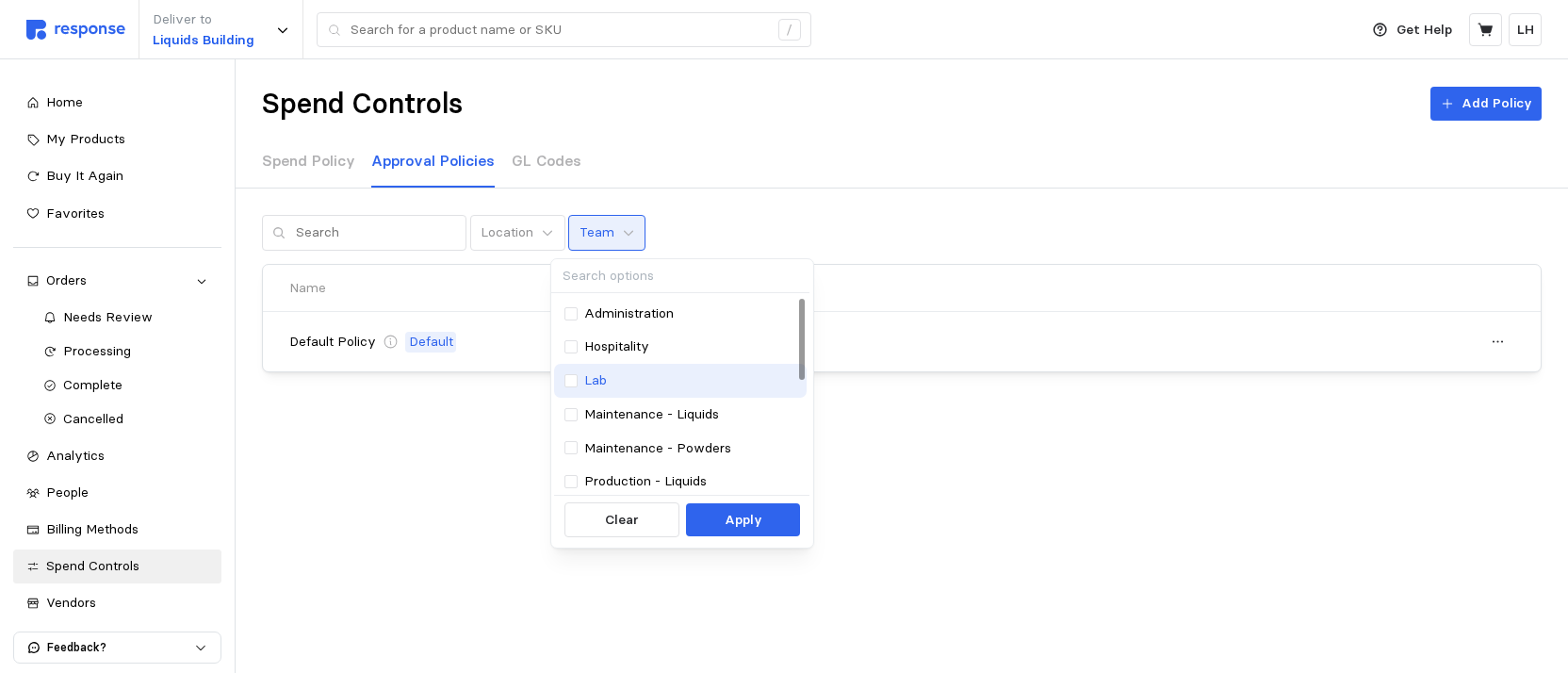 click on "Lab" at bounding box center [680, 381] 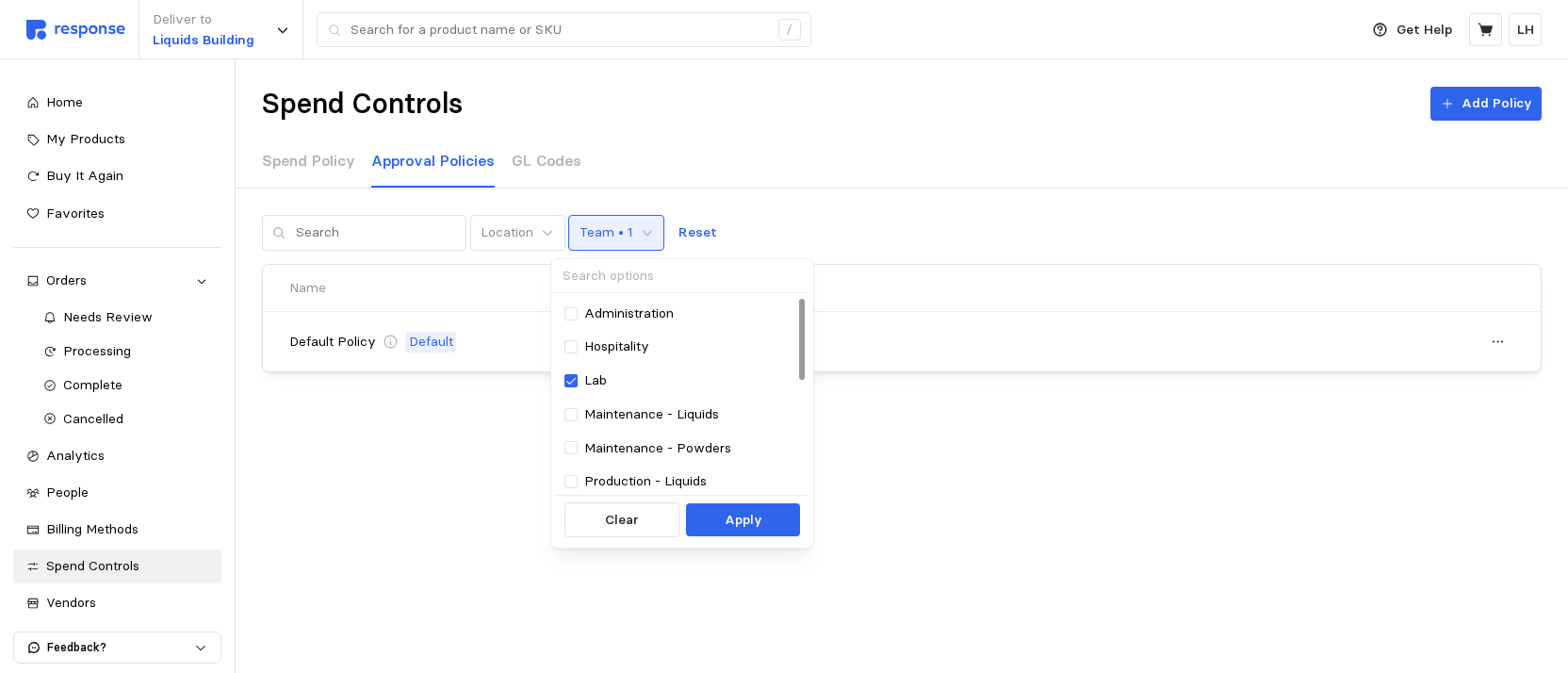 click on "Spend Controls Add Policy Spend Policy Approval Policies GL Codes Location Team • 1 Reset Name Access Default Policy Default All All" at bounding box center [902, 278] 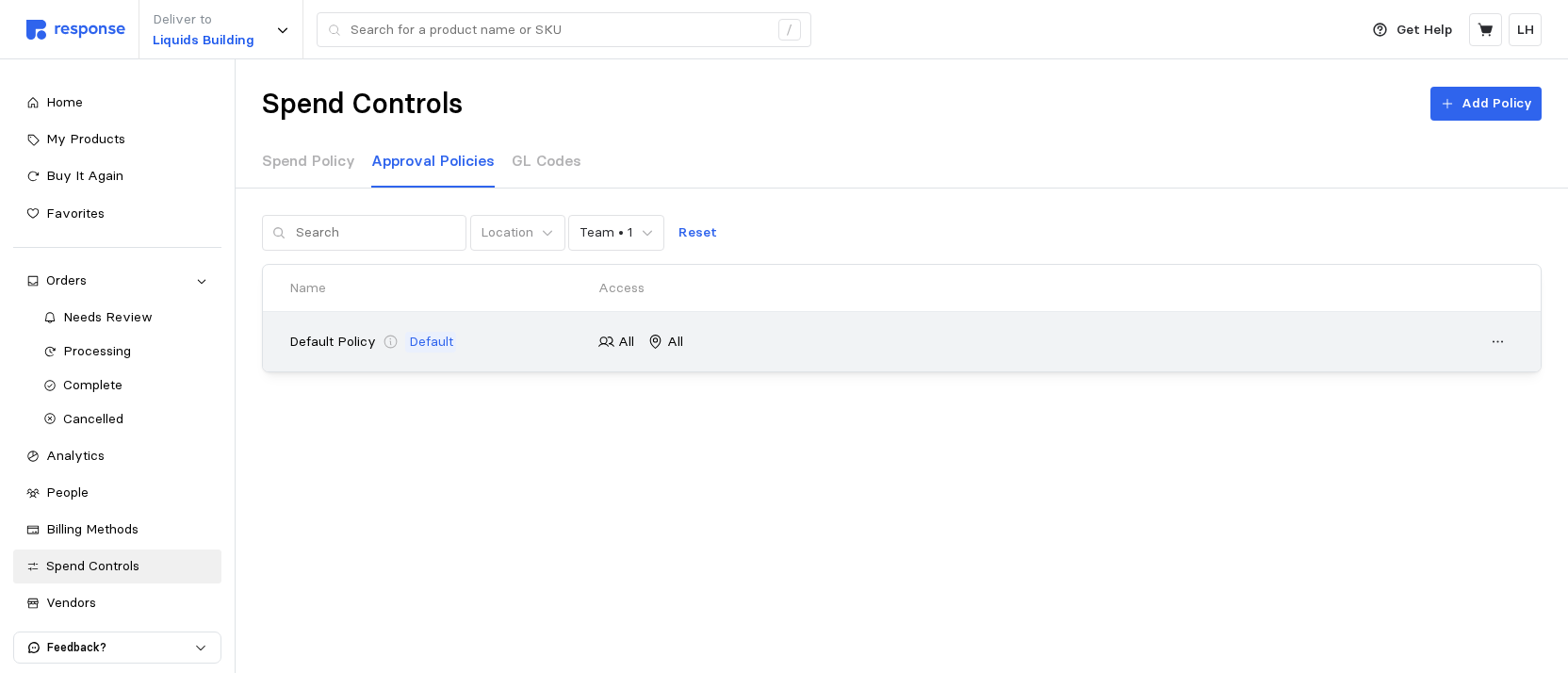 click on "Default" at bounding box center (431, 342) 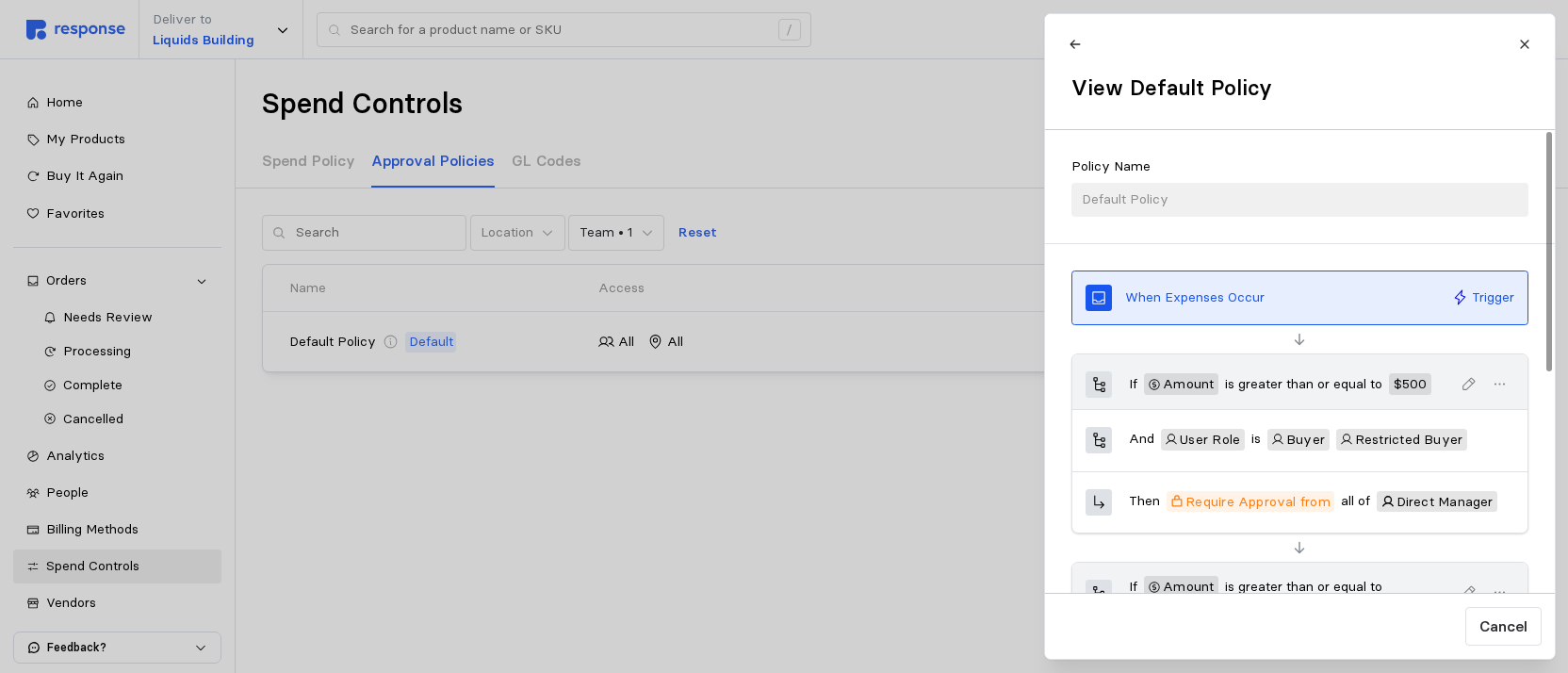 click on "Policy Name Default Policy" at bounding box center (1299, 187) 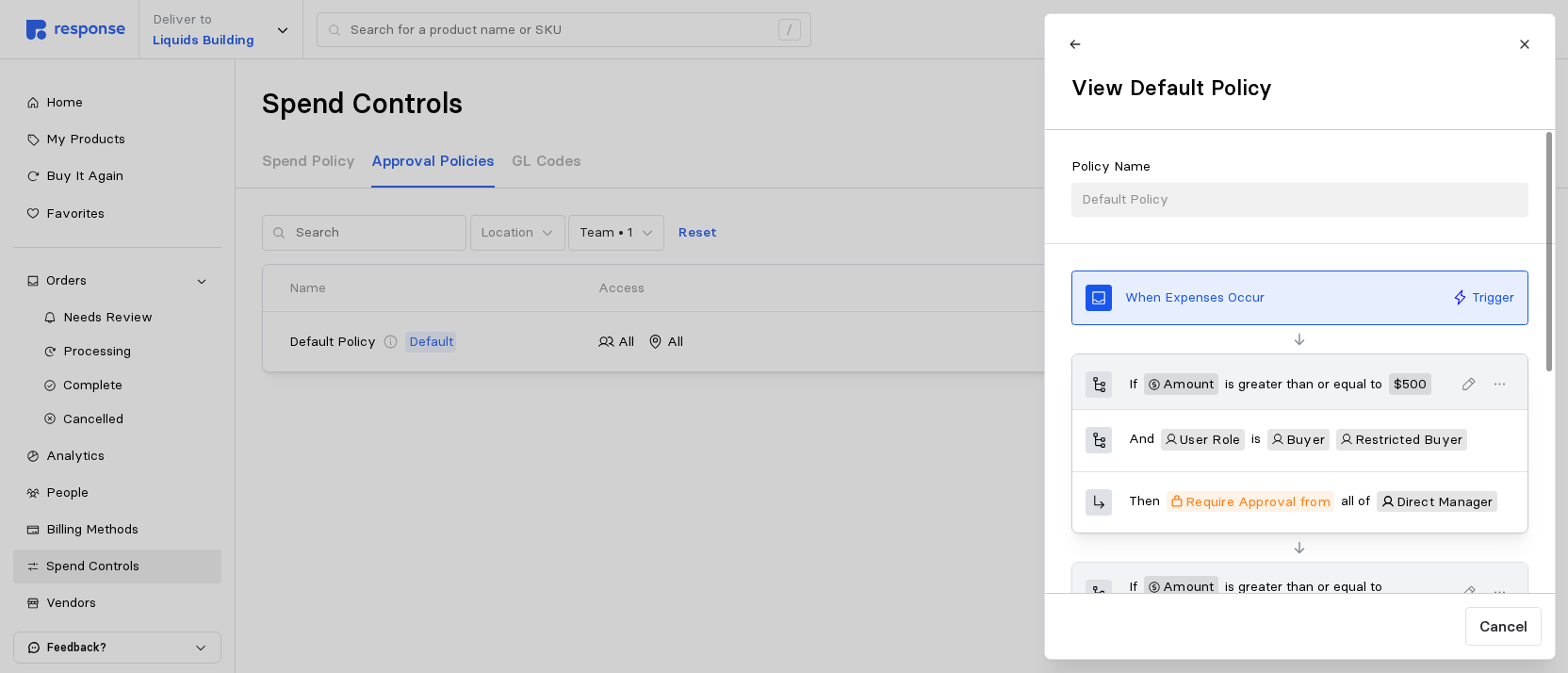 click 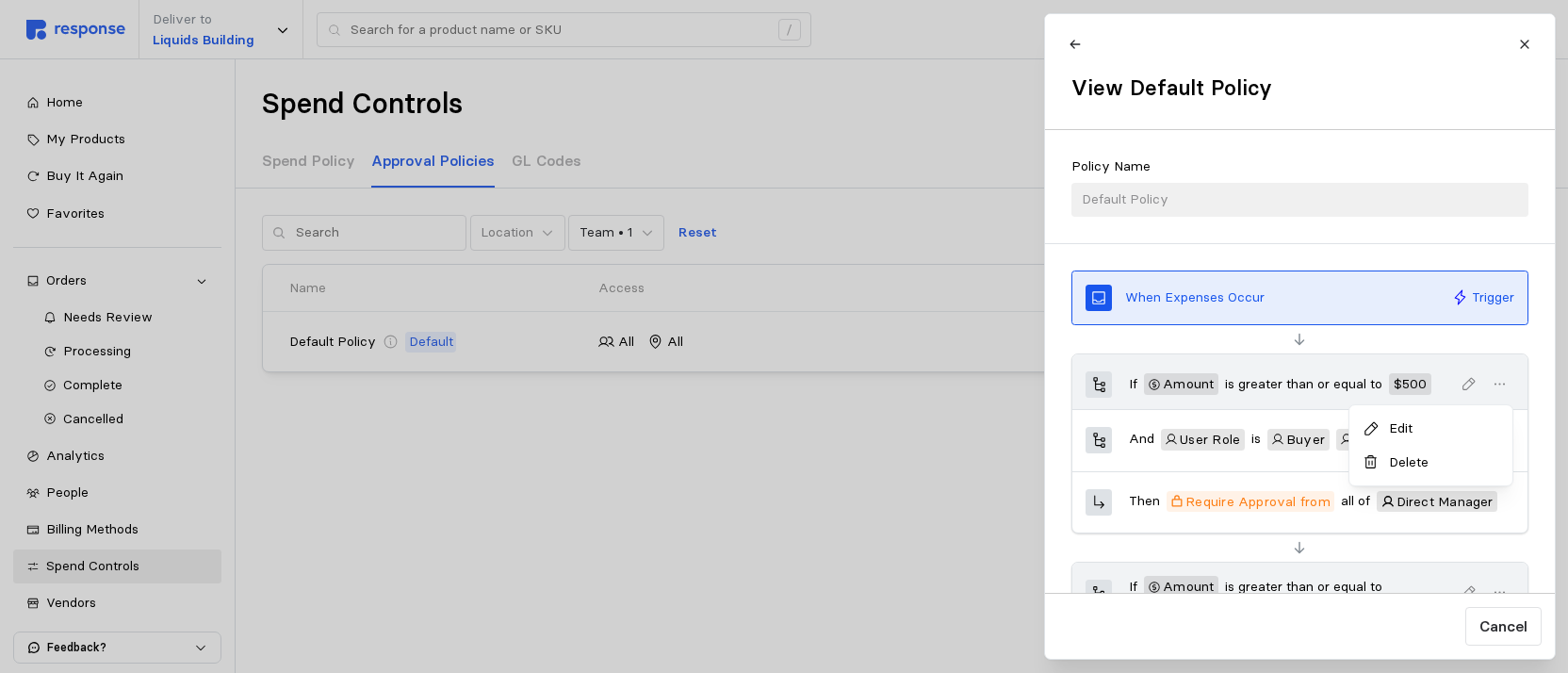 click on "Edit" at bounding box center [1441, 429] 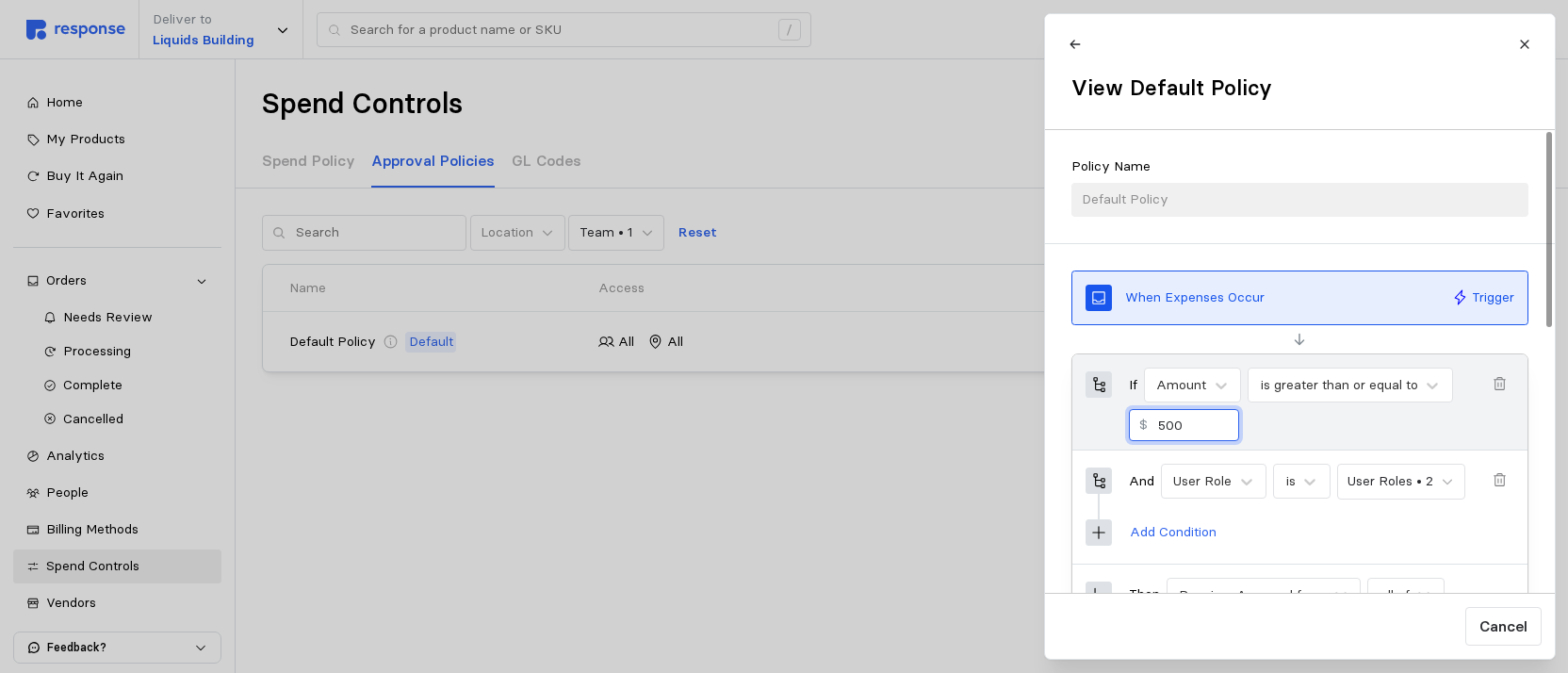 drag, startPoint x: 1224, startPoint y: 426, endPoint x: 1160, endPoint y: 426, distance: 64 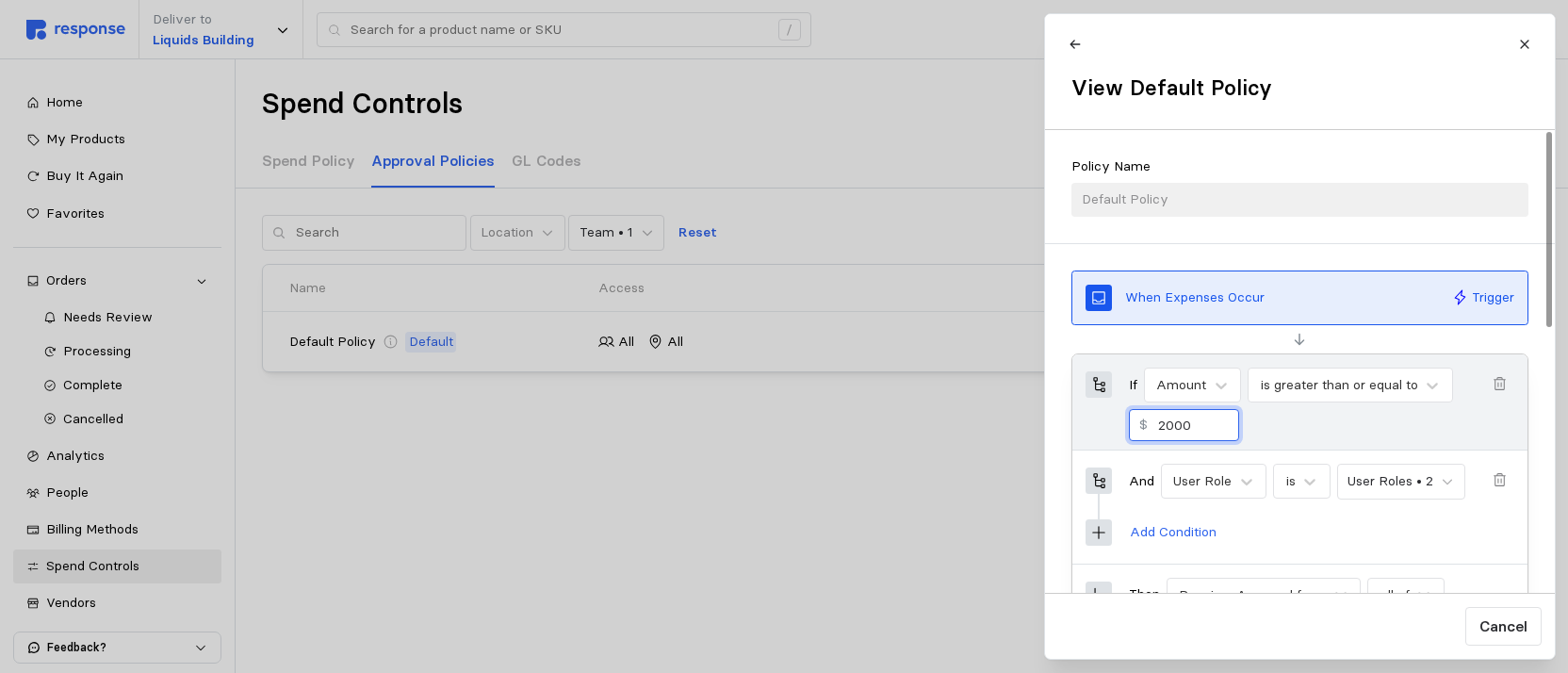 type on "2000" 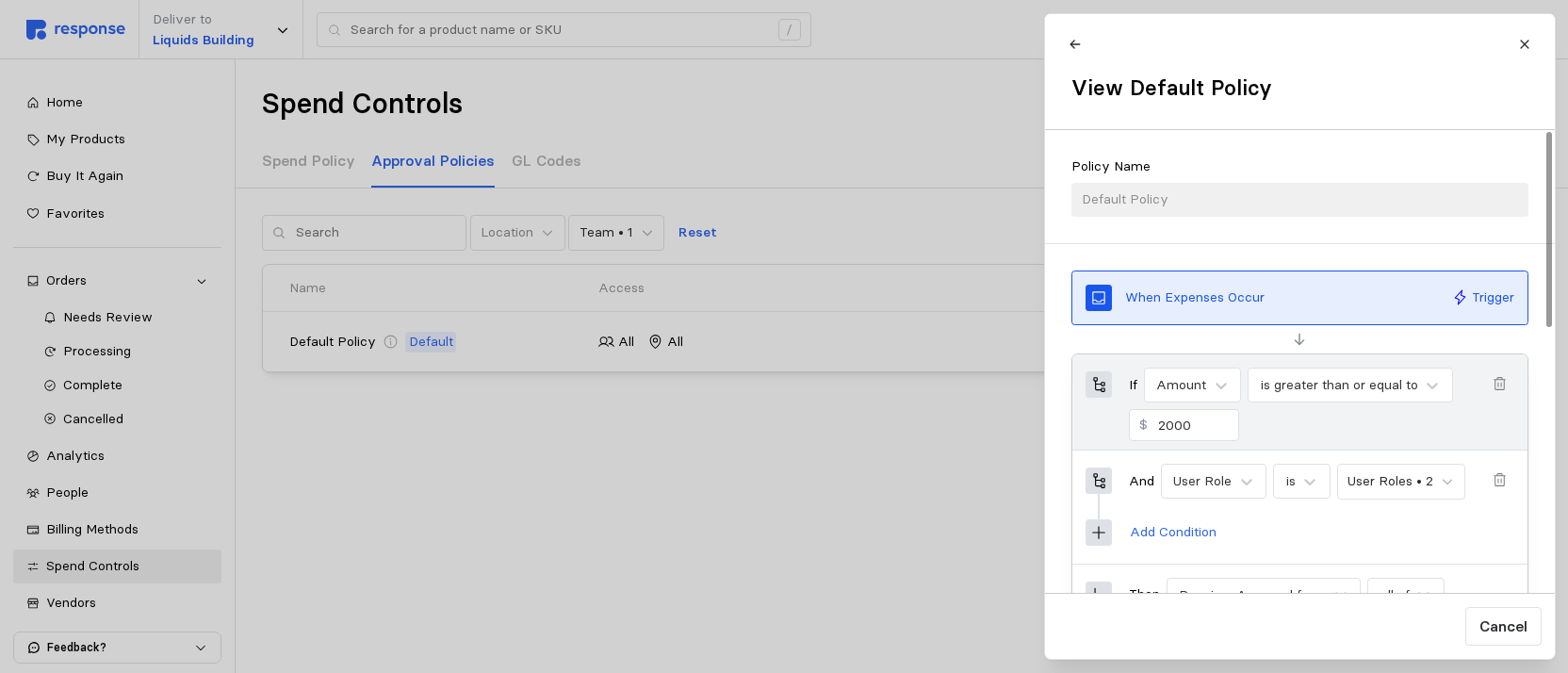 click on "Add Condition" at bounding box center (1320, 532) 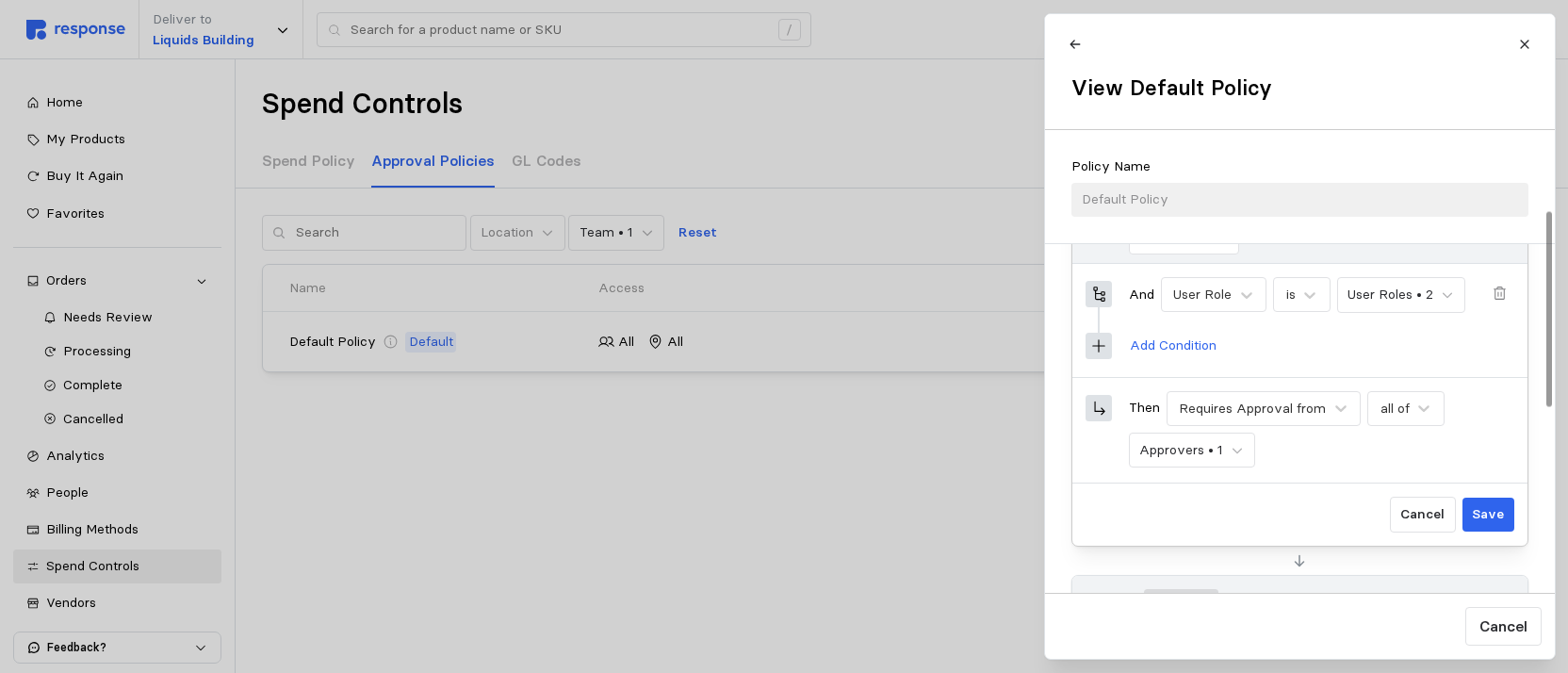 scroll, scrollTop: 189, scrollLeft: 0, axis: vertical 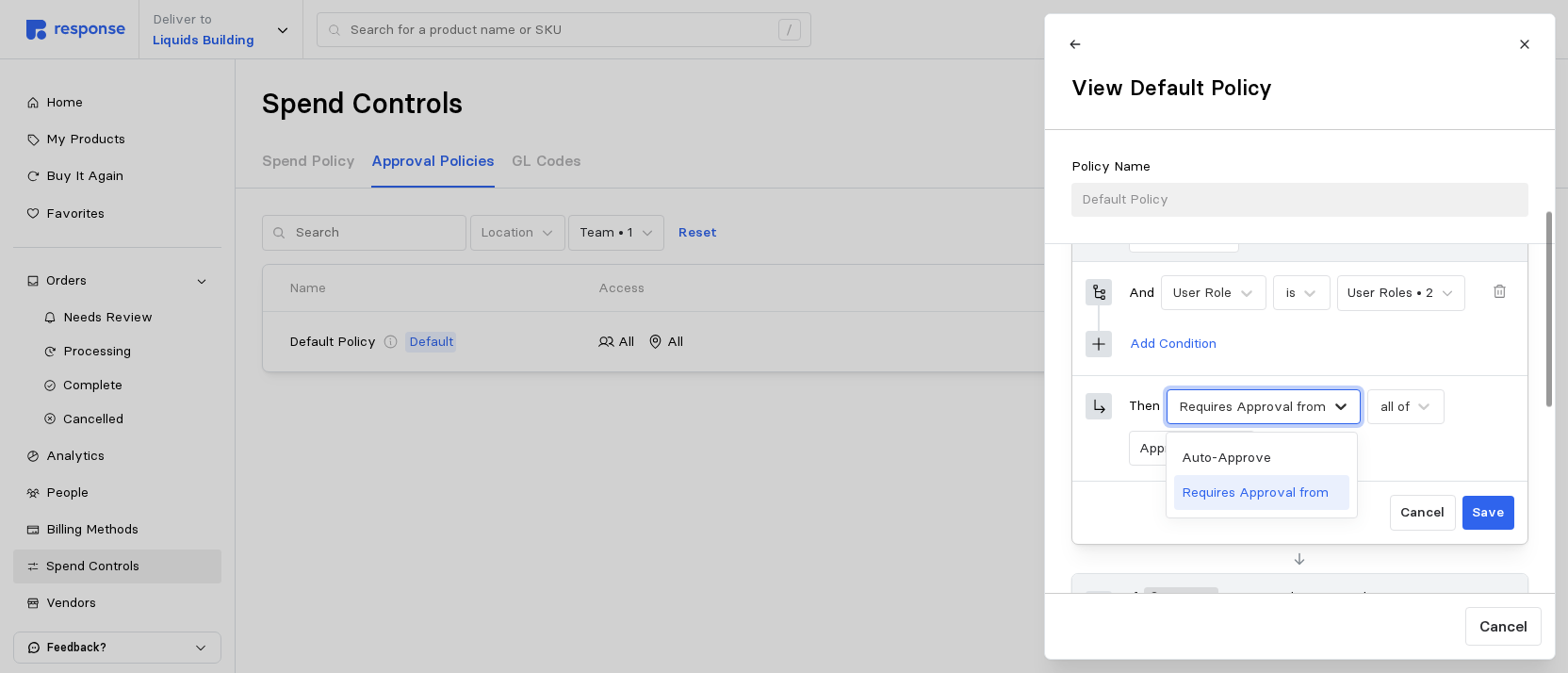 click 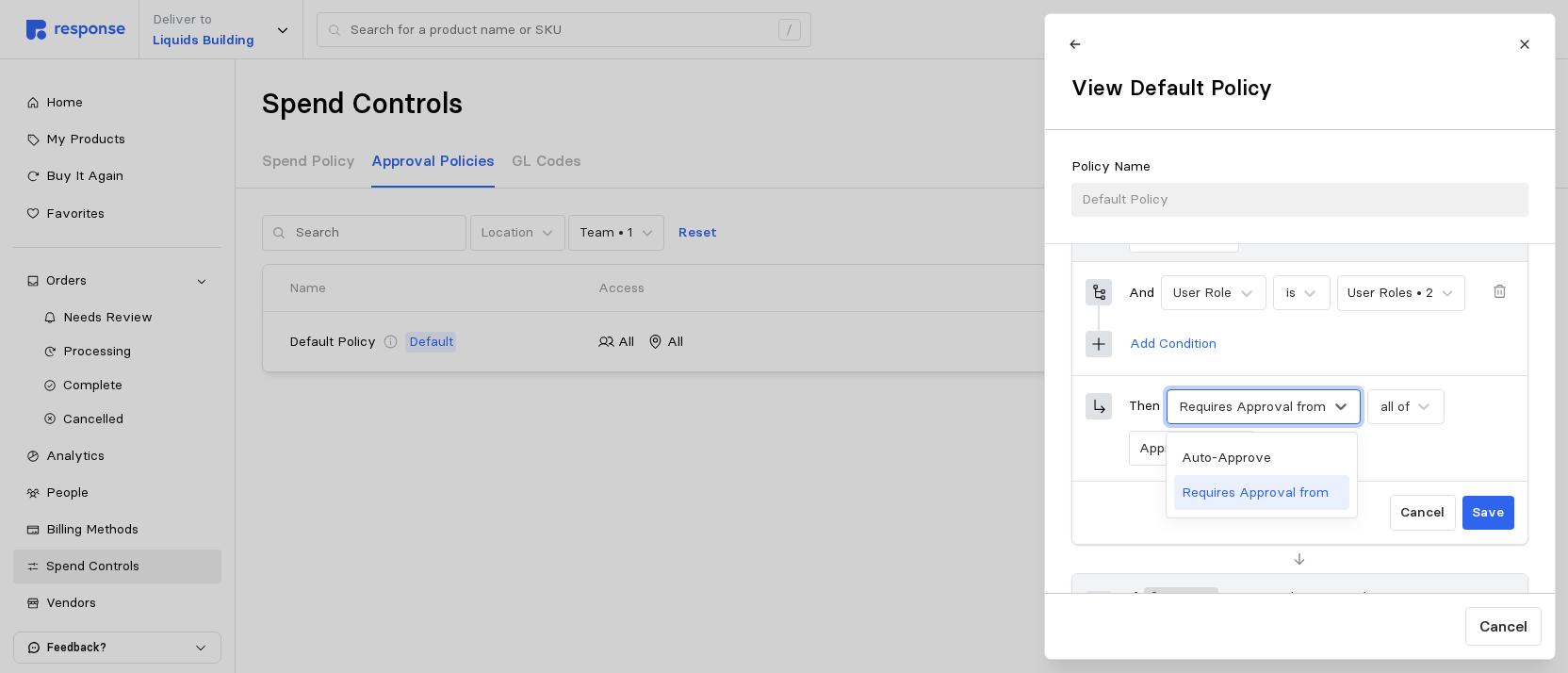 click on "Requires Approval from" at bounding box center [1262, 492] 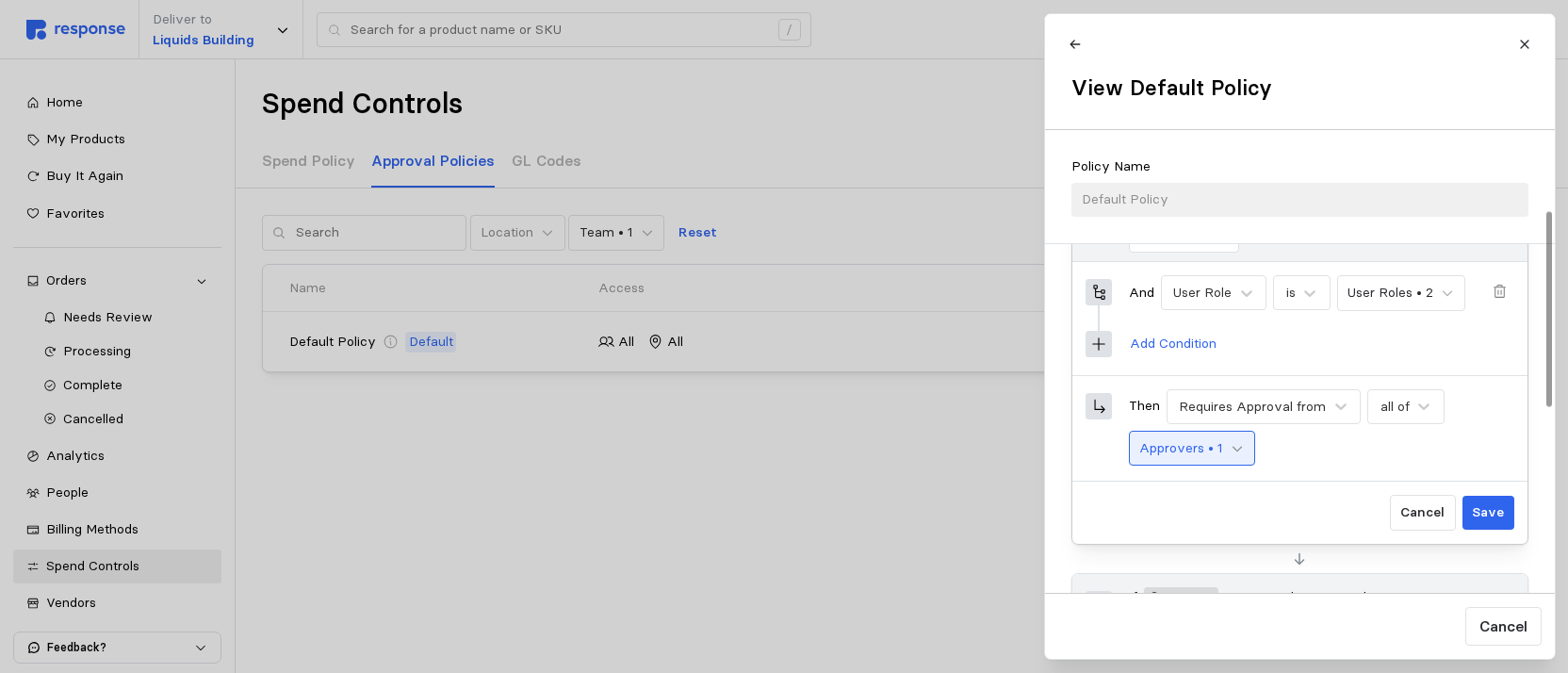 click 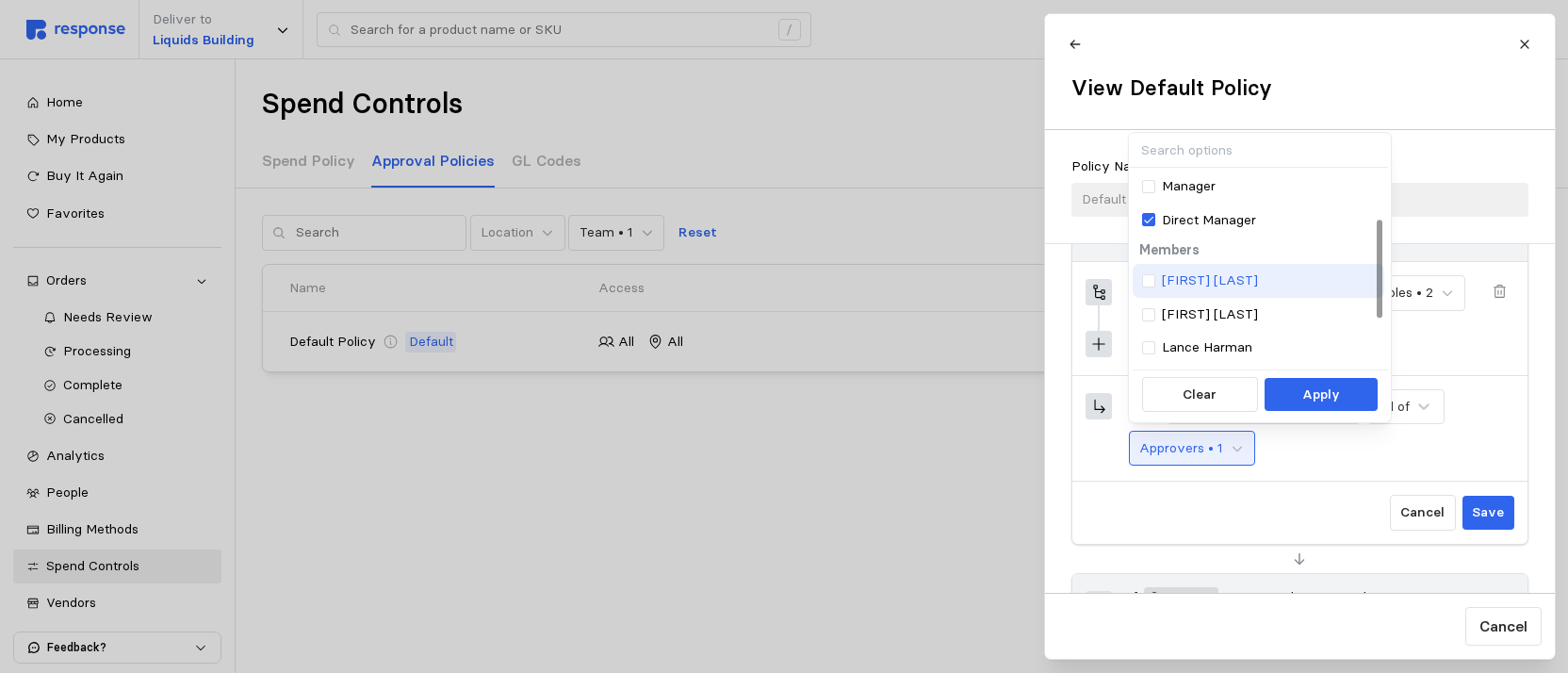 scroll, scrollTop: 94, scrollLeft: 0, axis: vertical 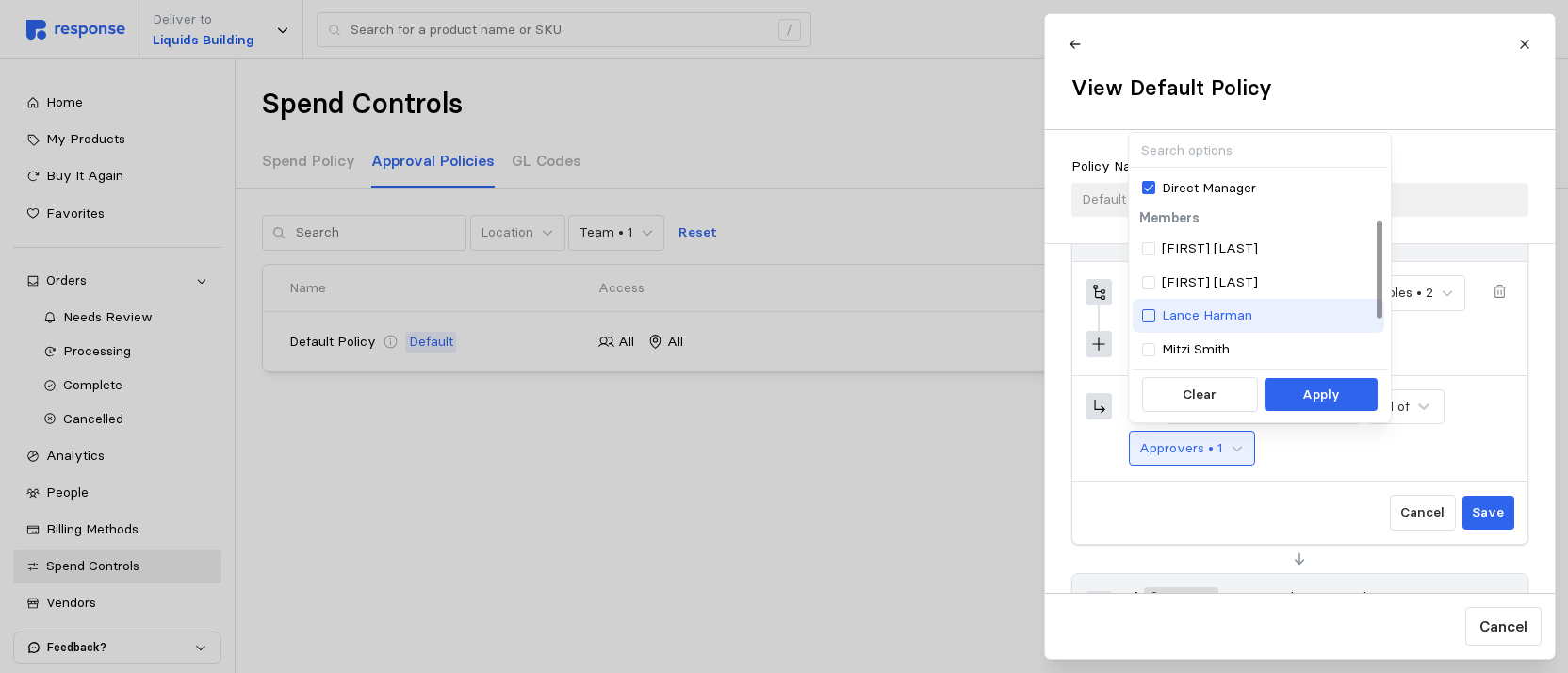 click at bounding box center (1149, 316) 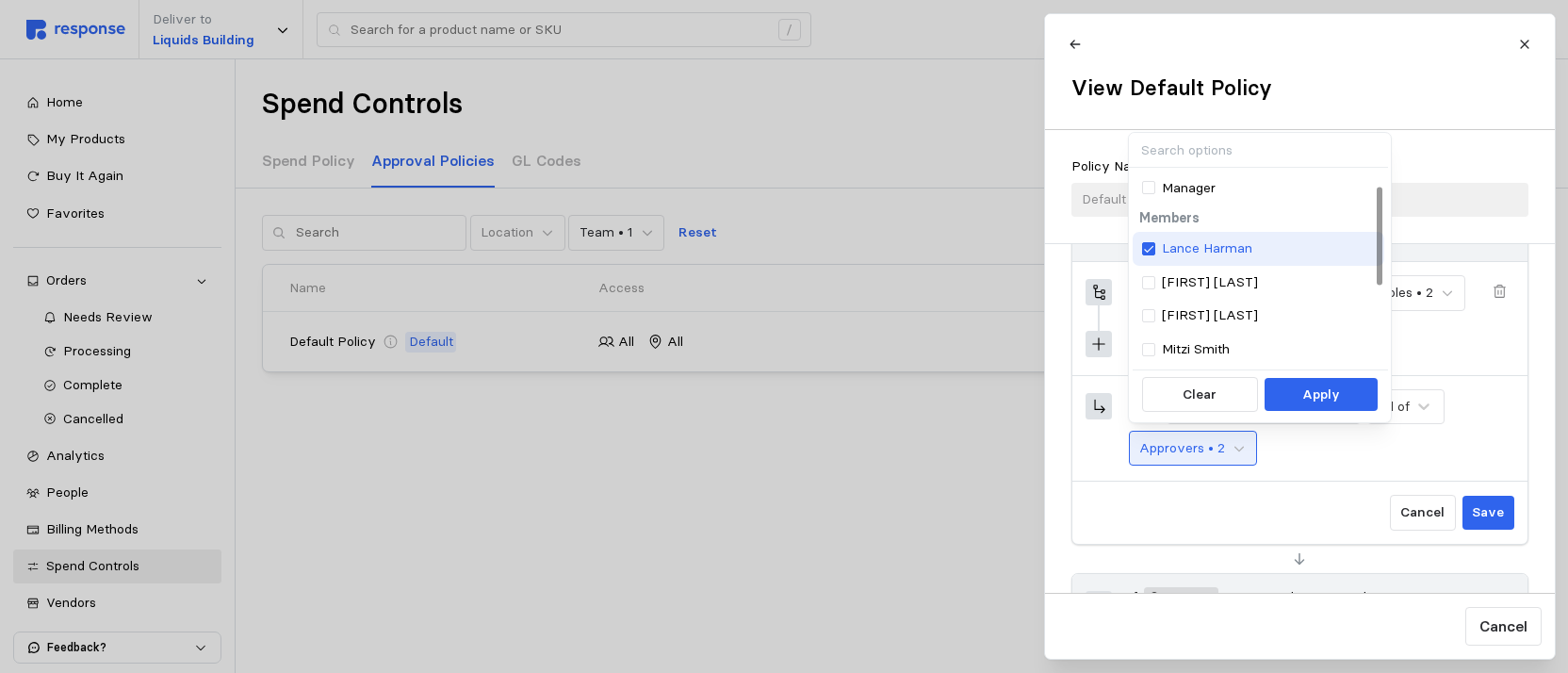 scroll, scrollTop: 27, scrollLeft: 0, axis: vertical 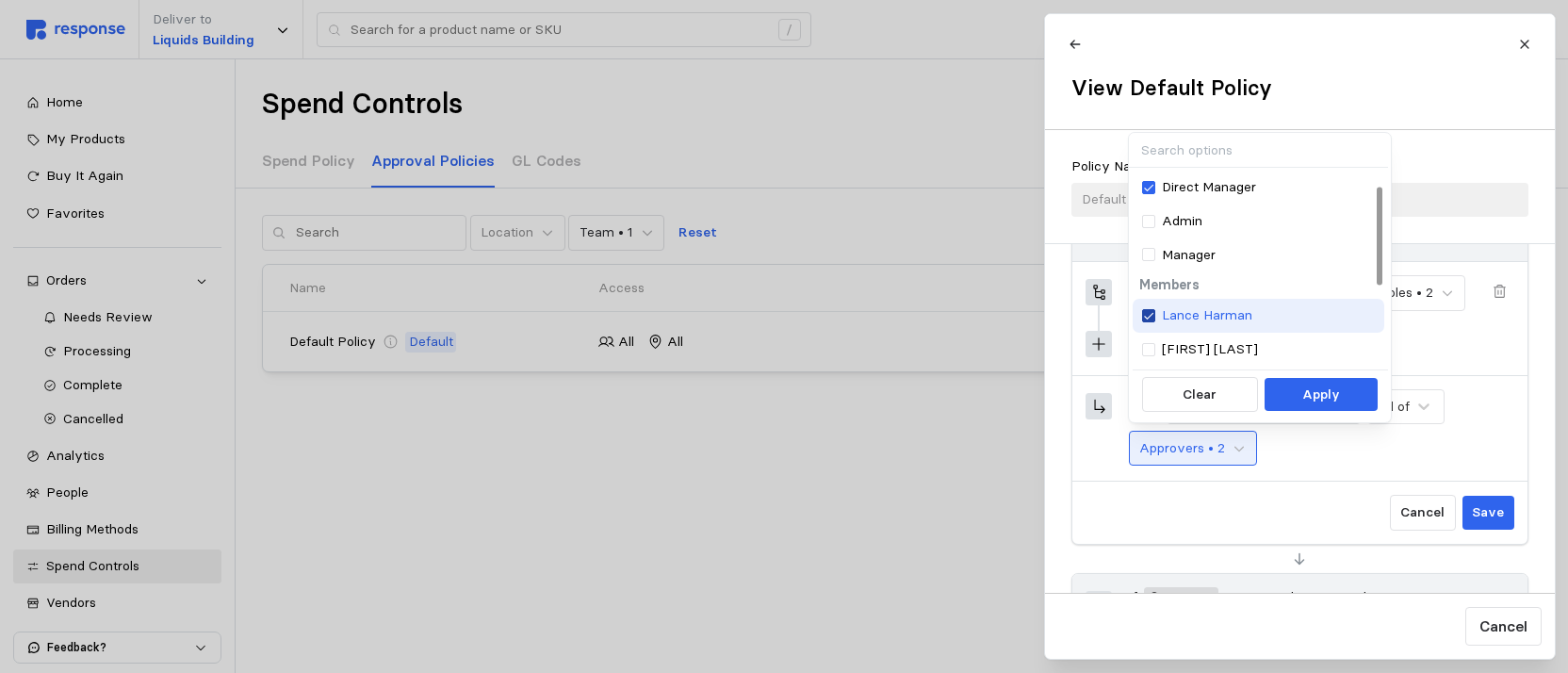 click 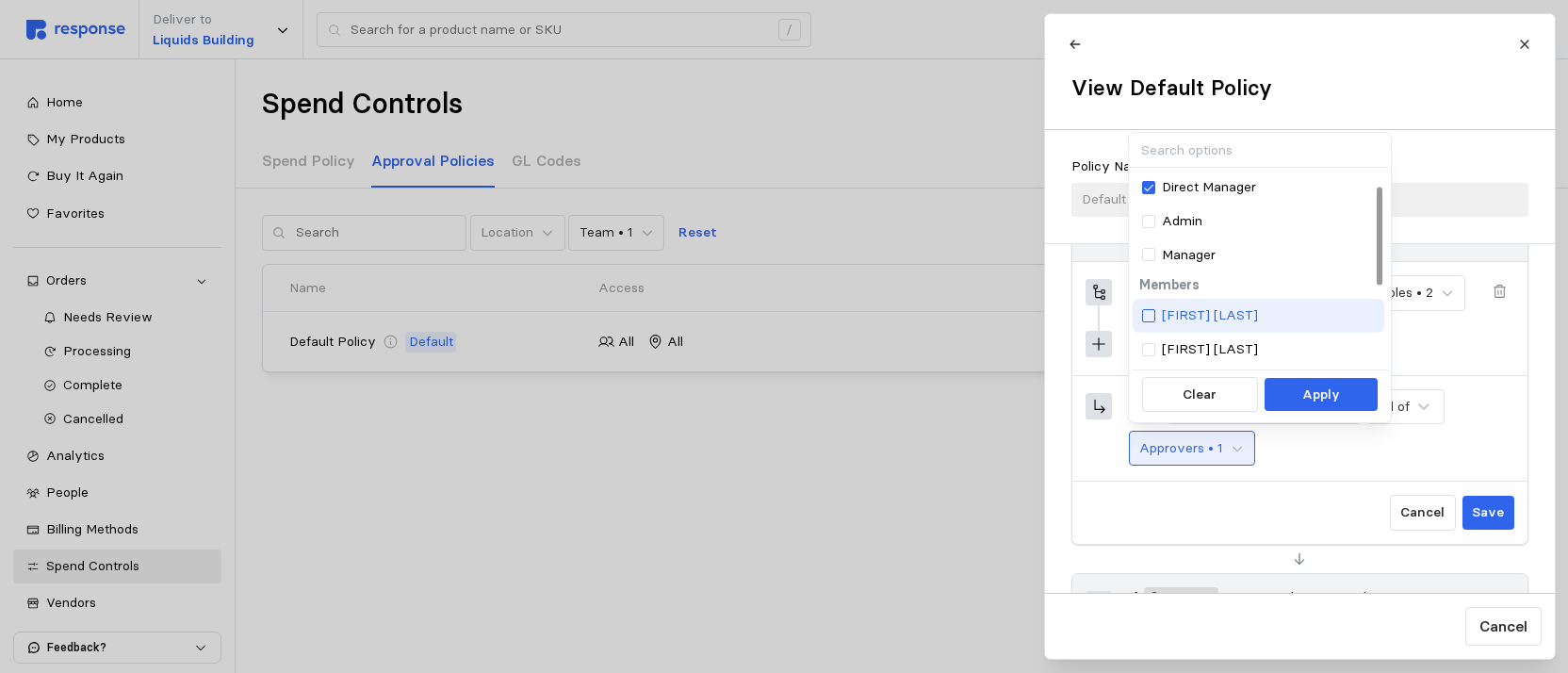 click at bounding box center (1149, 316) 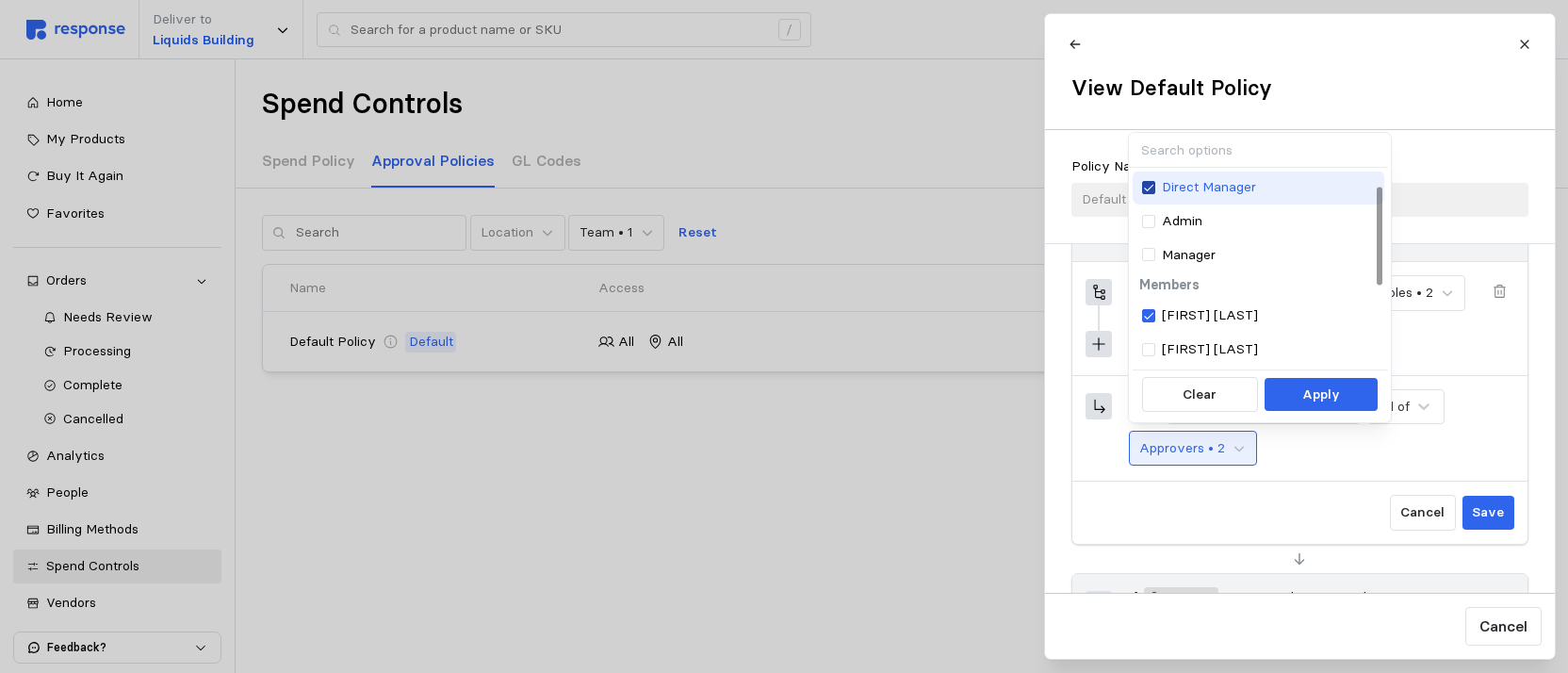 click 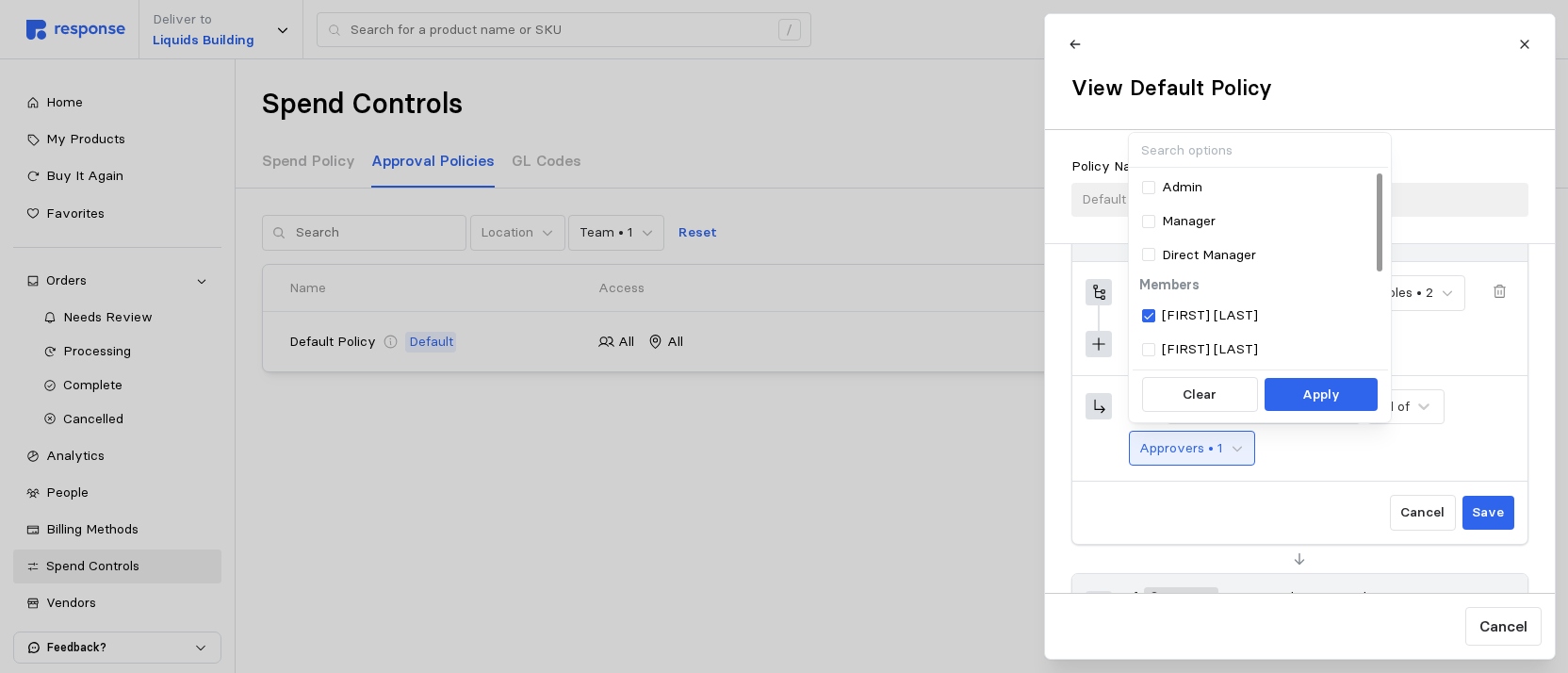 scroll, scrollTop: 0, scrollLeft: 0, axis: both 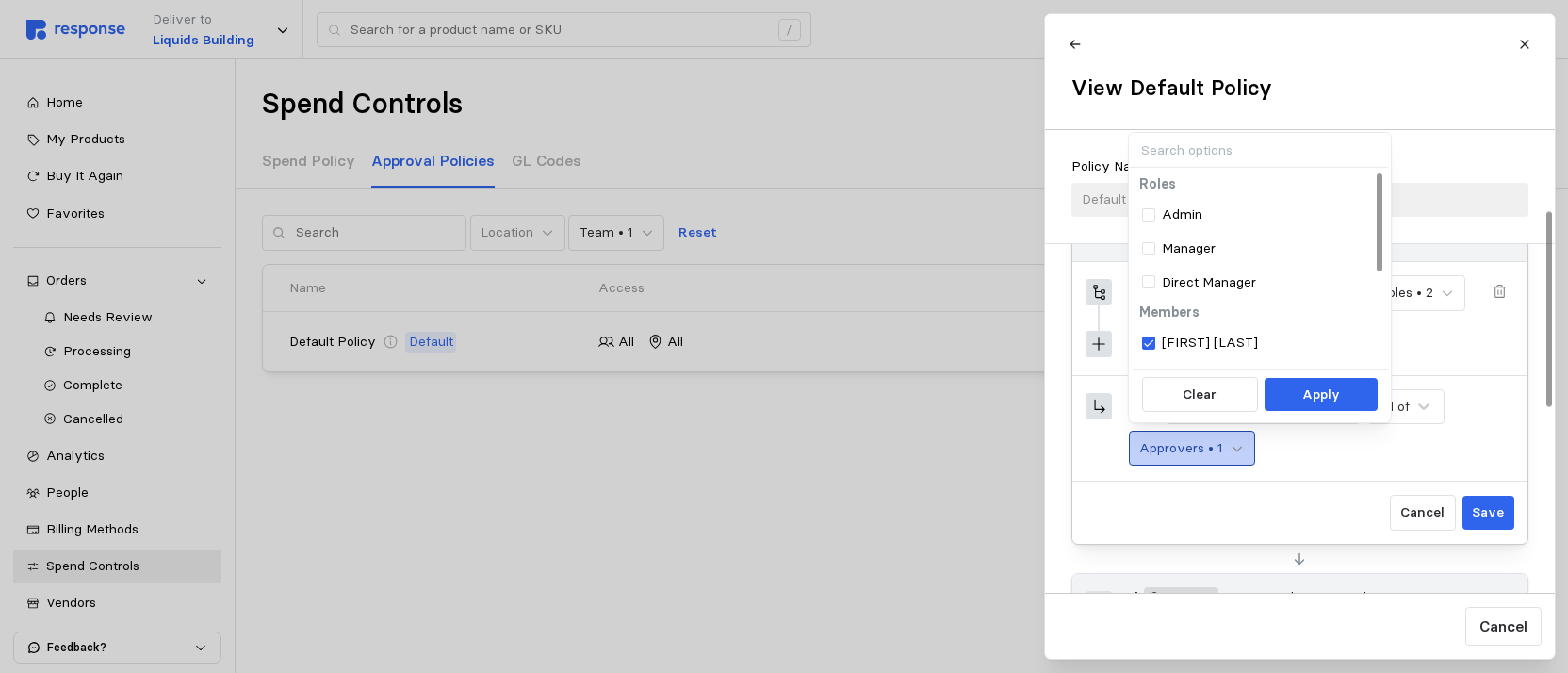 click 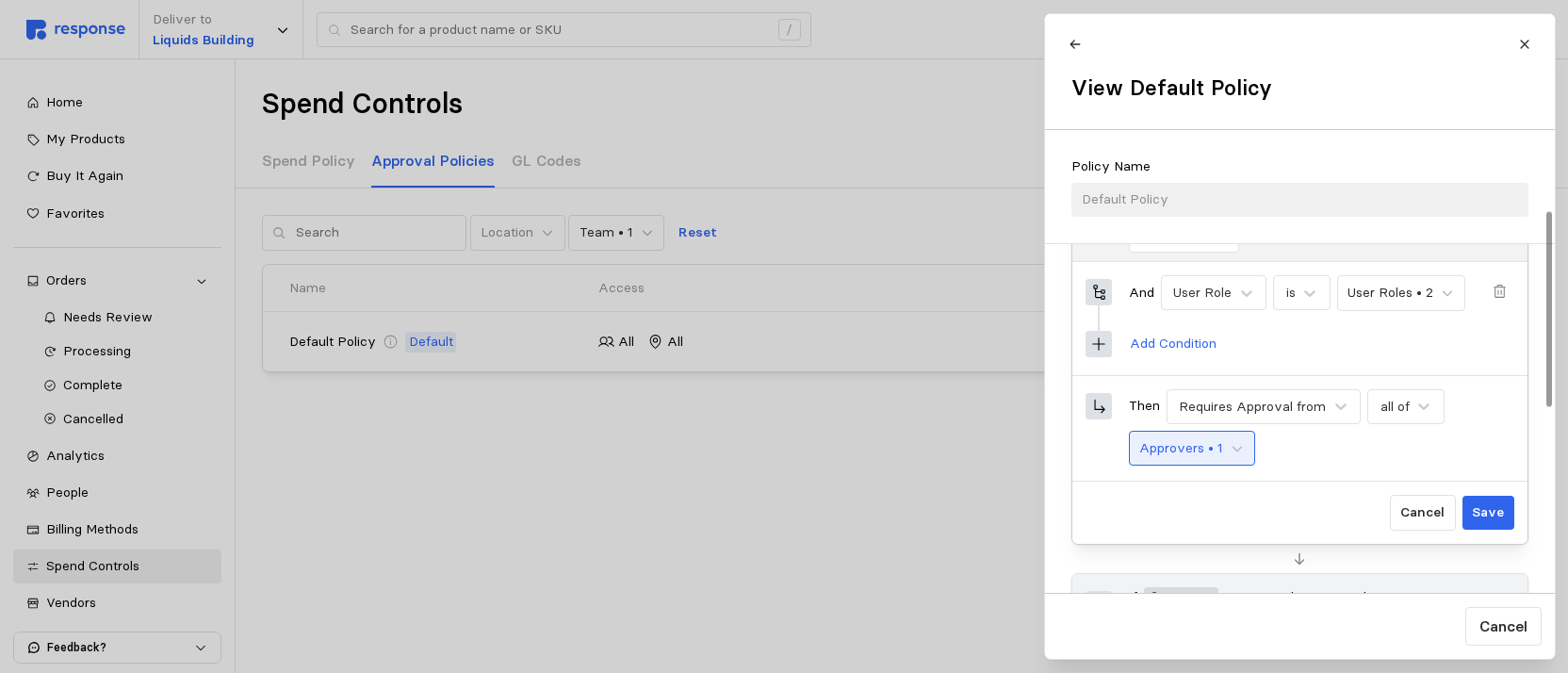 click on "Approvers • 1" at bounding box center (1191, 449) 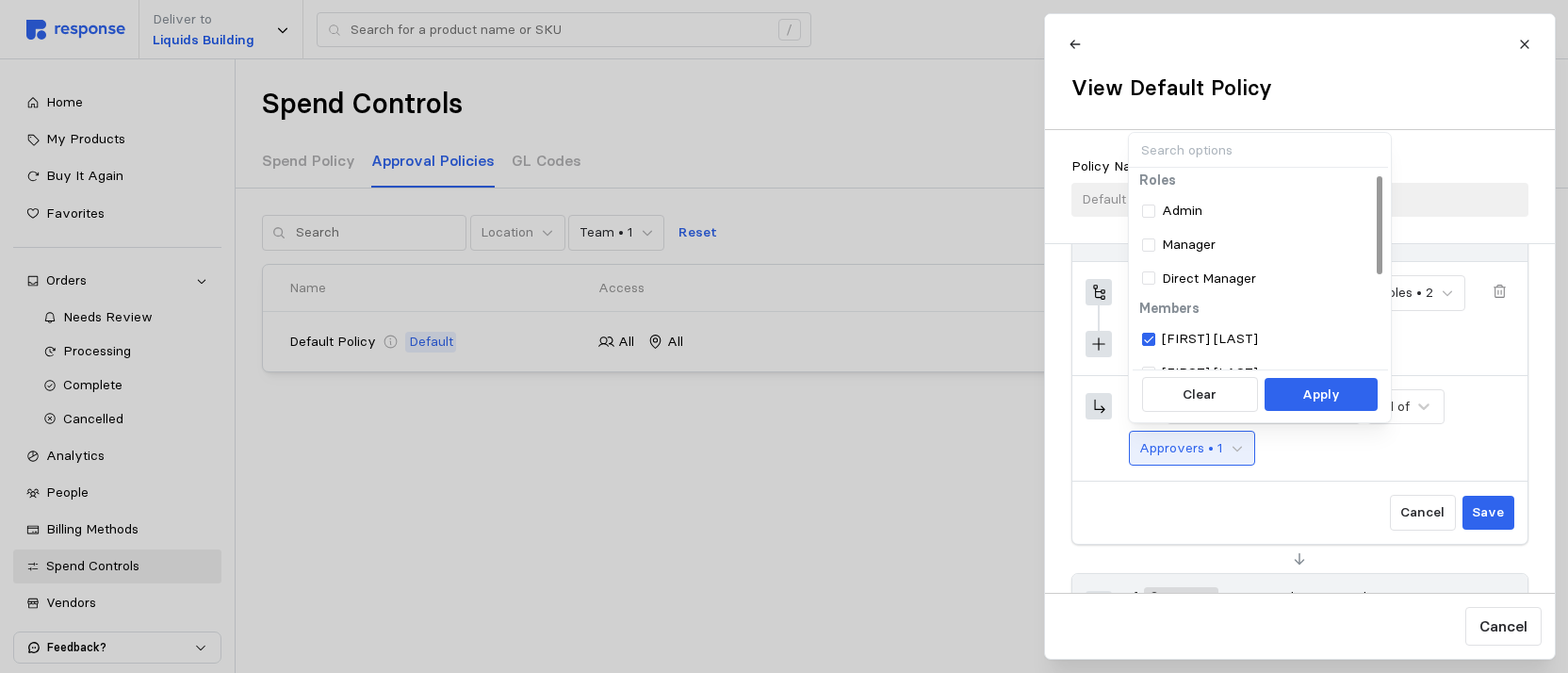 scroll, scrollTop: 98, scrollLeft: 0, axis: vertical 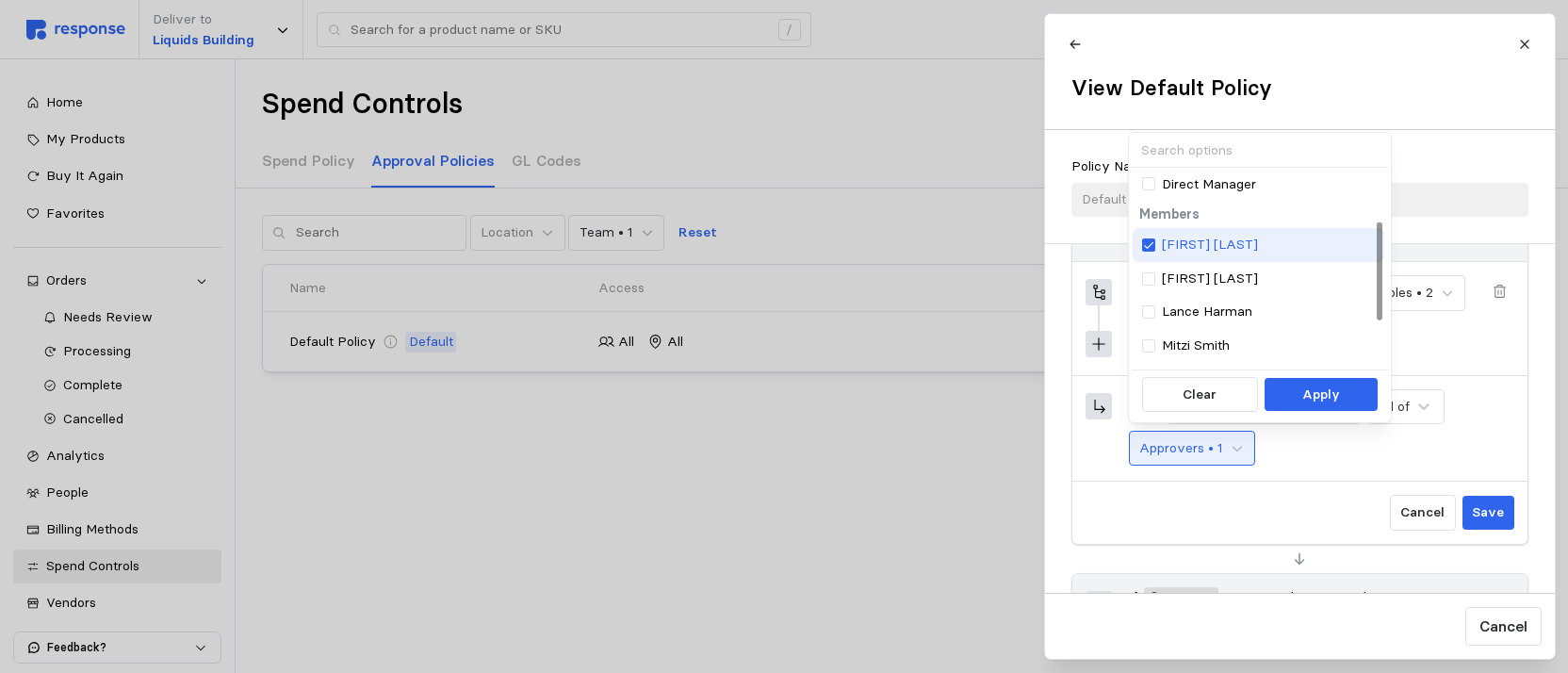 drag, startPoint x: 1153, startPoint y: 245, endPoint x: 1184, endPoint y: 259, distance: 34.014703 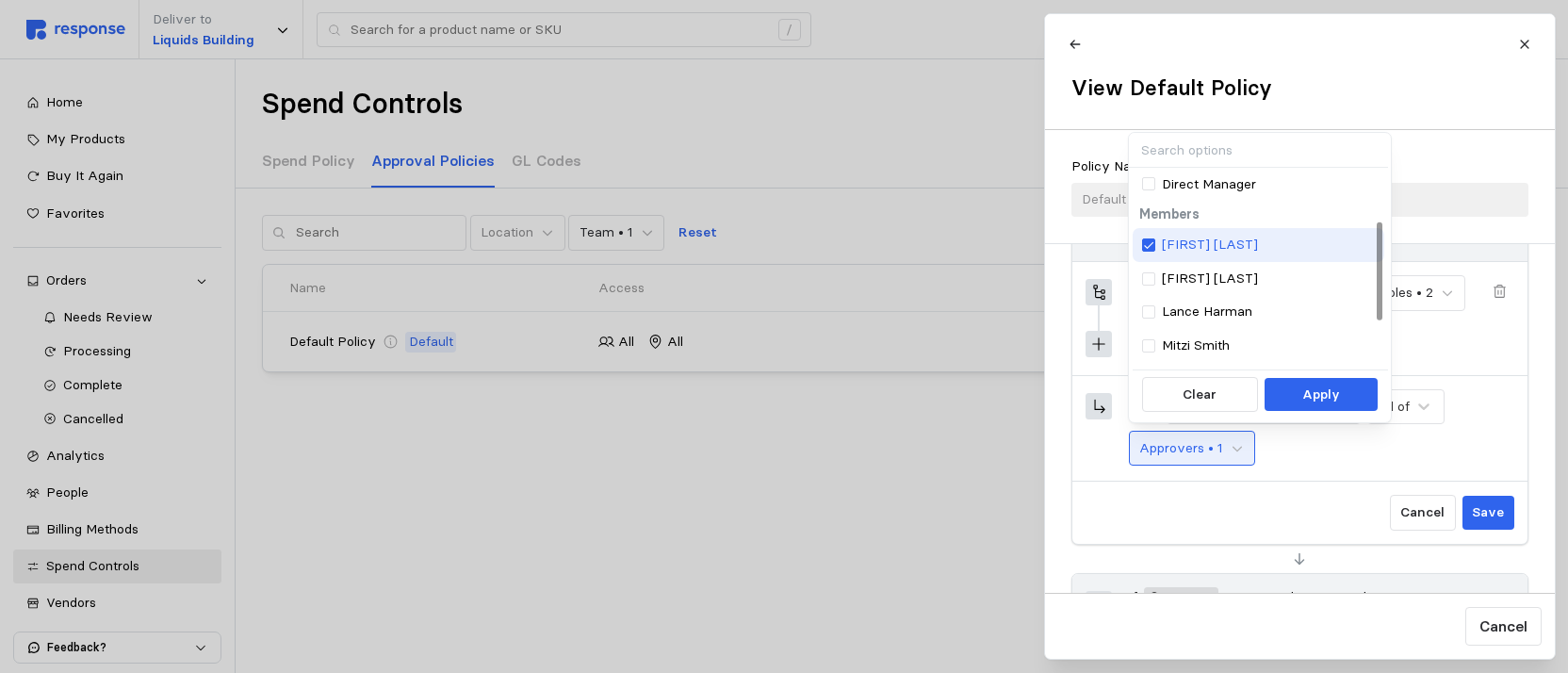 click 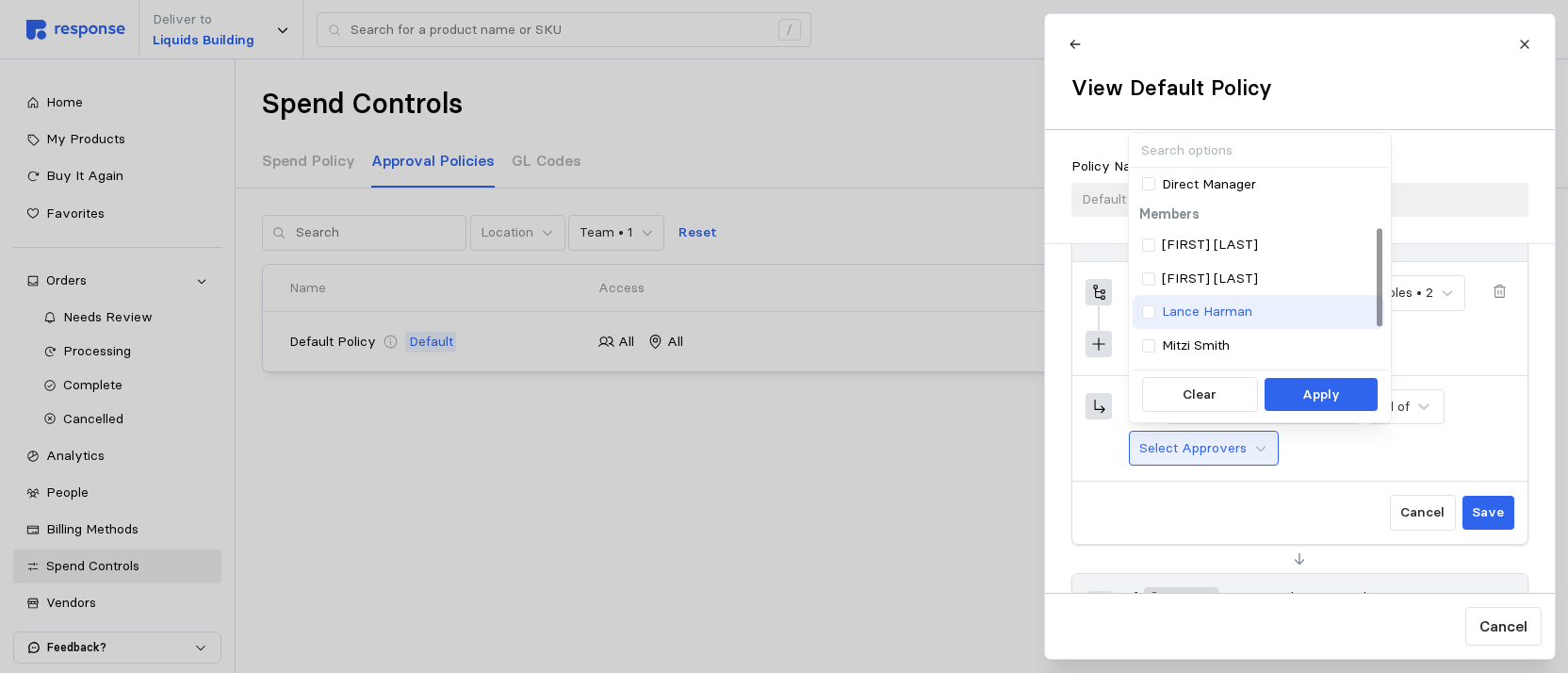 scroll, scrollTop: 192, scrollLeft: 0, axis: vertical 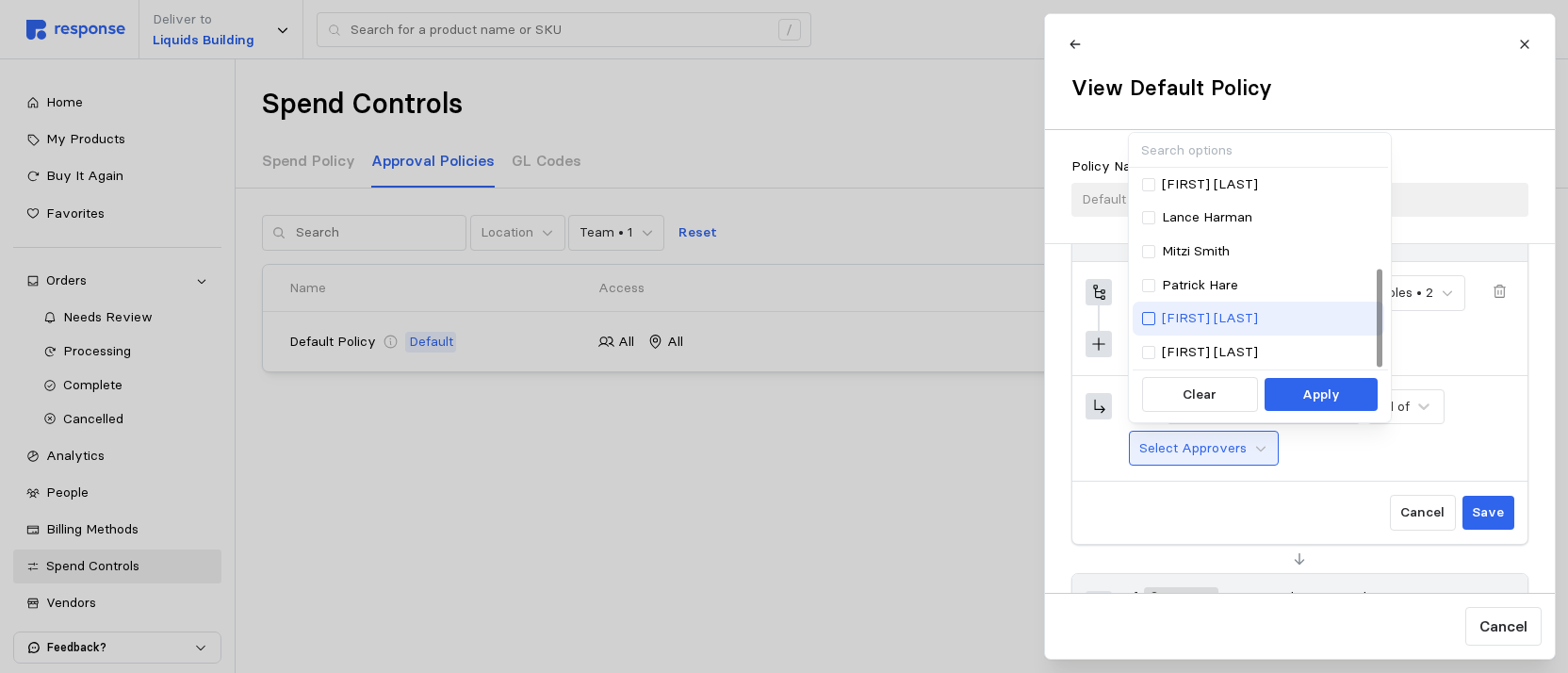 click at bounding box center (1149, 319) 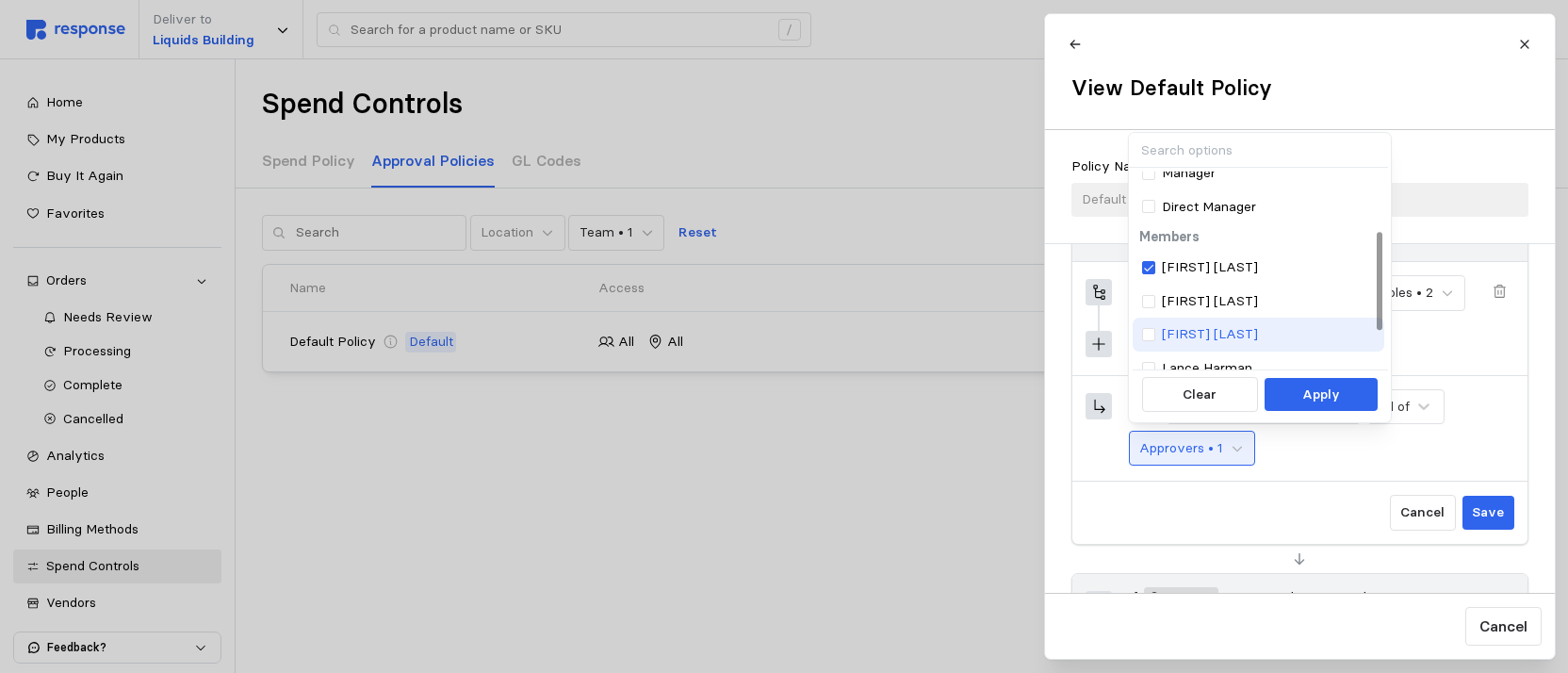 scroll, scrollTop: 118, scrollLeft: 0, axis: vertical 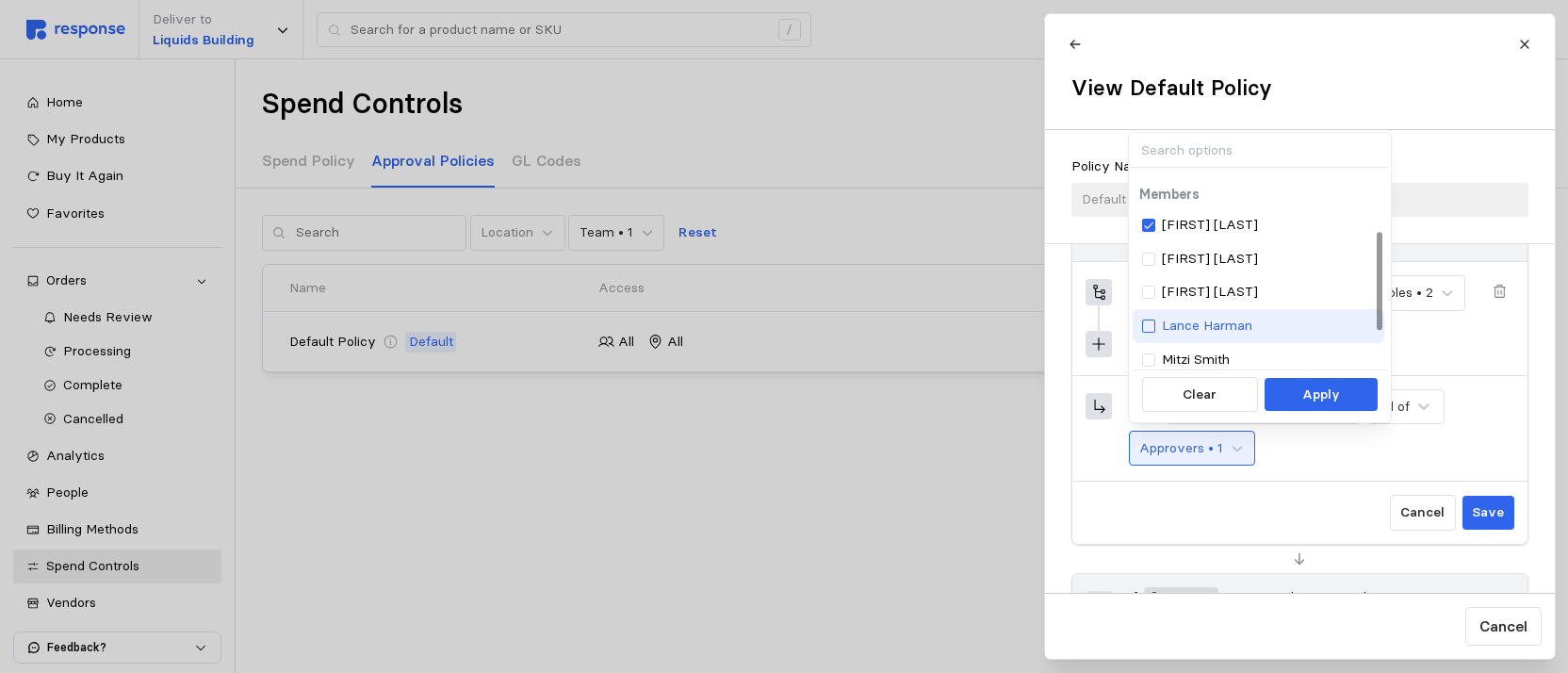 click at bounding box center (1149, 326) 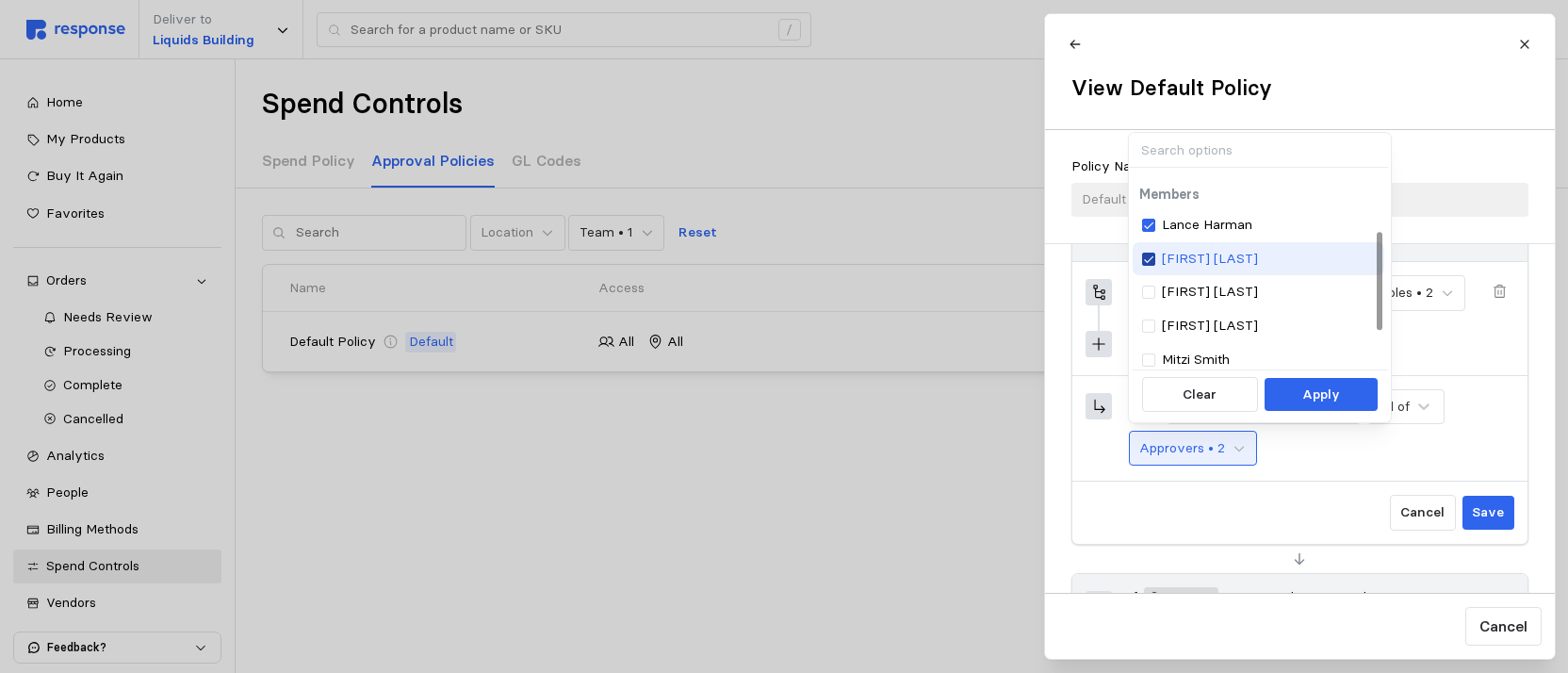 click 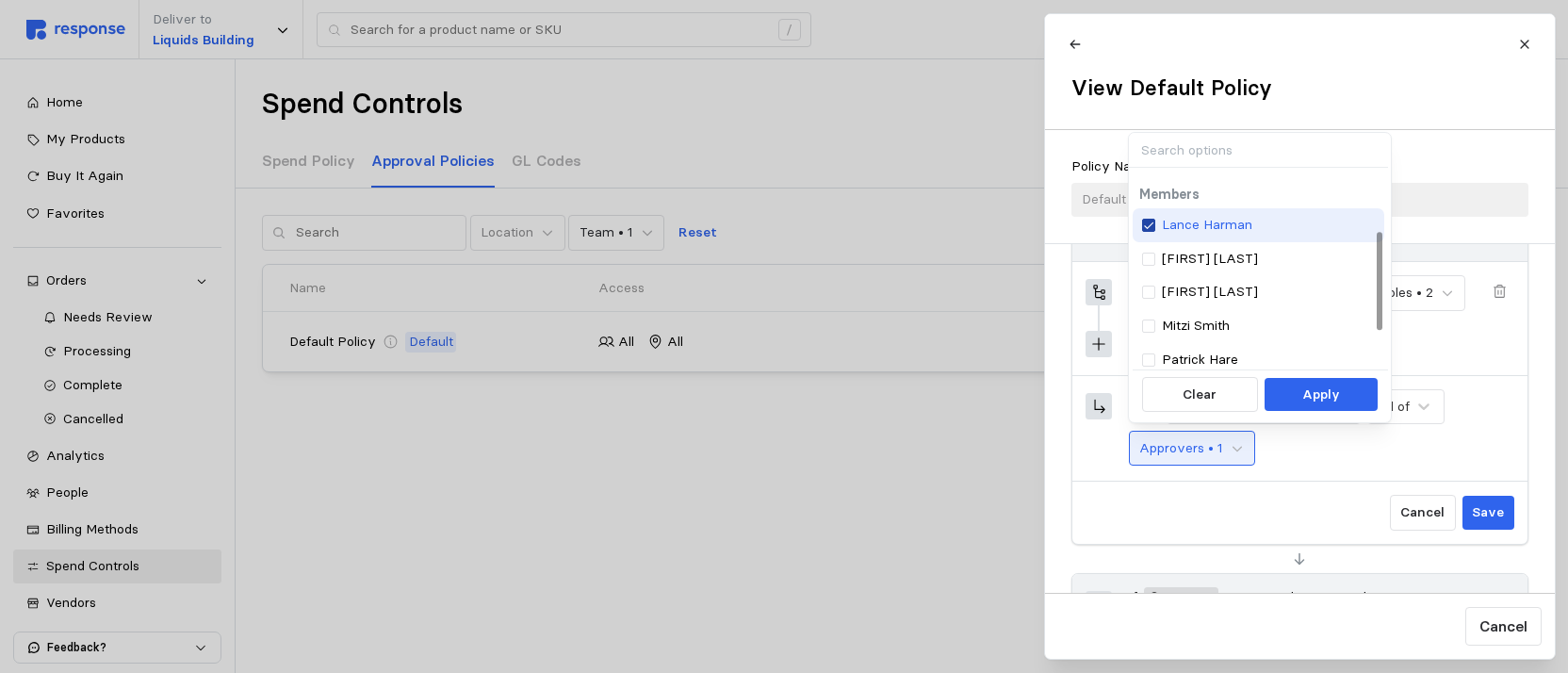 click 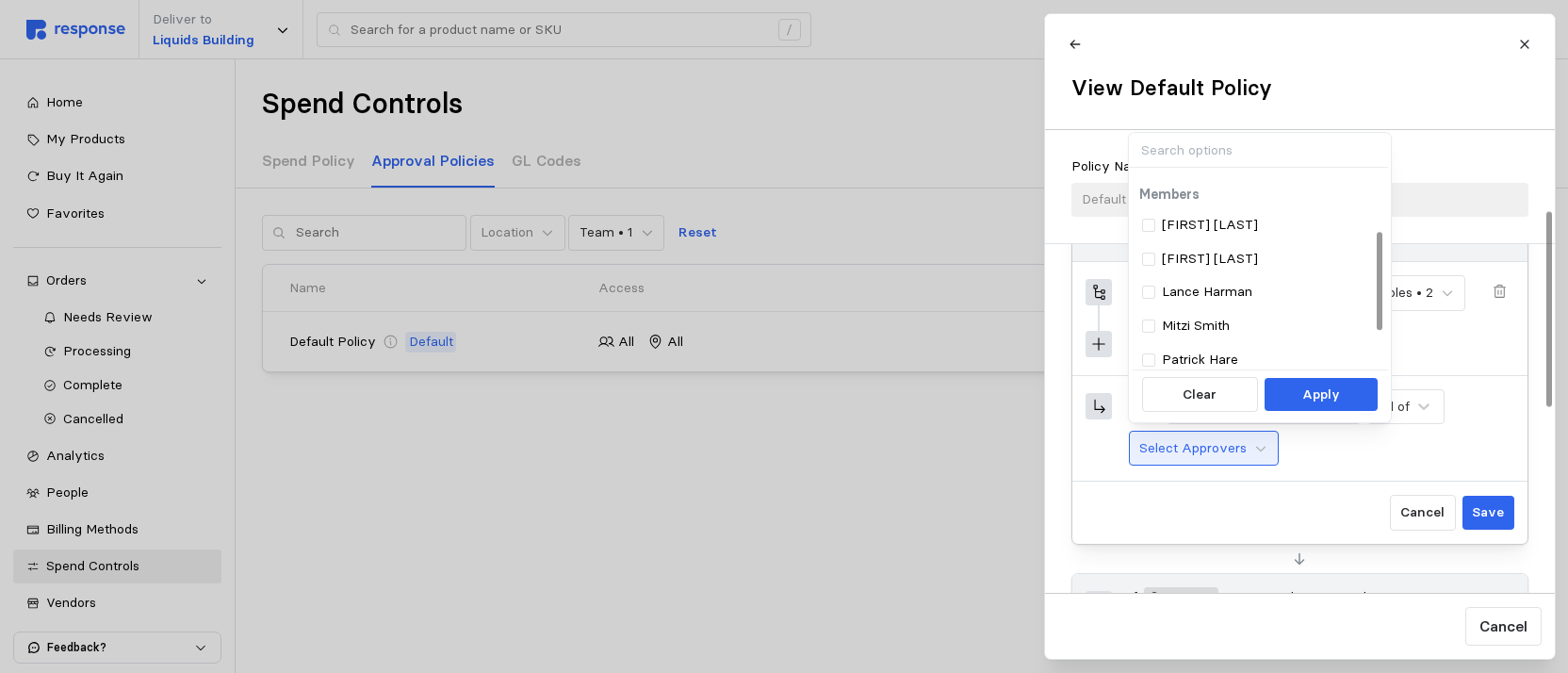 click on "Then Requires Approval from all of Select Approvers" at bounding box center (1320, 428) 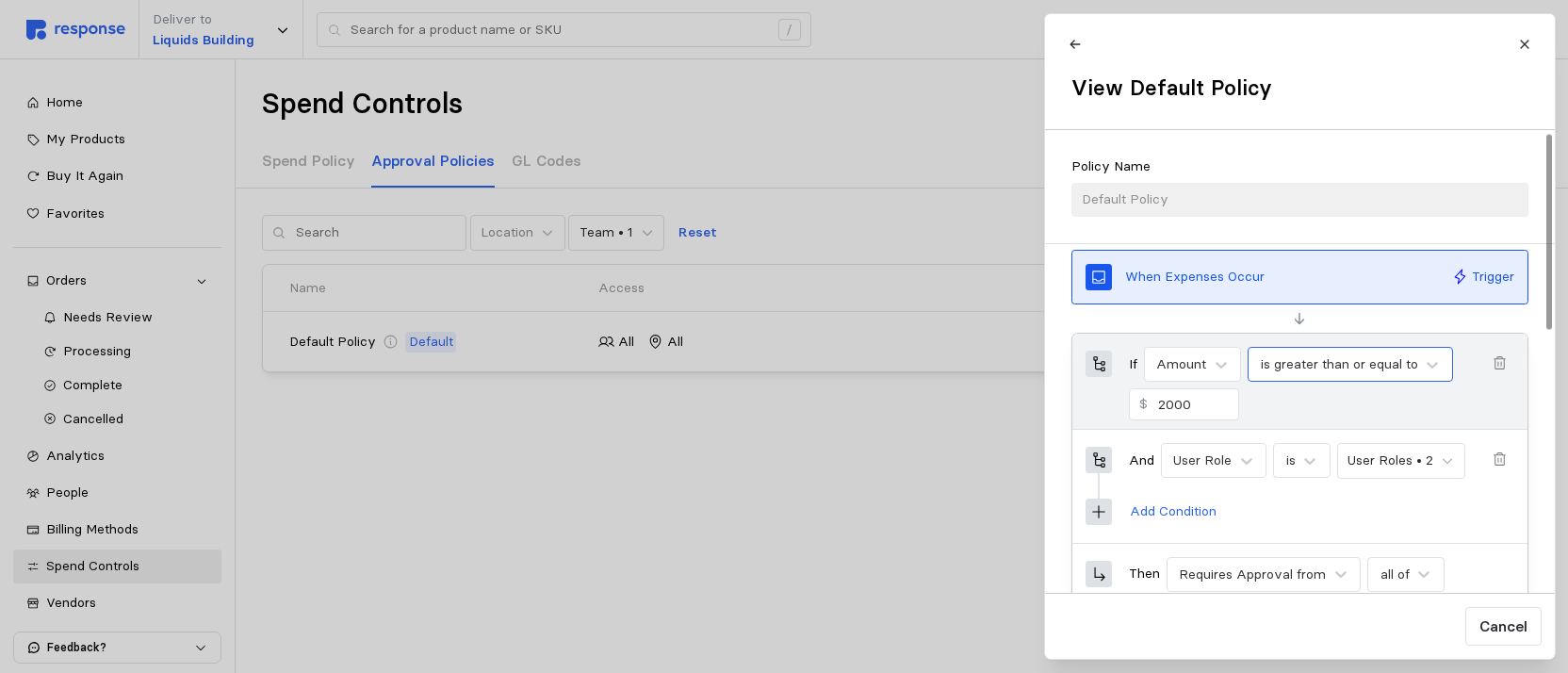 scroll, scrollTop: 0, scrollLeft: 0, axis: both 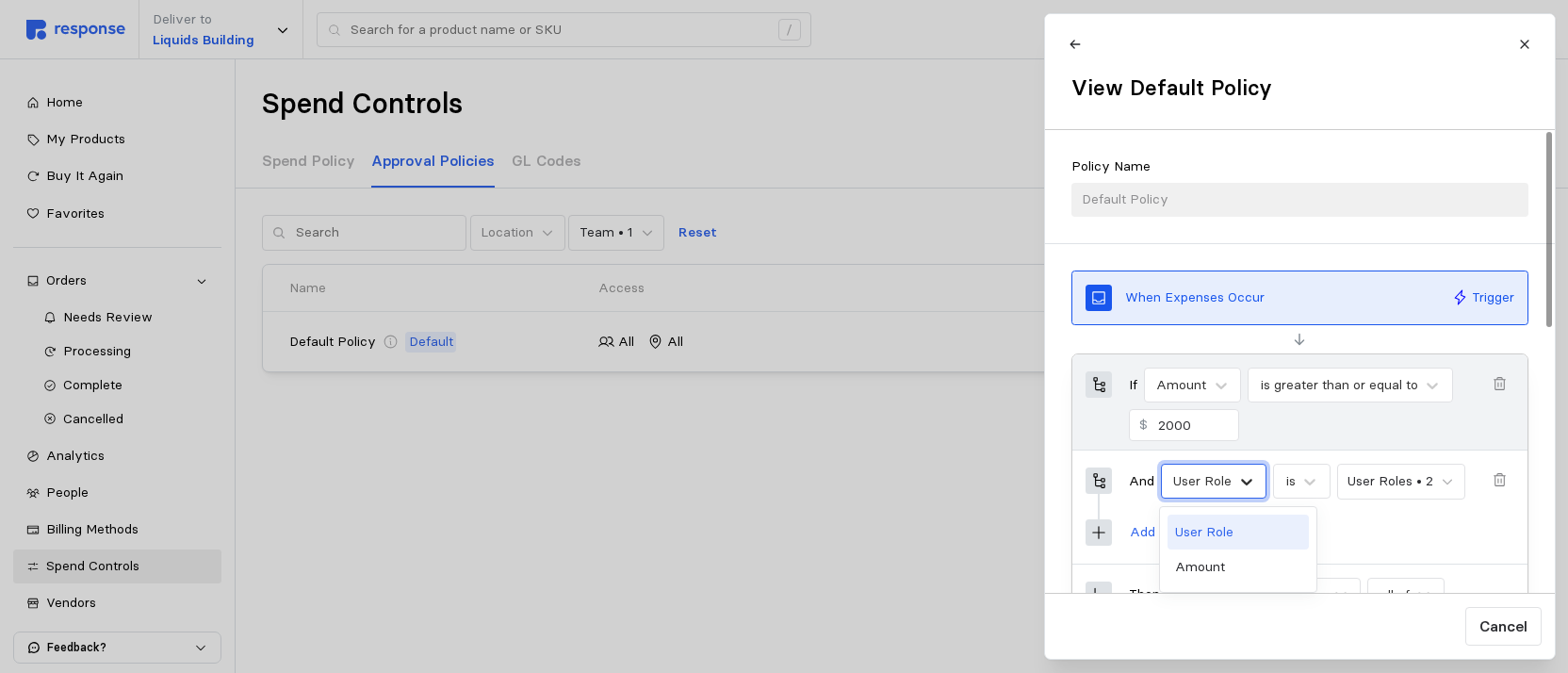 click 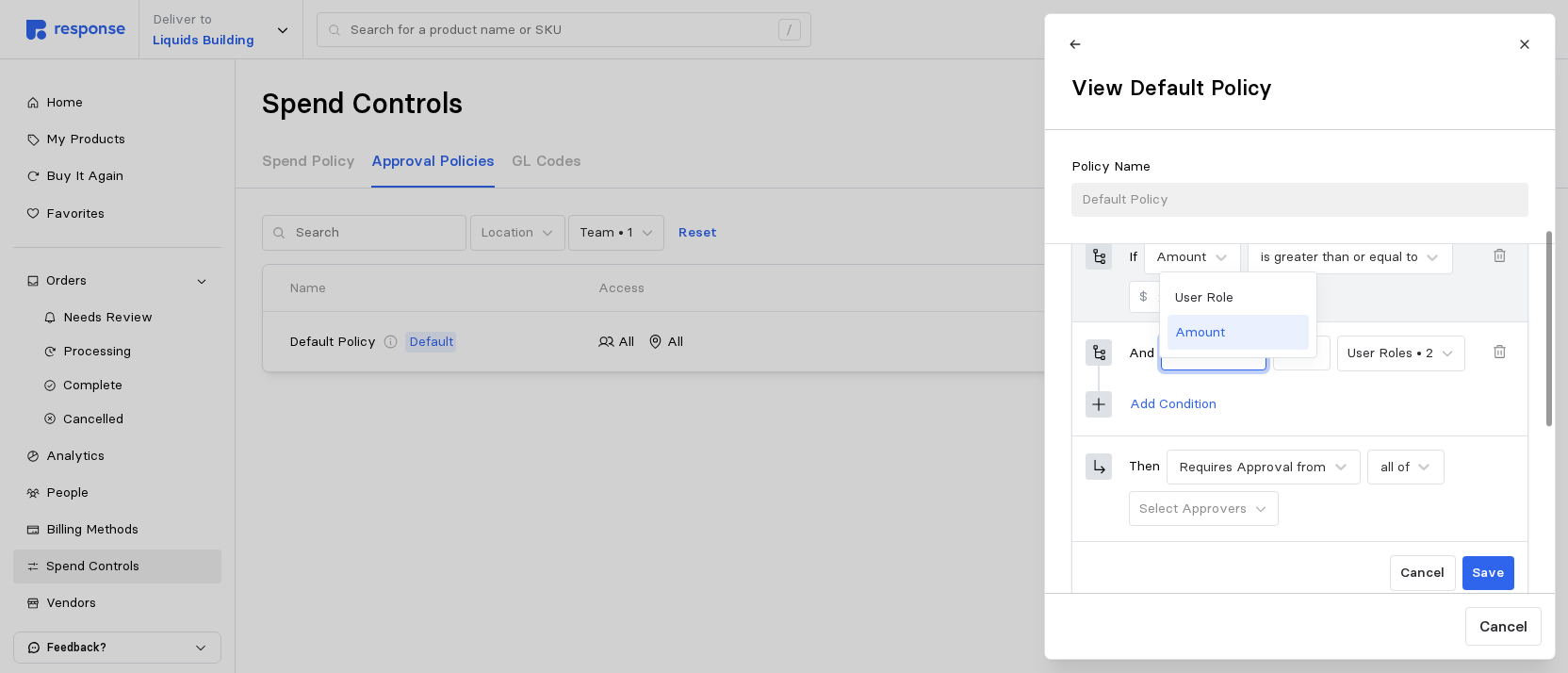 scroll, scrollTop: 94, scrollLeft: 0, axis: vertical 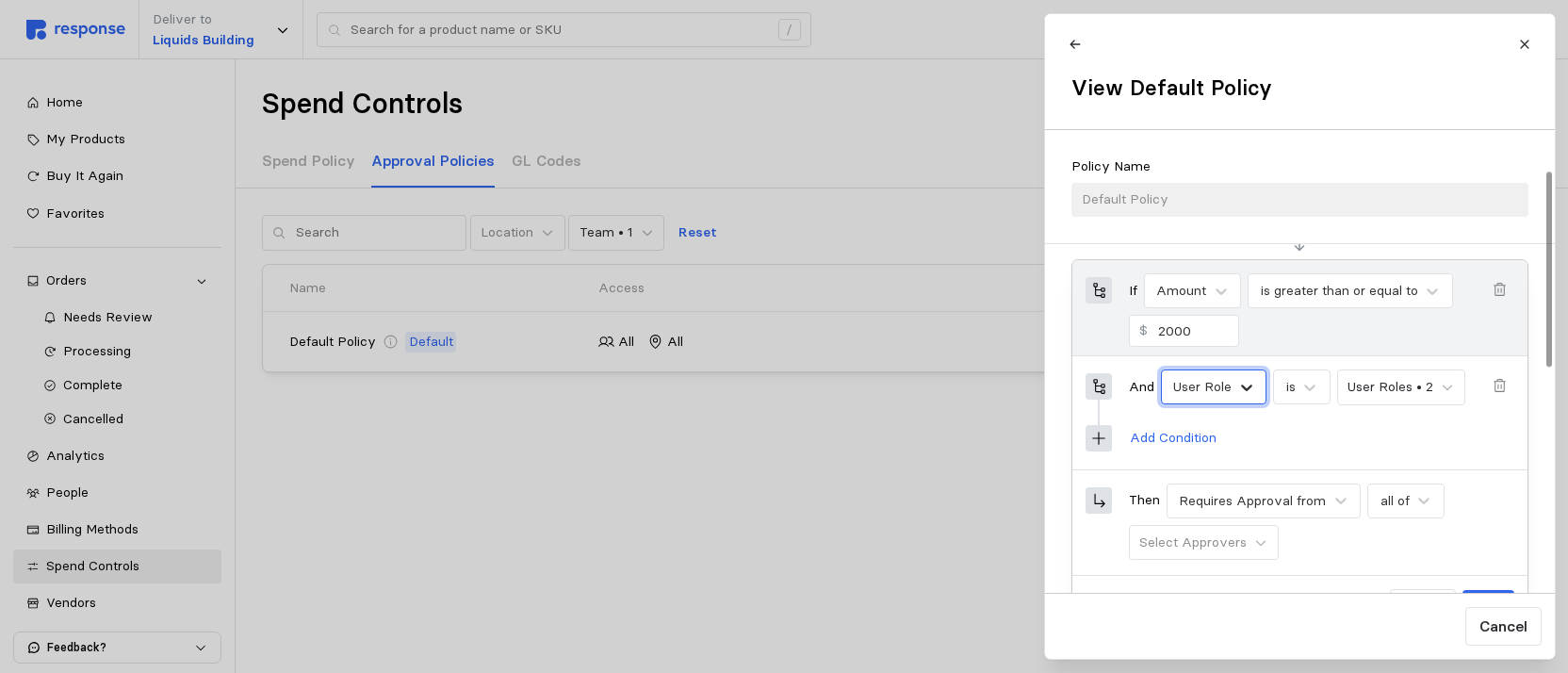 click 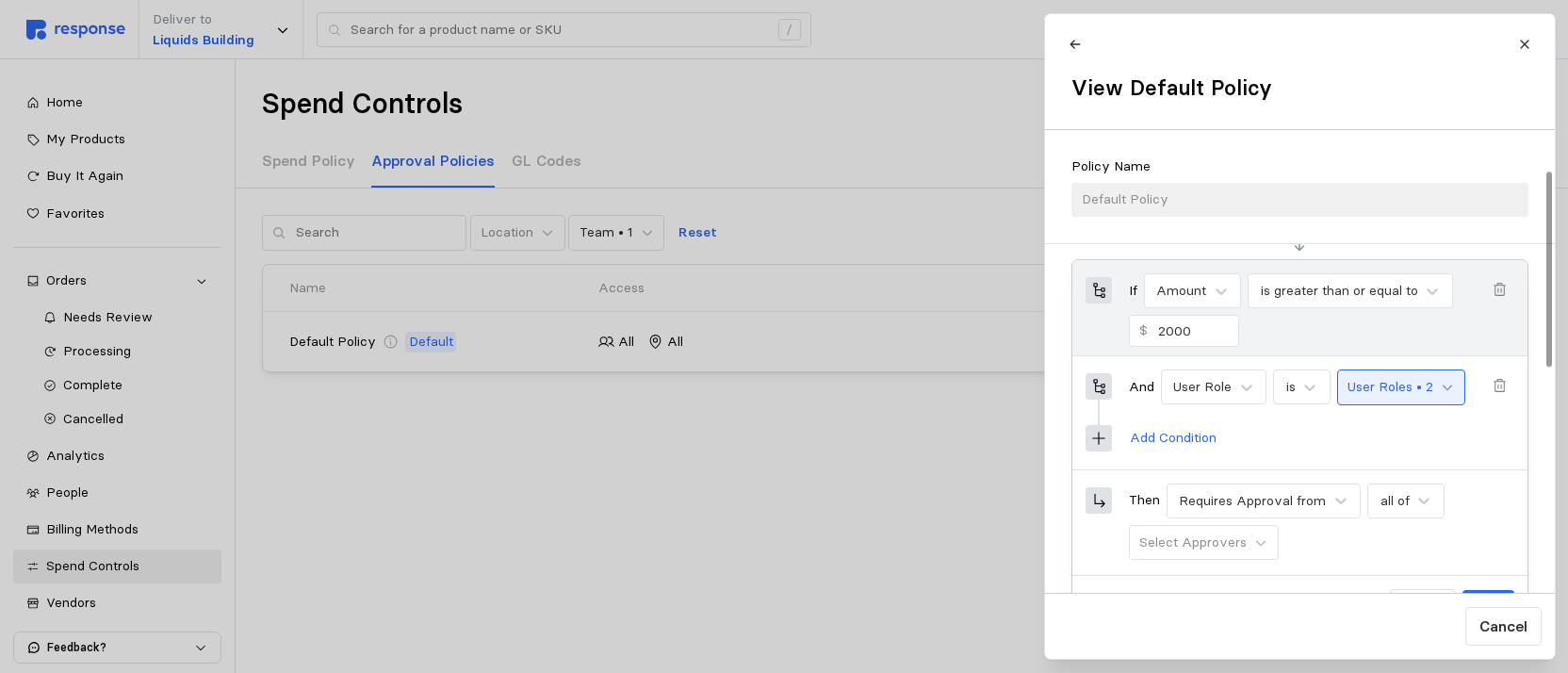 click 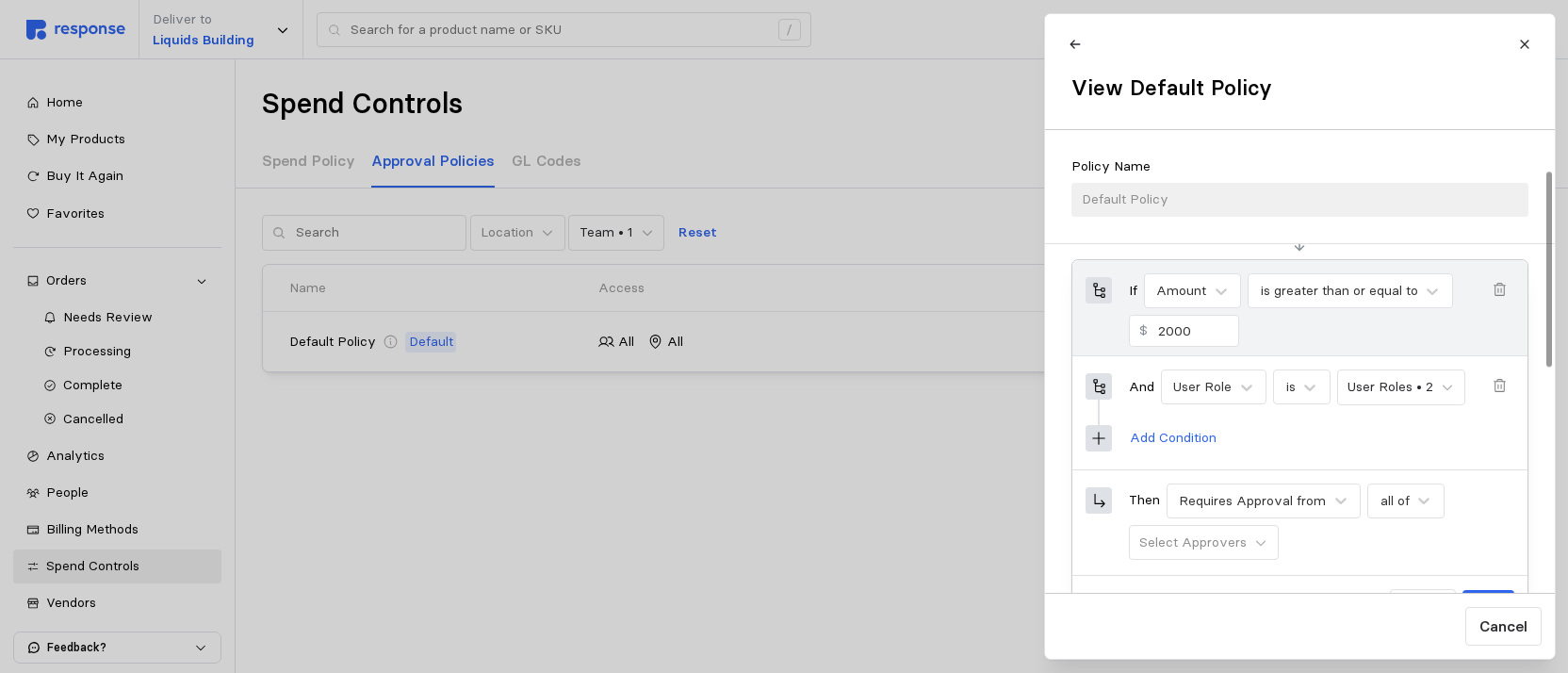 click on "Add Condition" at bounding box center [1320, 437] 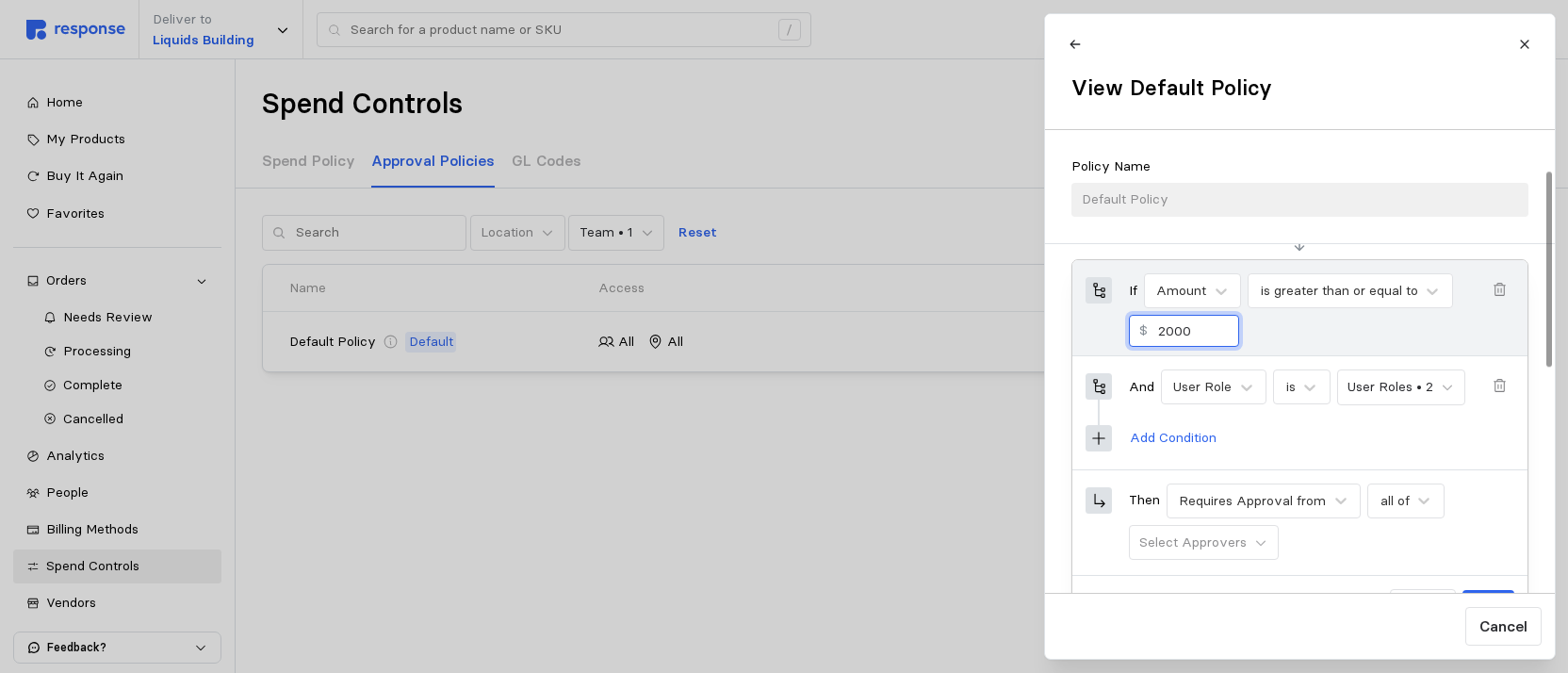 drag, startPoint x: 1205, startPoint y: 332, endPoint x: 1152, endPoint y: 332, distance: 53 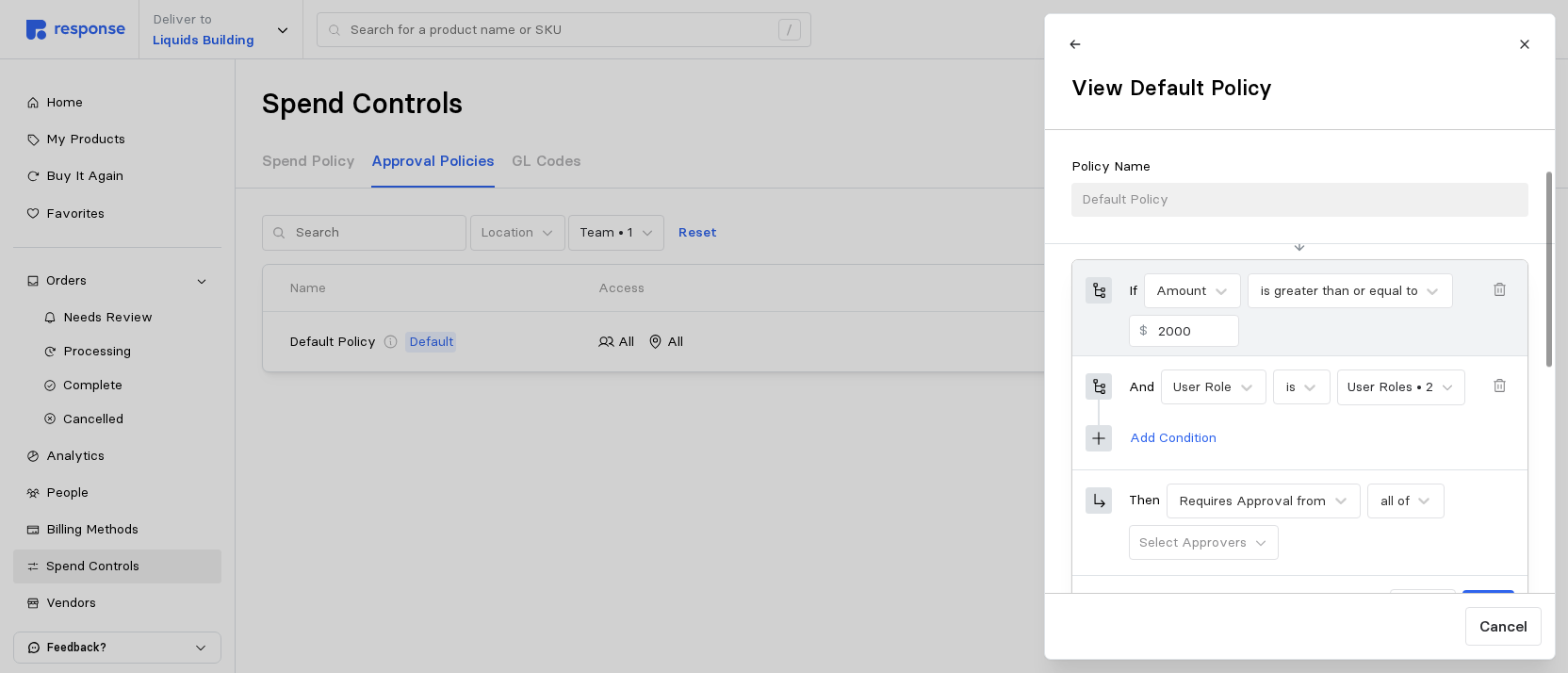 click on "Add Condition" at bounding box center [1320, 437] 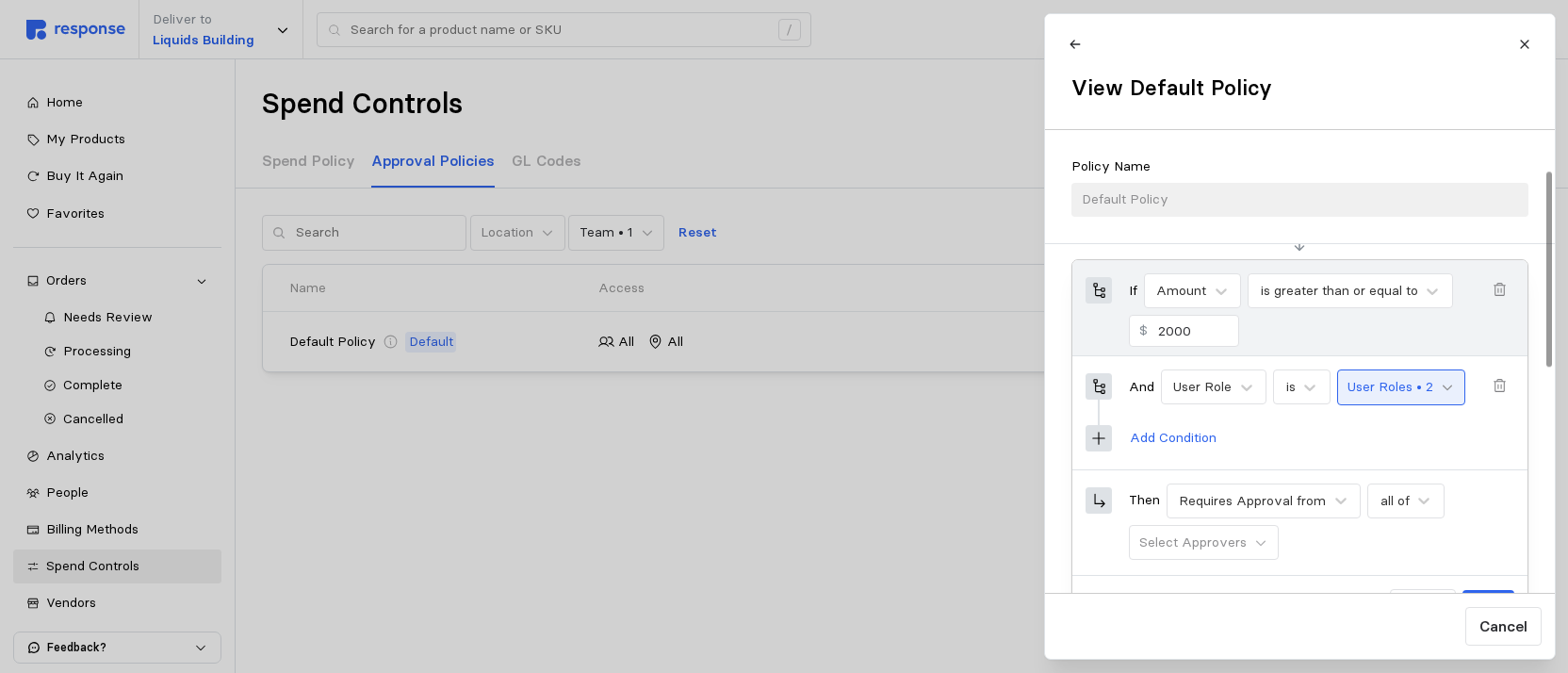 click 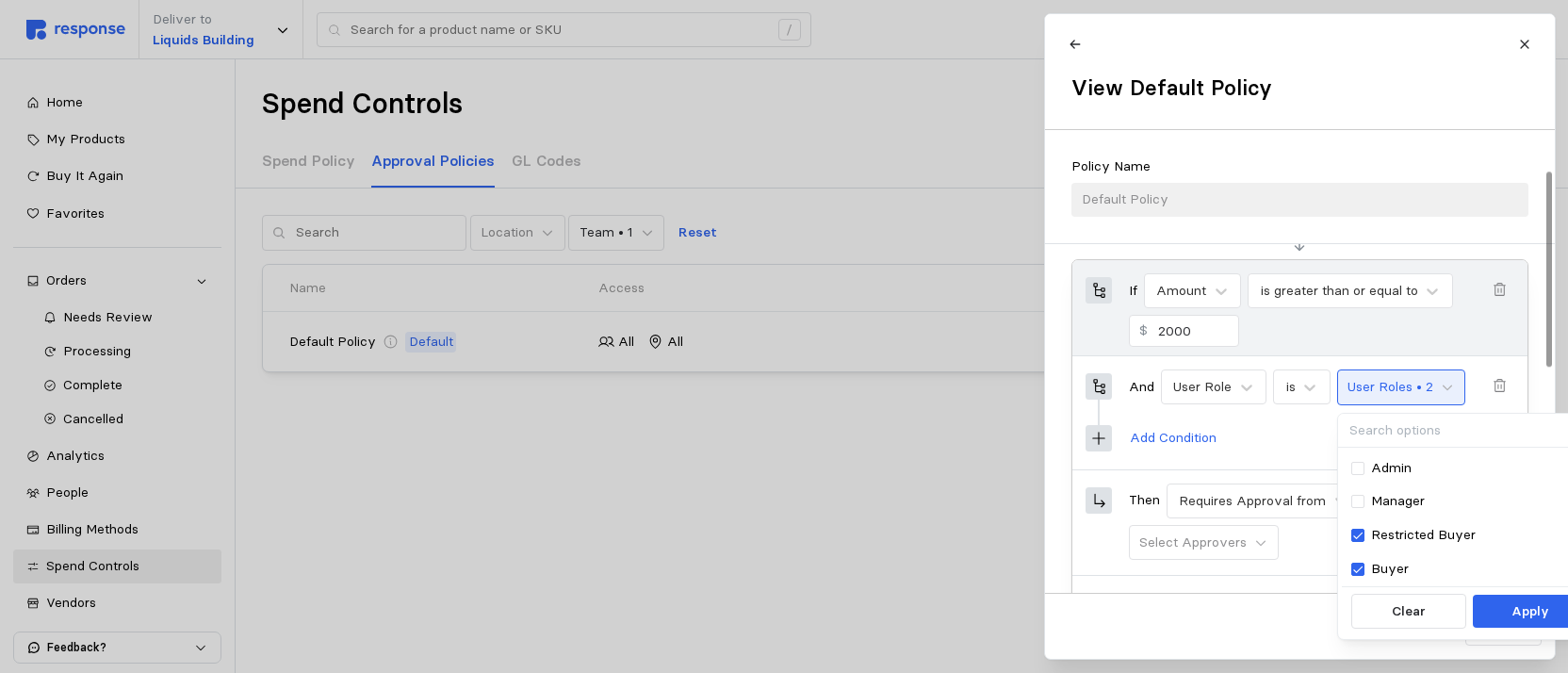 click on "Add Condition" at bounding box center (1320, 437) 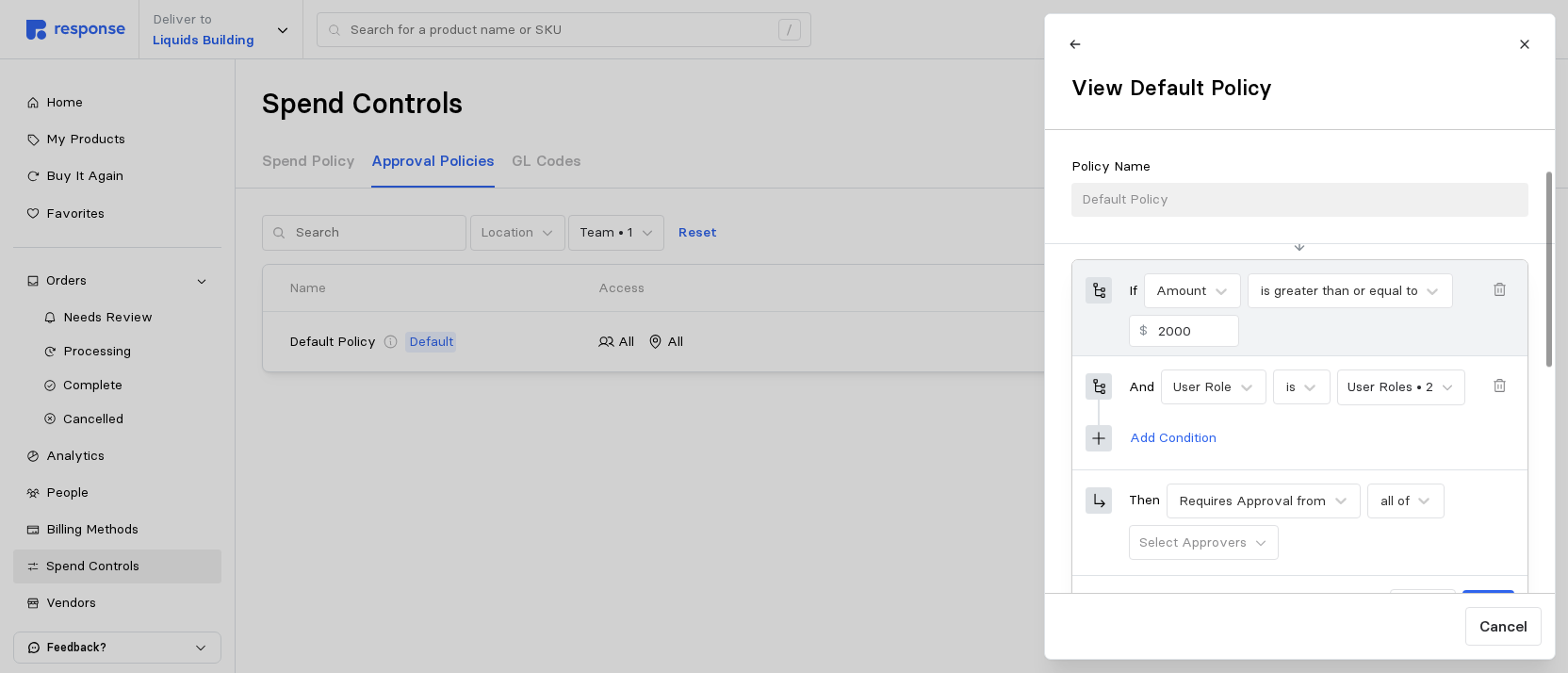 click on "Then Requires Approval from all of Select Approvers" at bounding box center (1320, 522) 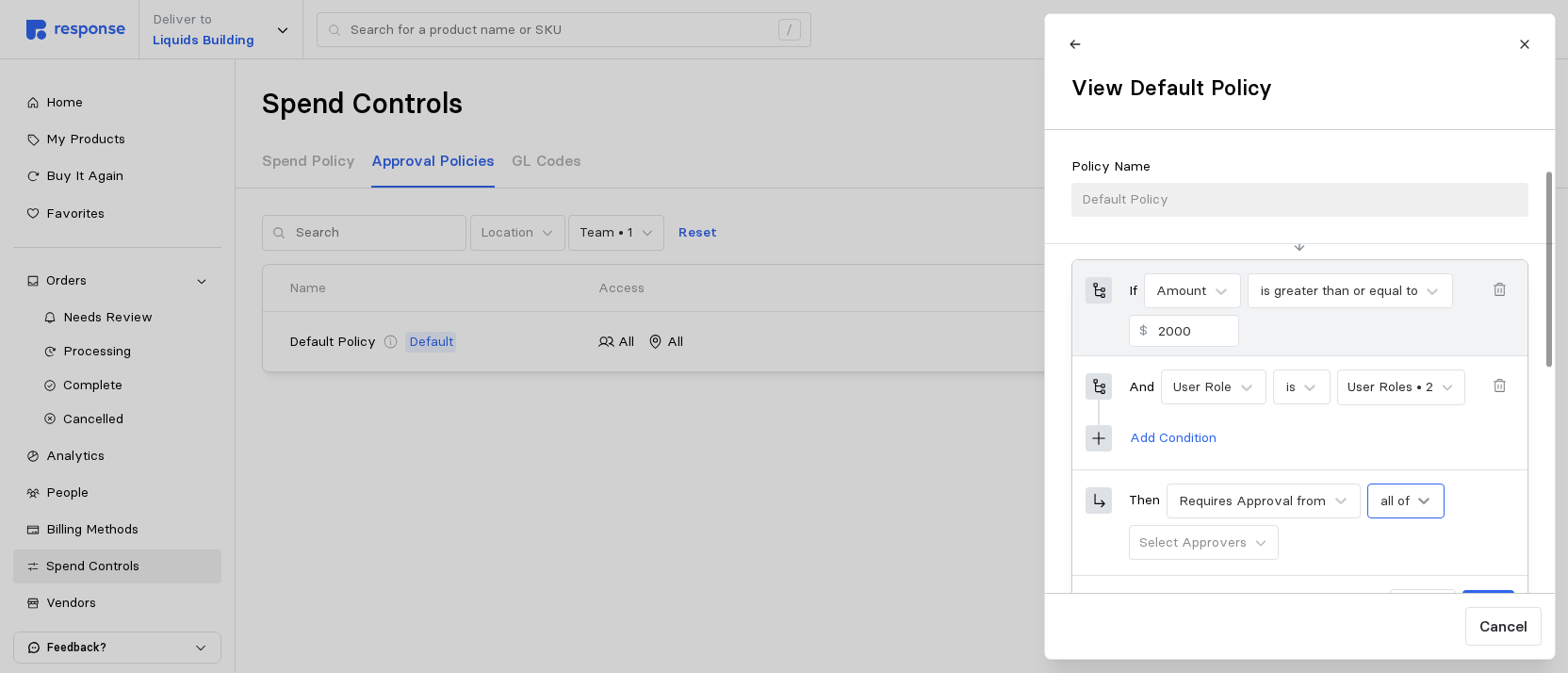click 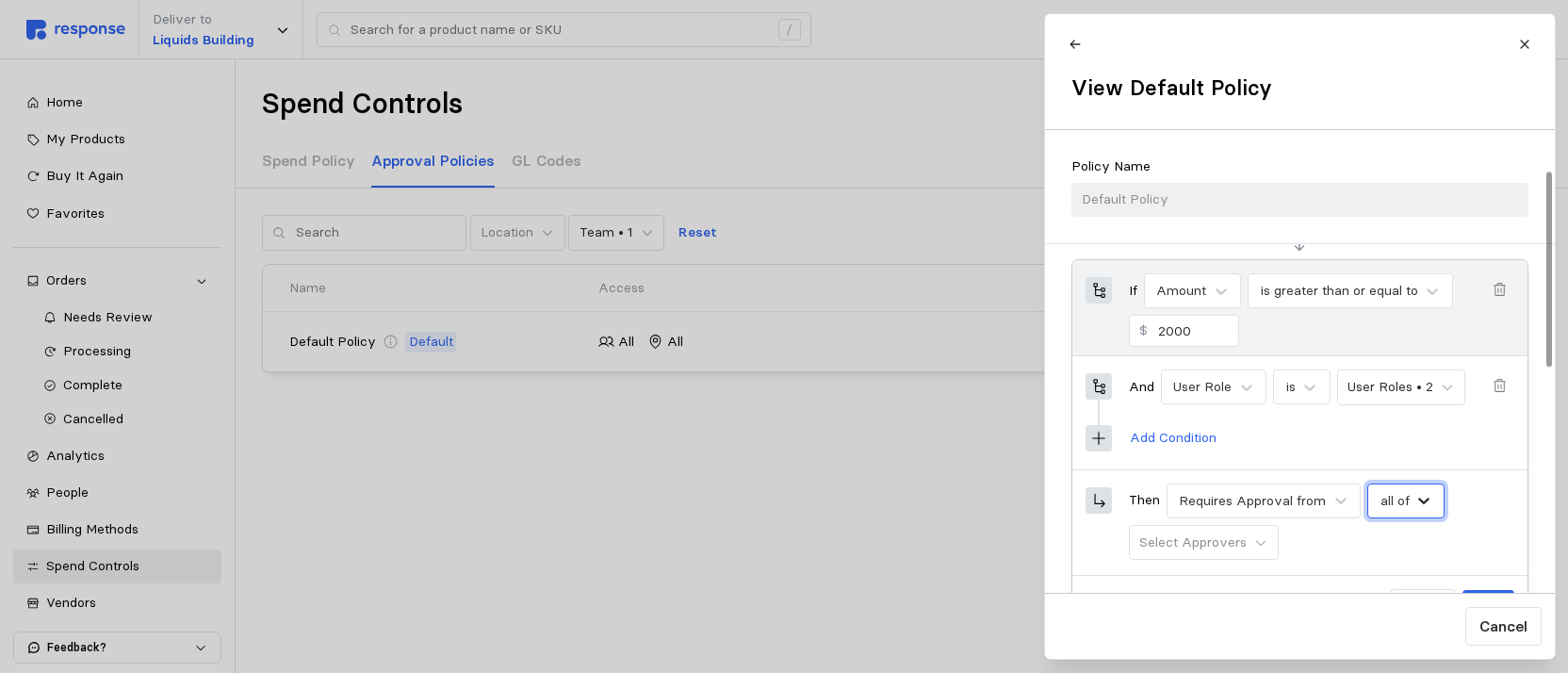 click 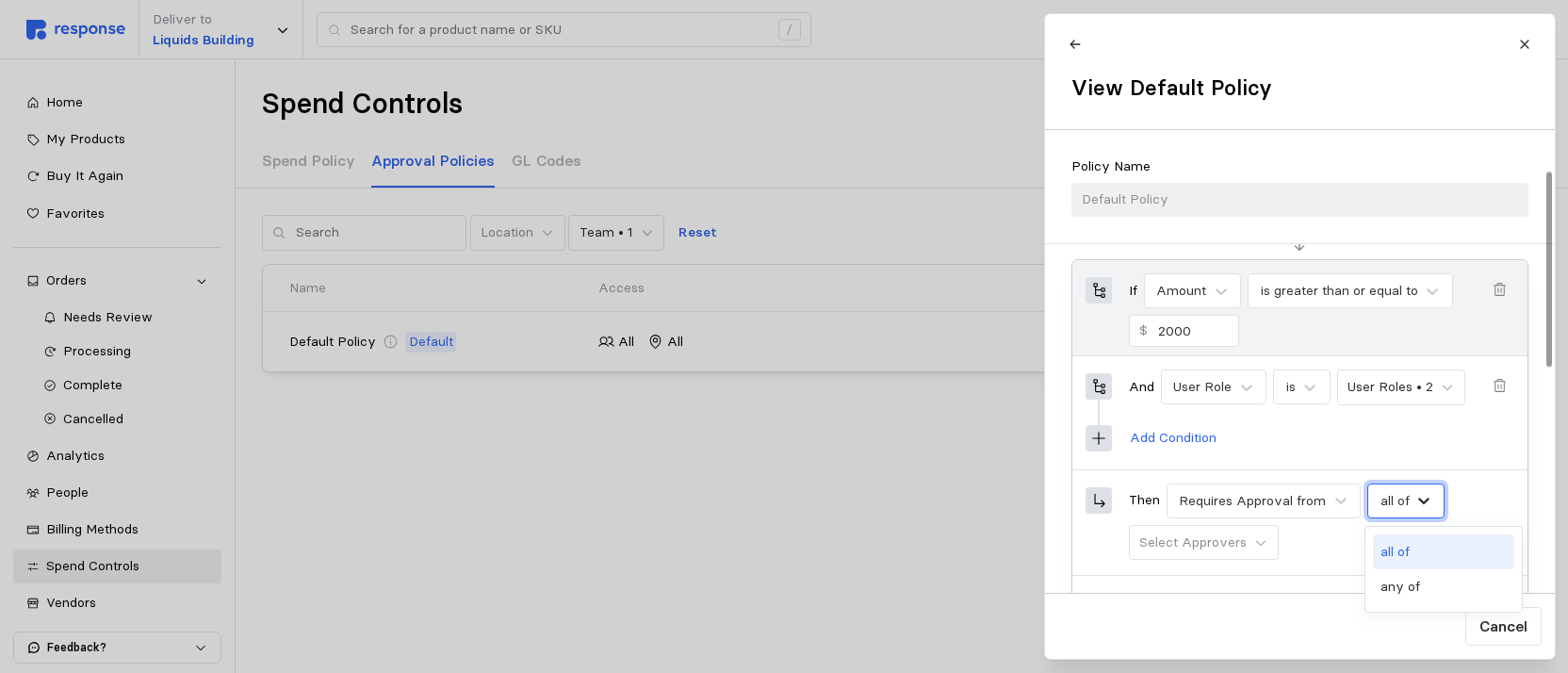 click 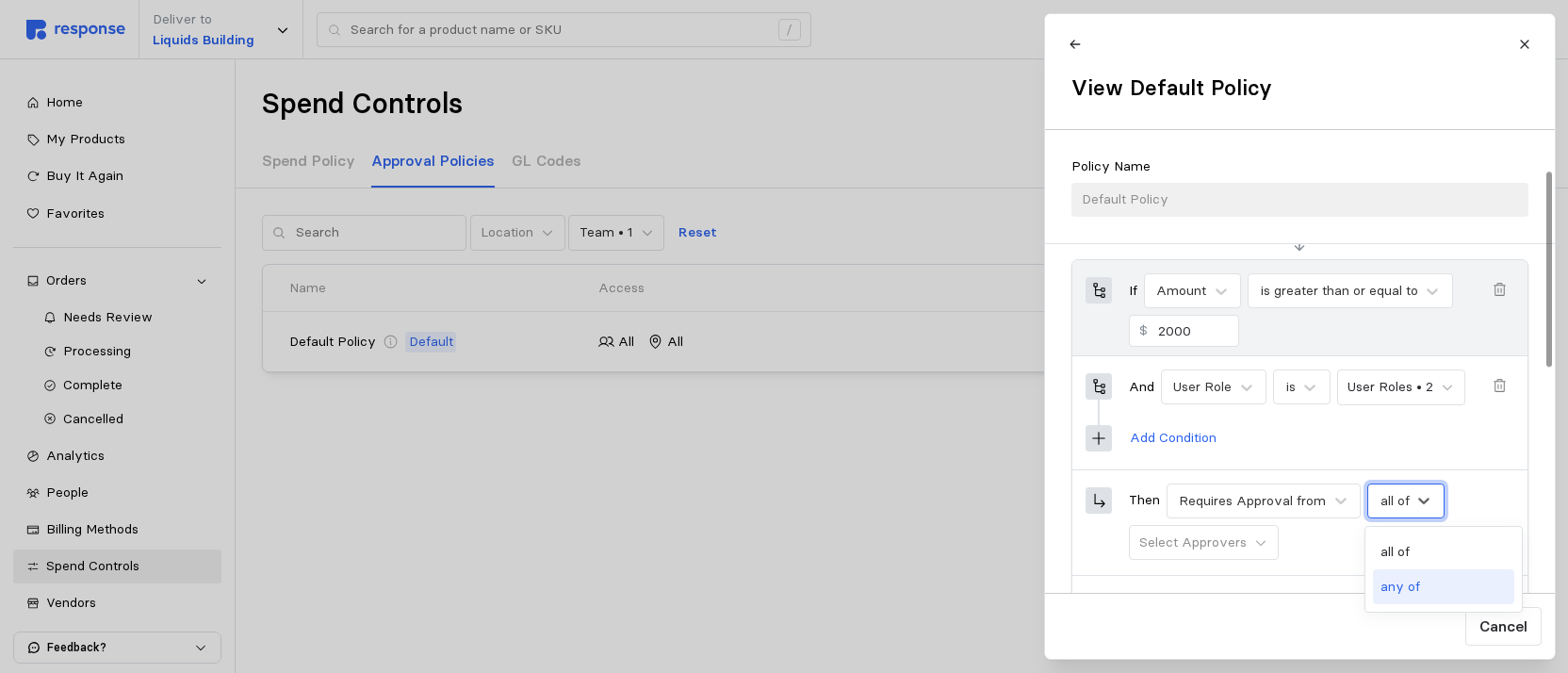 click on "any of" at bounding box center (1444, 586) 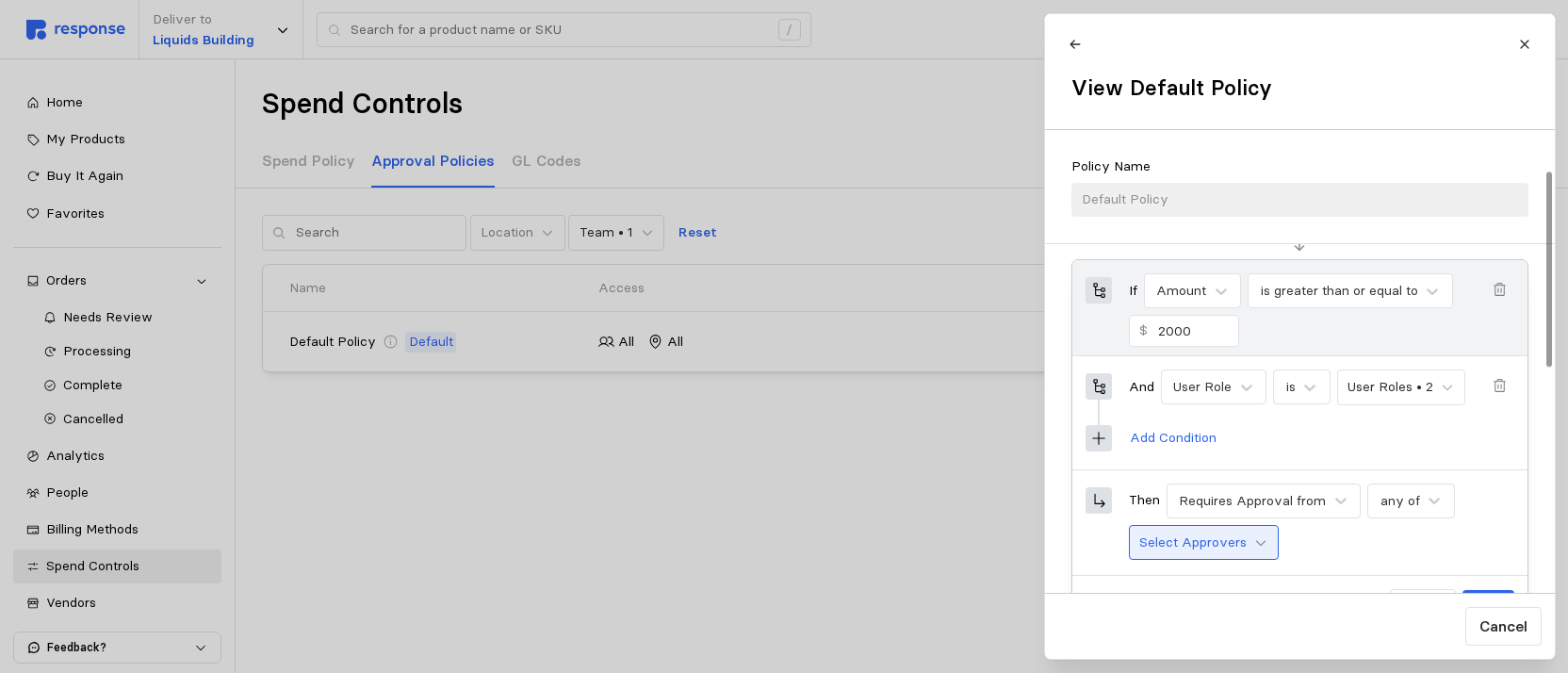 click 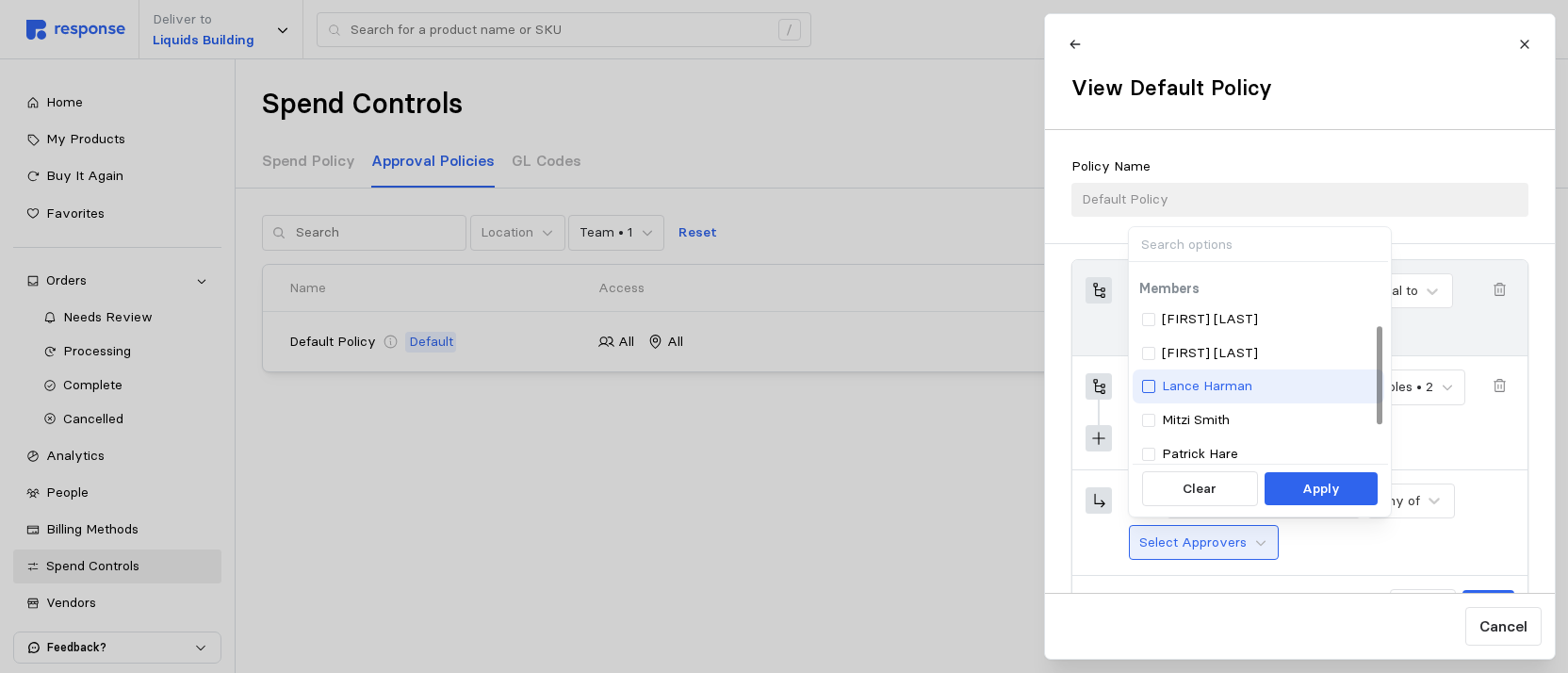 click at bounding box center [1149, 386] 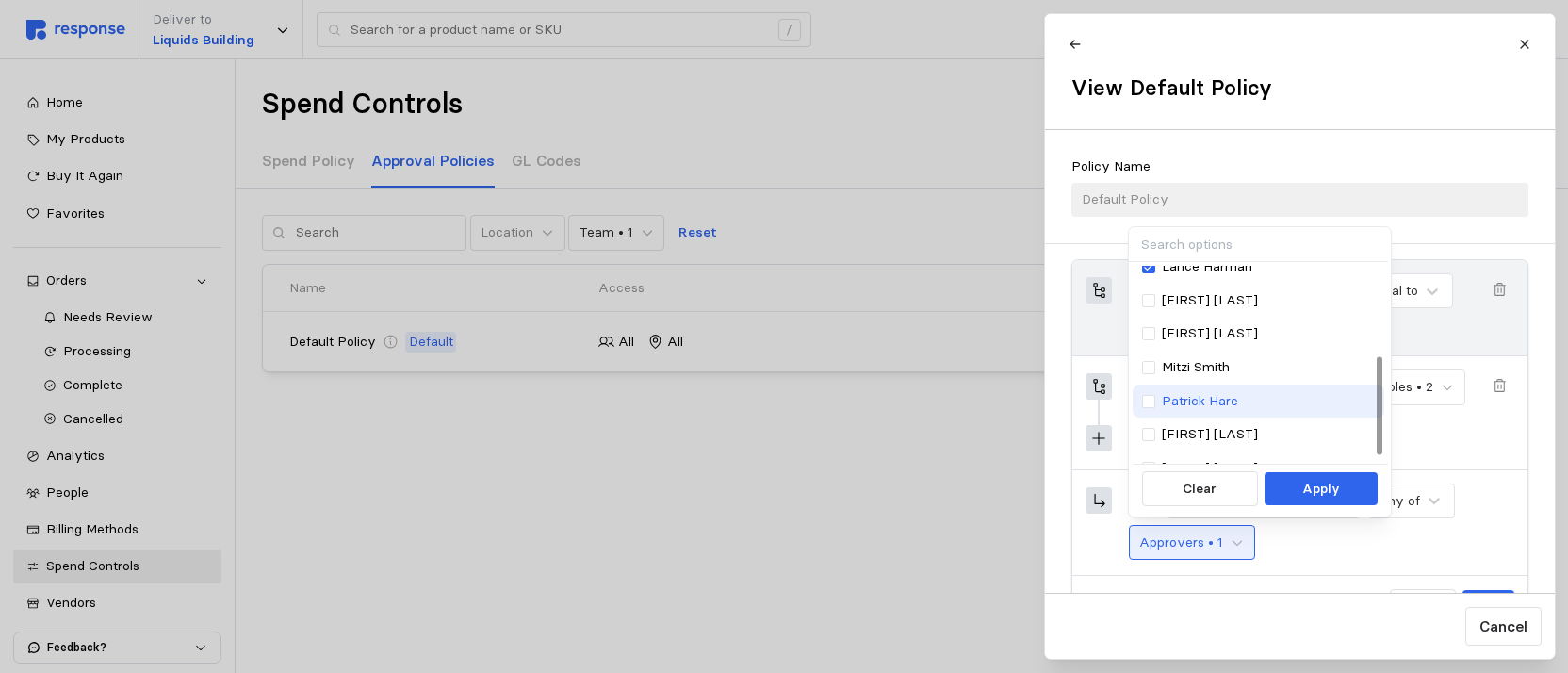 scroll, scrollTop: 192, scrollLeft: 0, axis: vertical 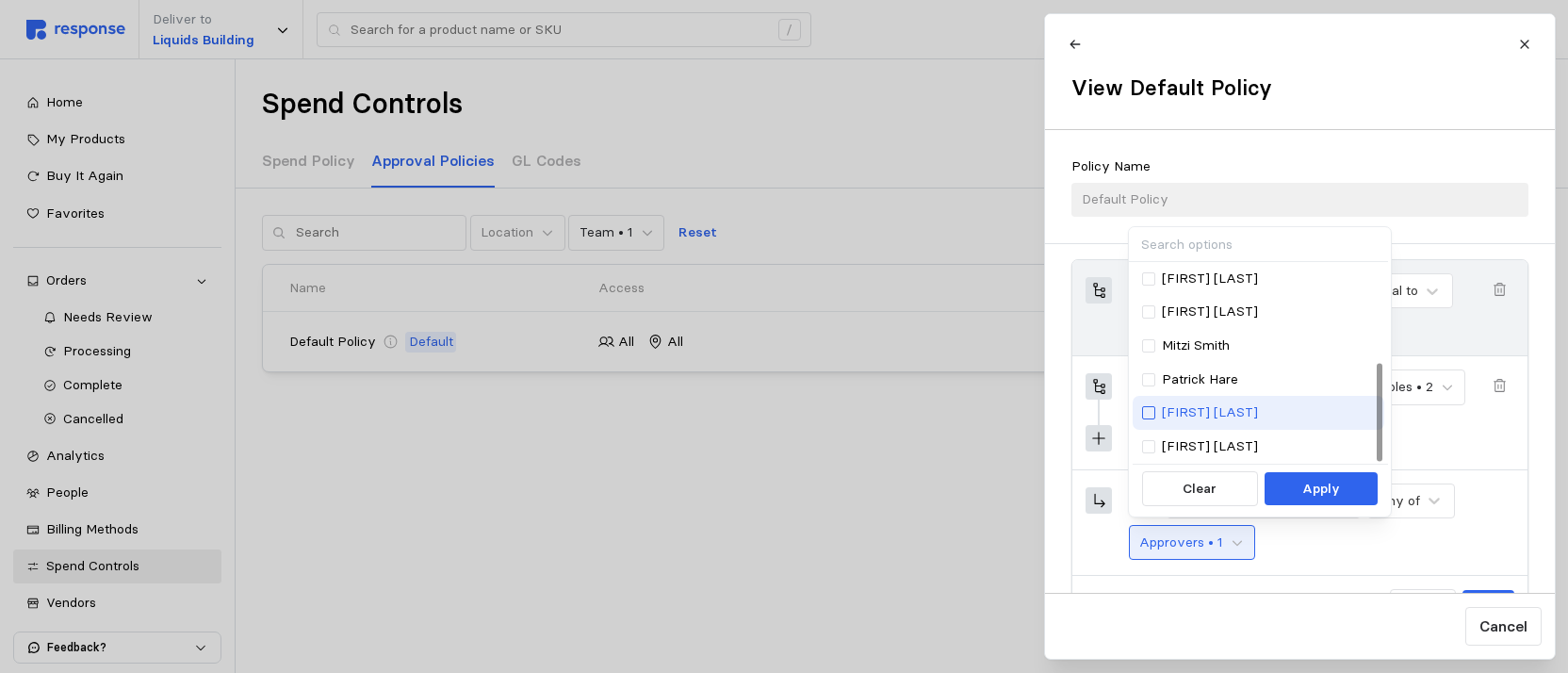 click at bounding box center [1149, 413] 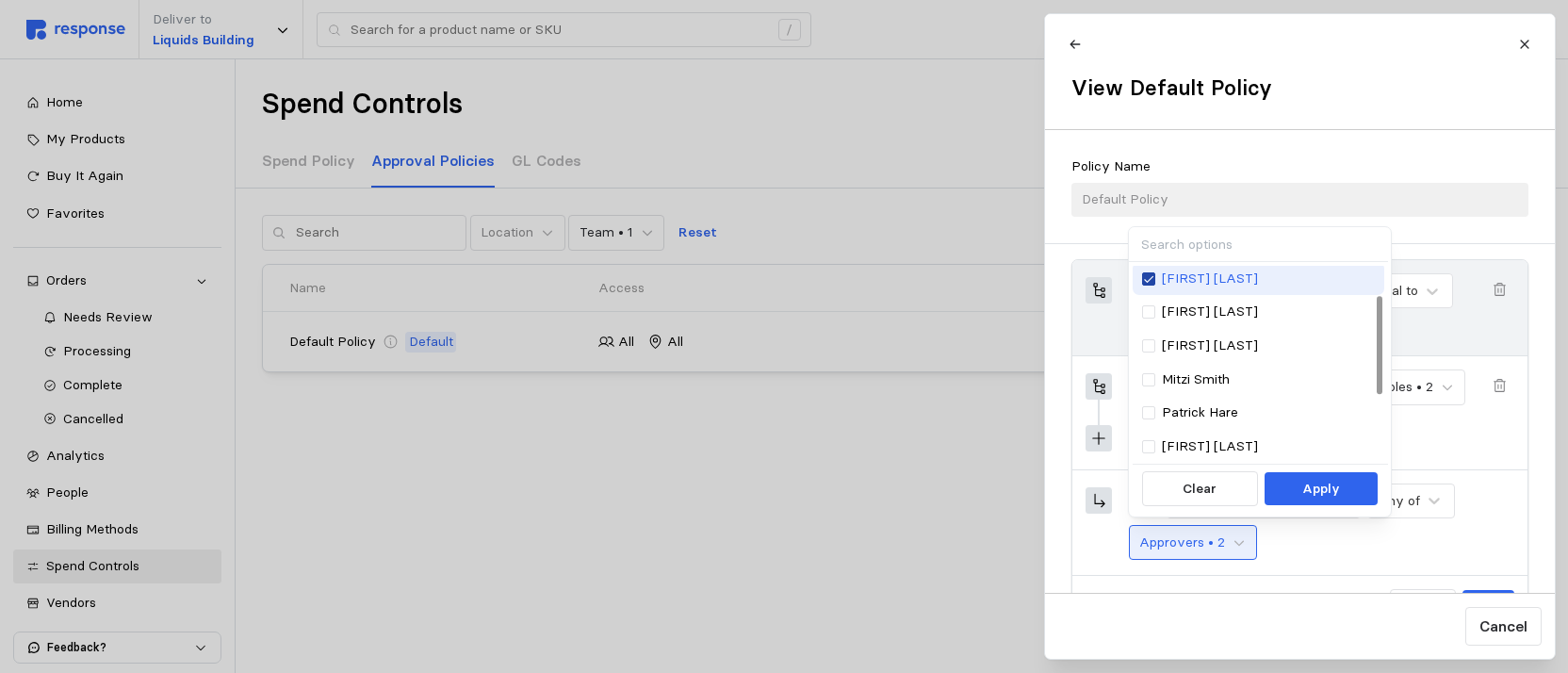 scroll, scrollTop: 57, scrollLeft: 0, axis: vertical 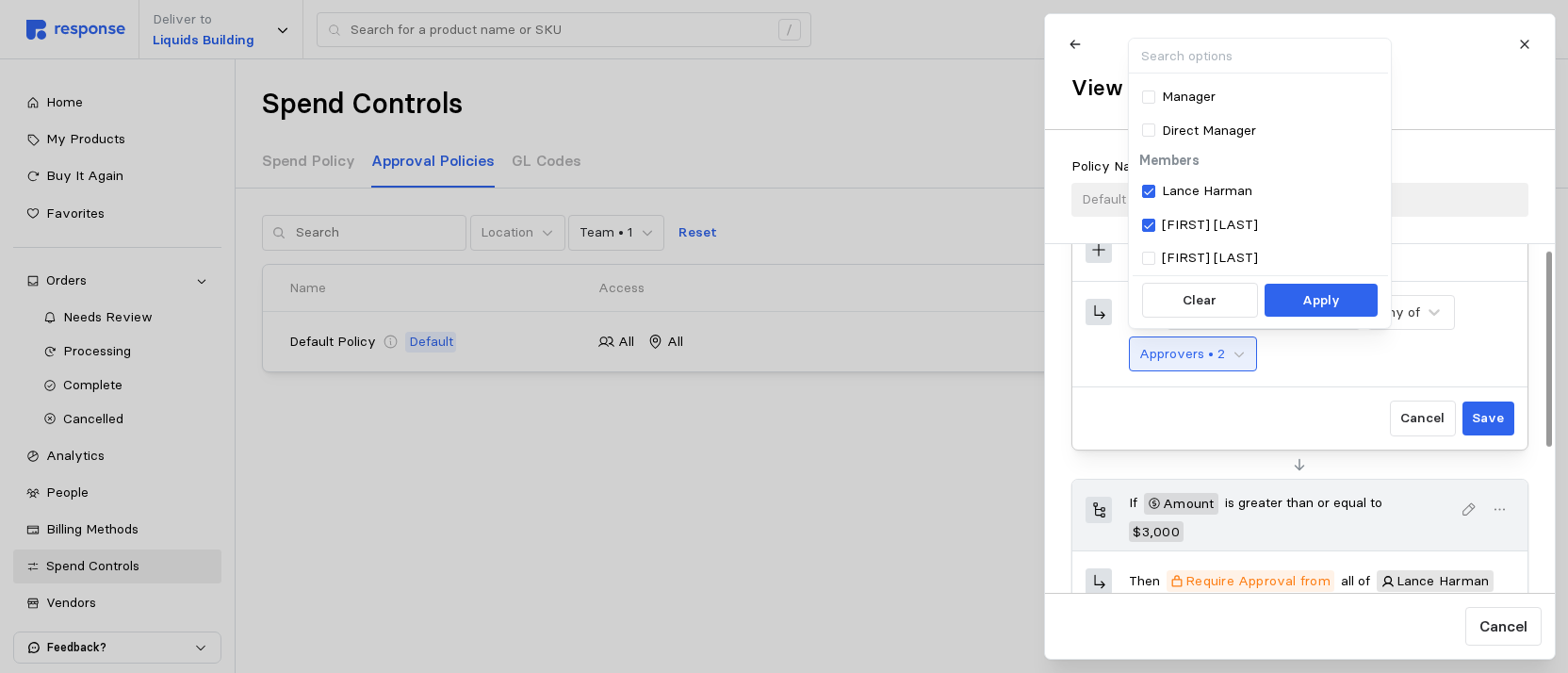 click on "Then Requires Approval from any of Approvers • 2" at bounding box center [1299, 335] 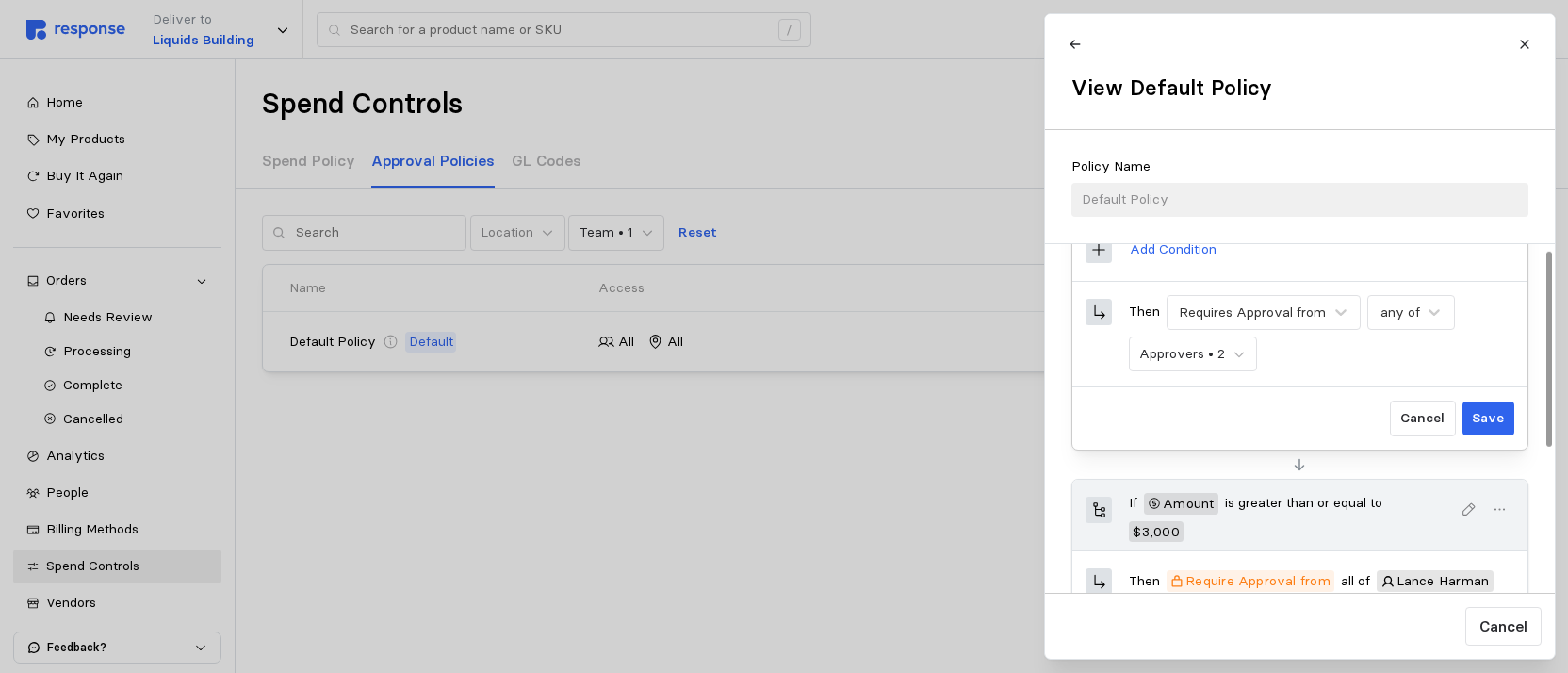 scroll, scrollTop: 189, scrollLeft: 0, axis: vertical 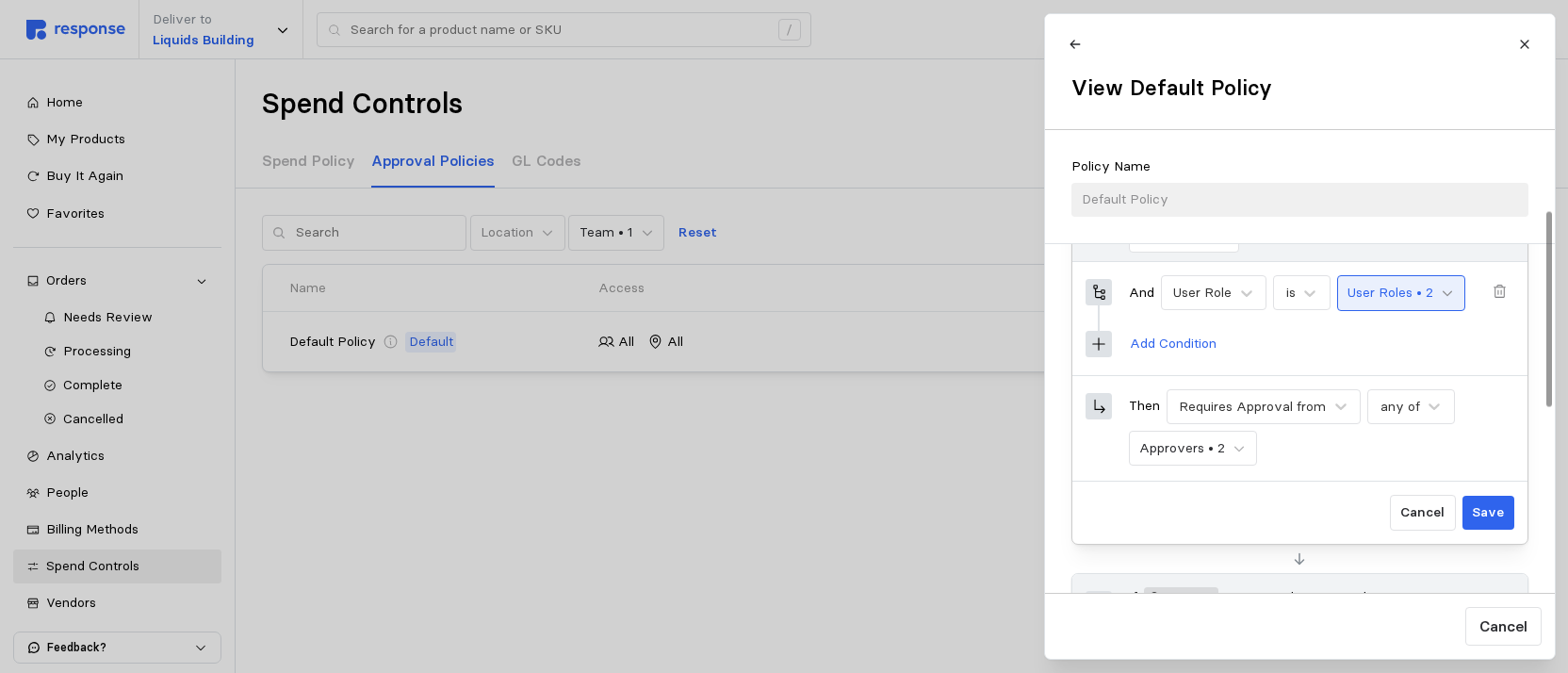 click 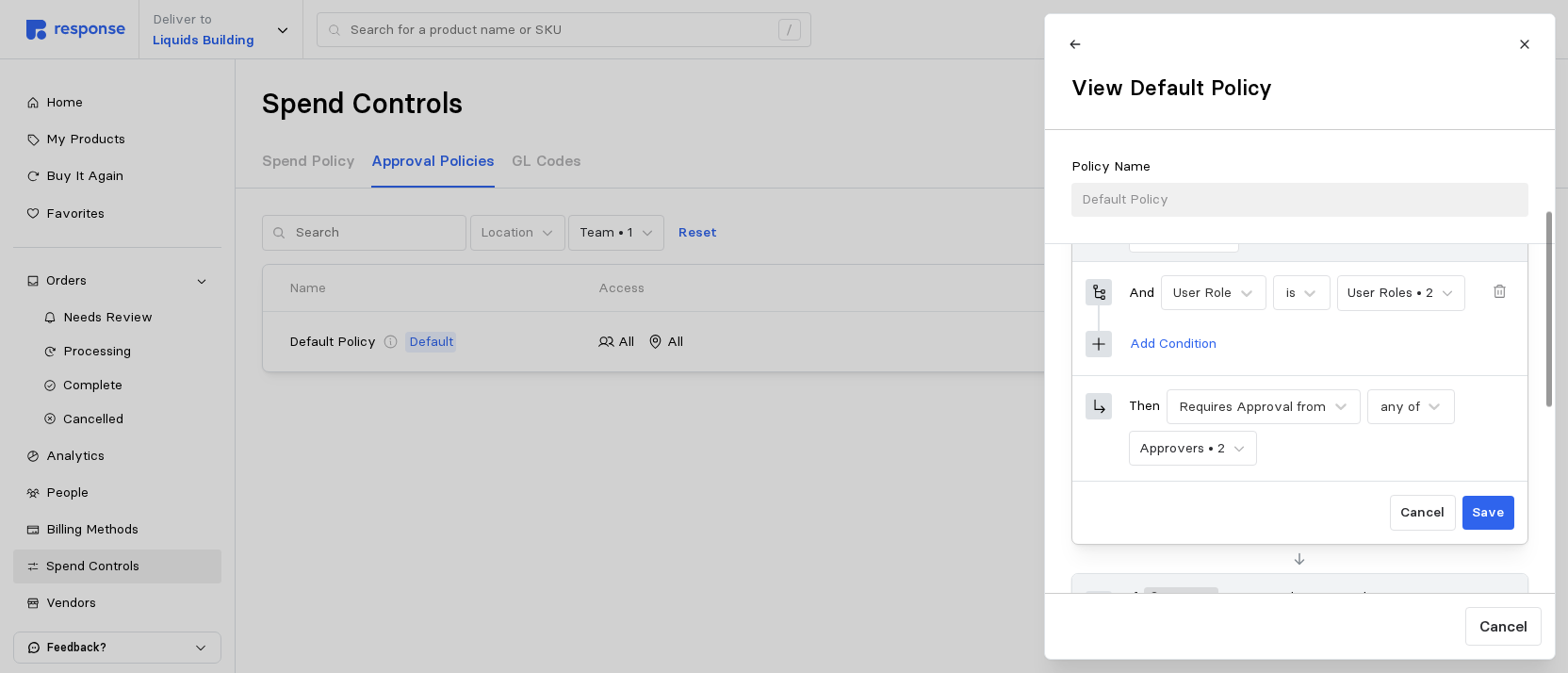 click on "Add Condition" at bounding box center [1320, 343] 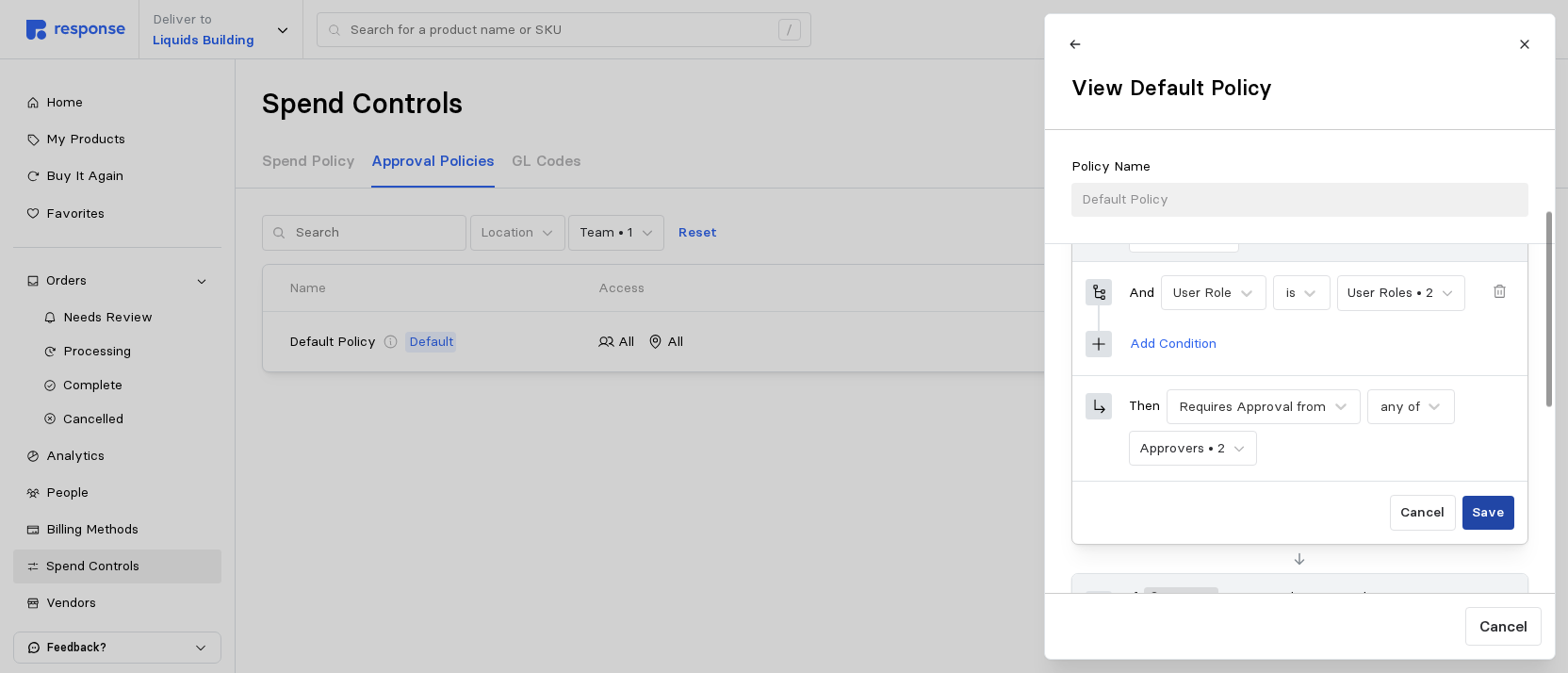 click on "Save" at bounding box center (1488, 513) 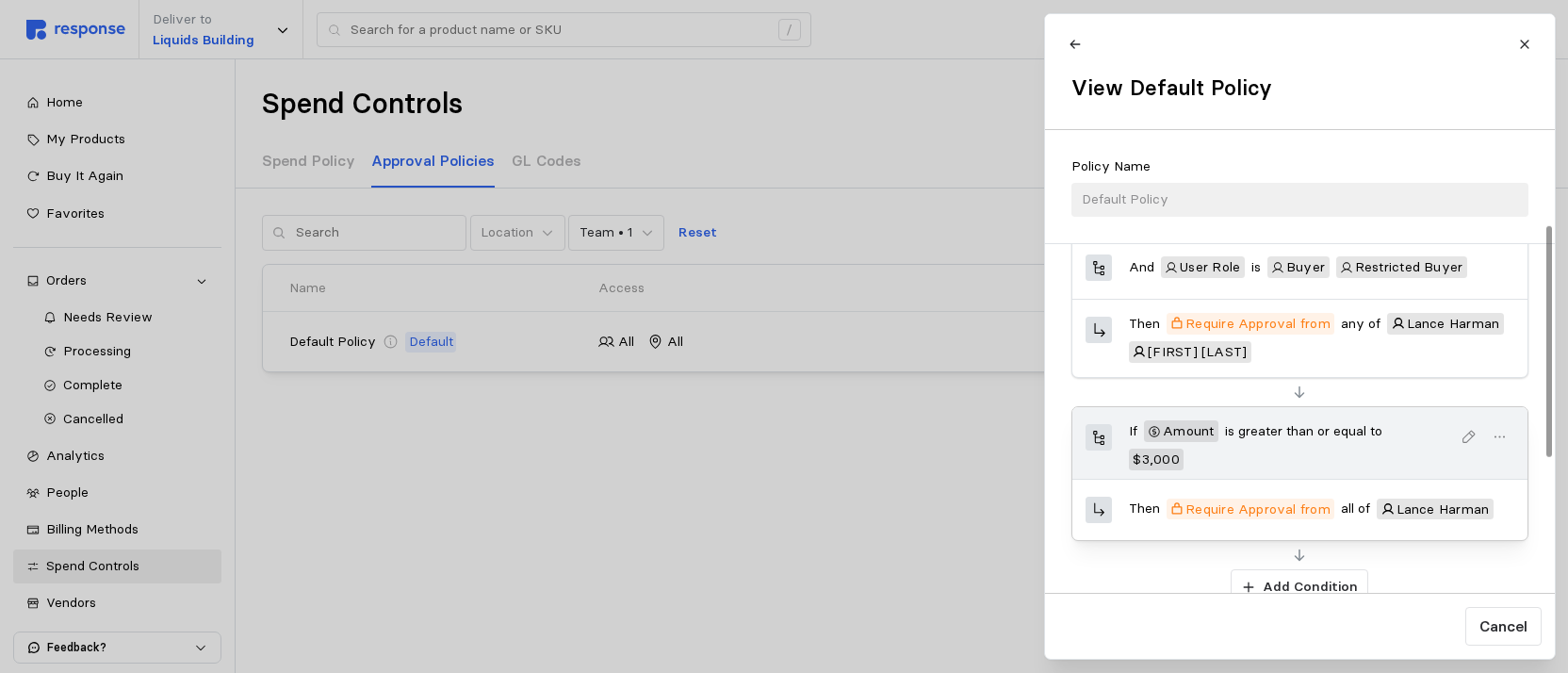 click 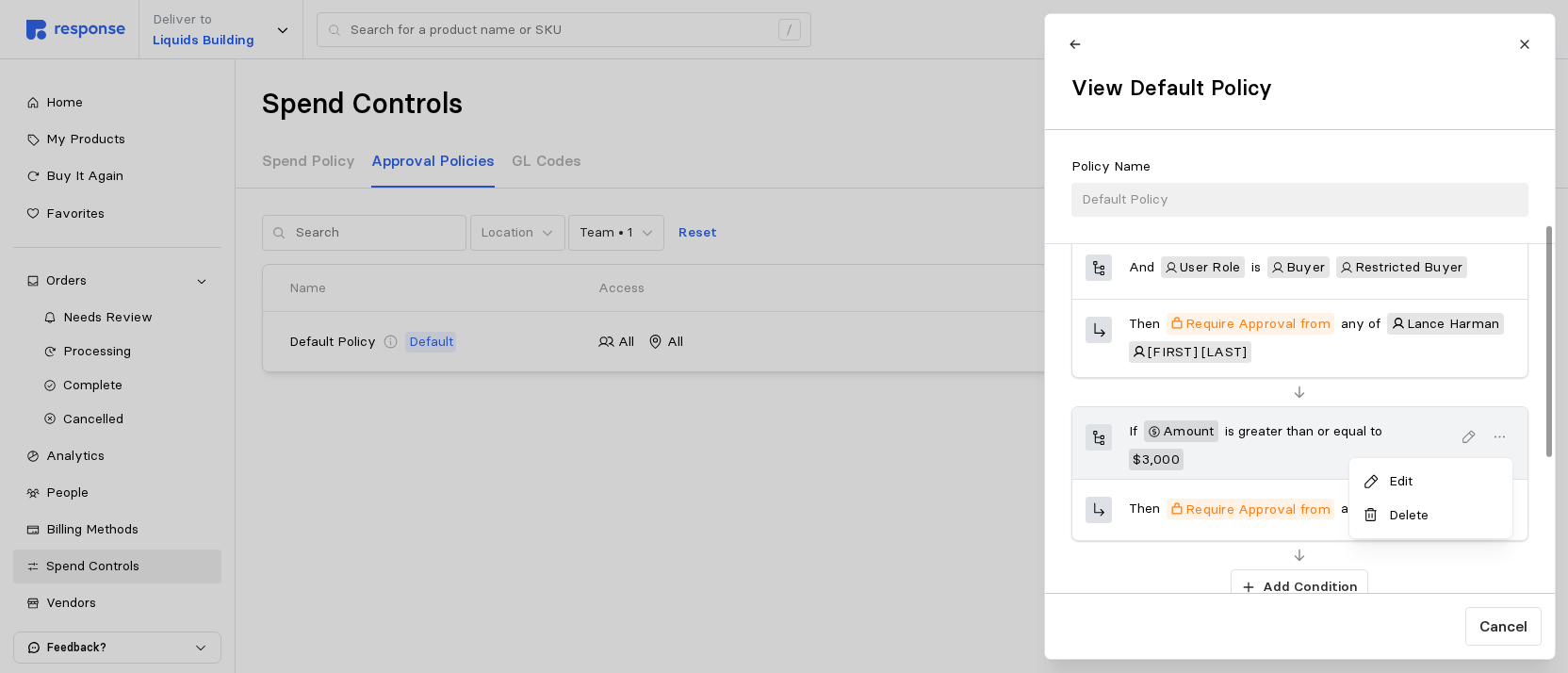 click on "Edit" at bounding box center [1441, 482] 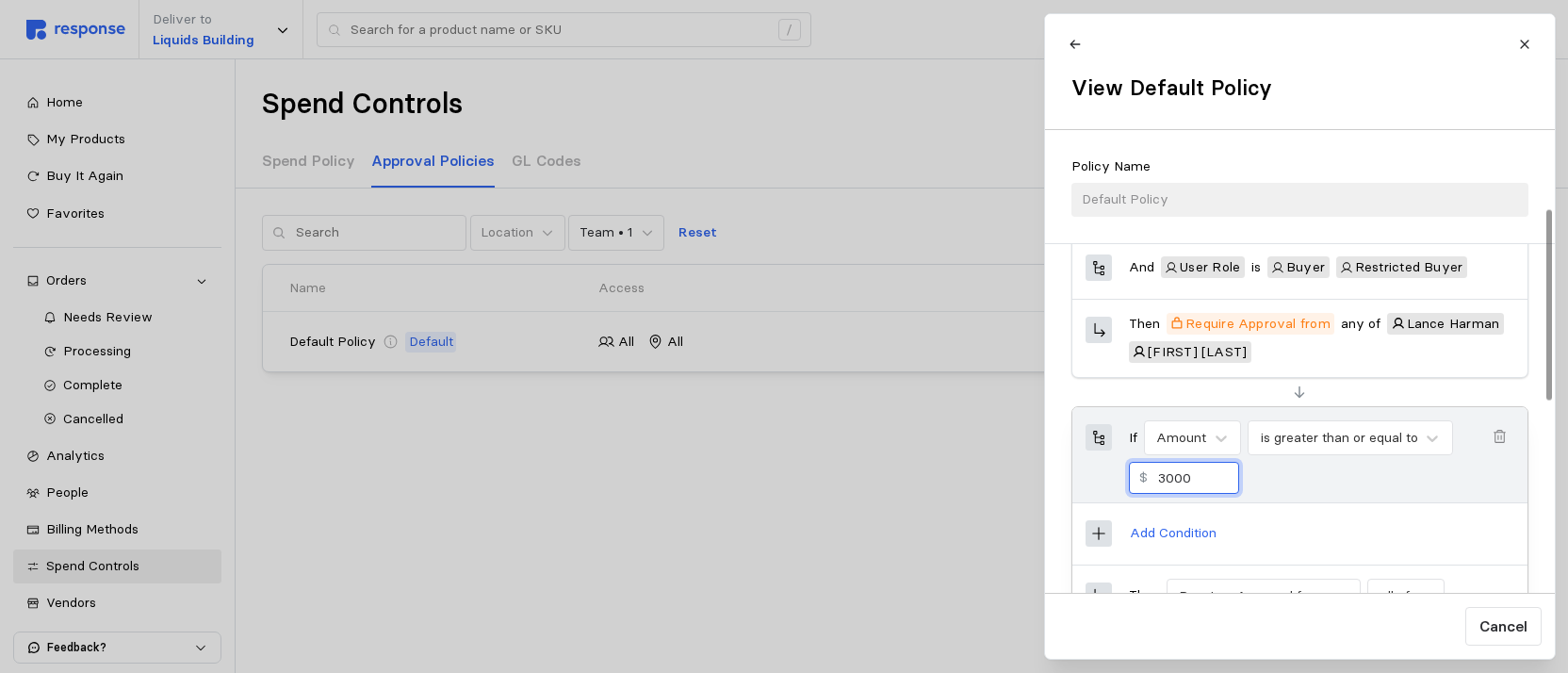drag, startPoint x: 1217, startPoint y: 475, endPoint x: 1125, endPoint y: 465, distance: 92.54188 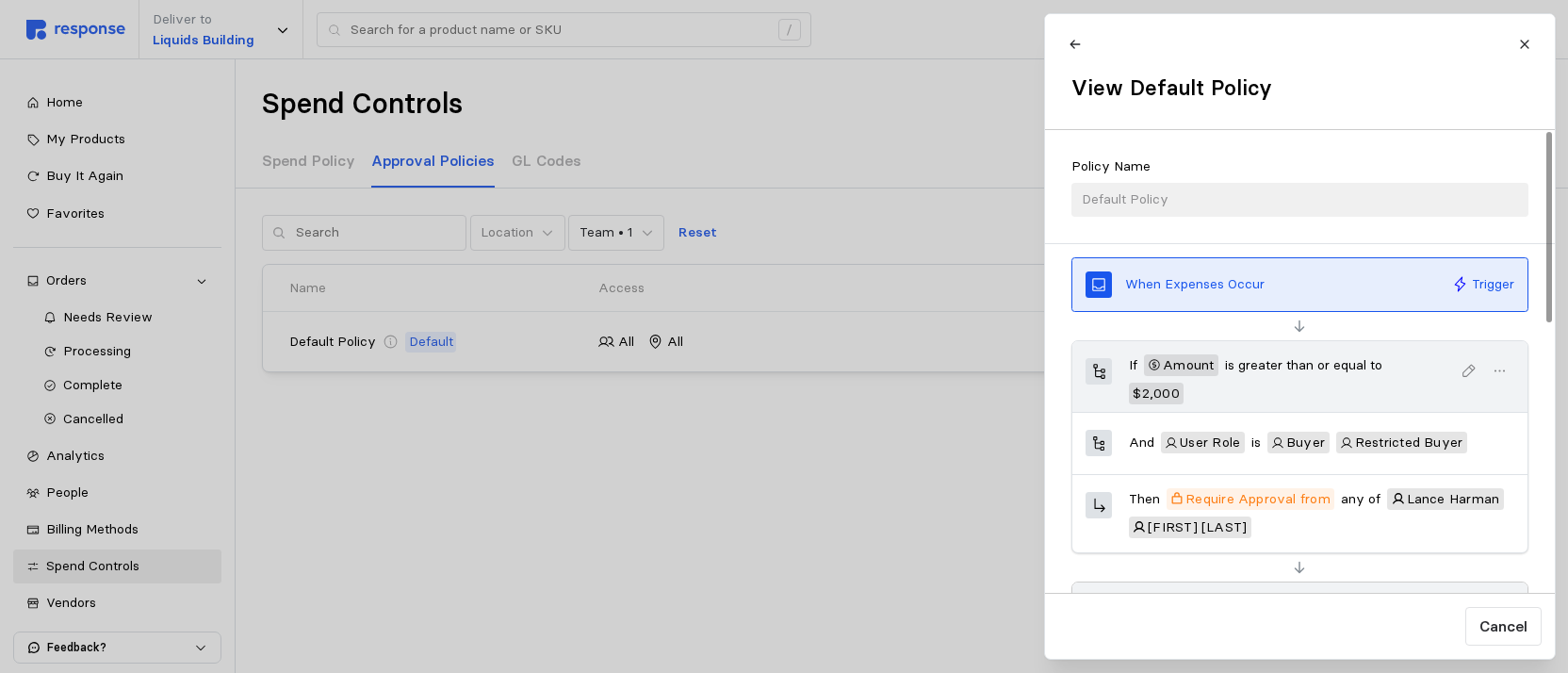 scroll, scrollTop: 0, scrollLeft: 0, axis: both 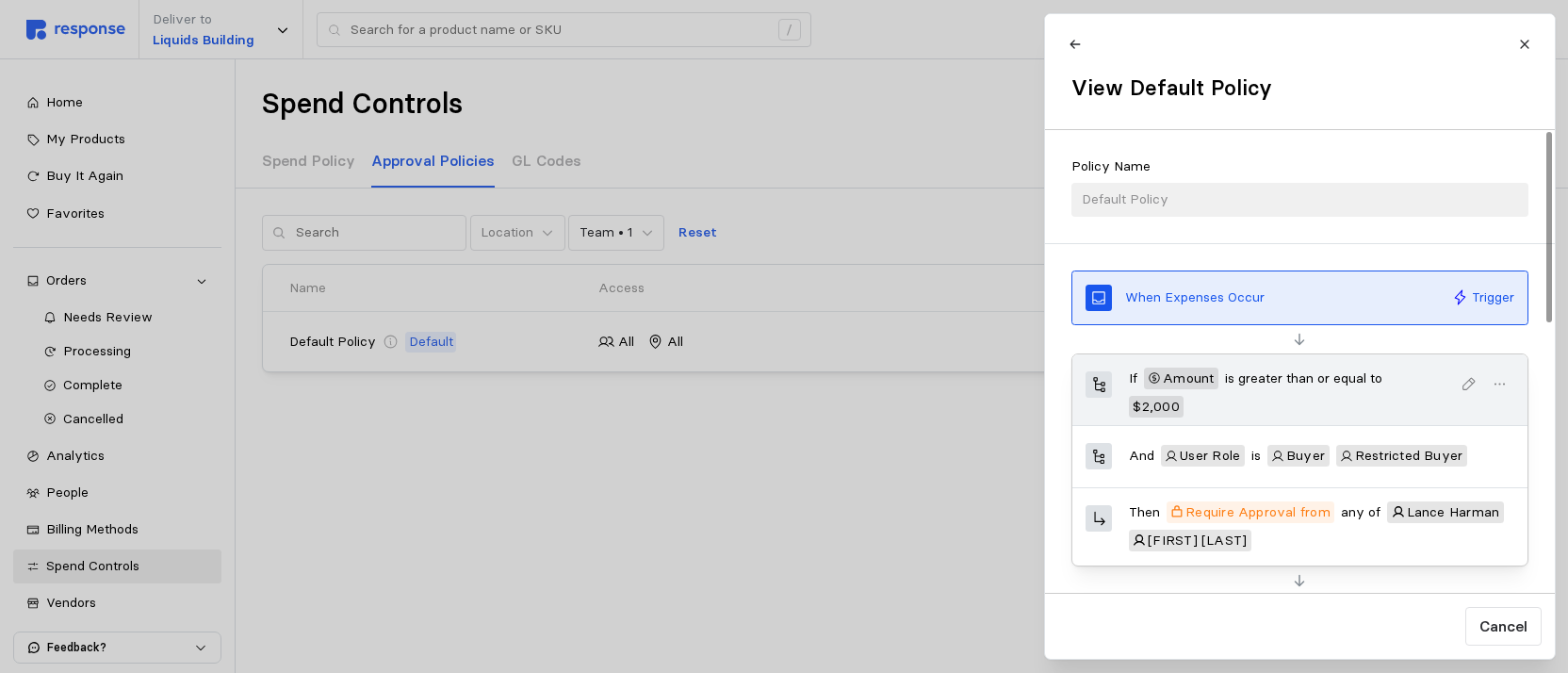 type on "2000" 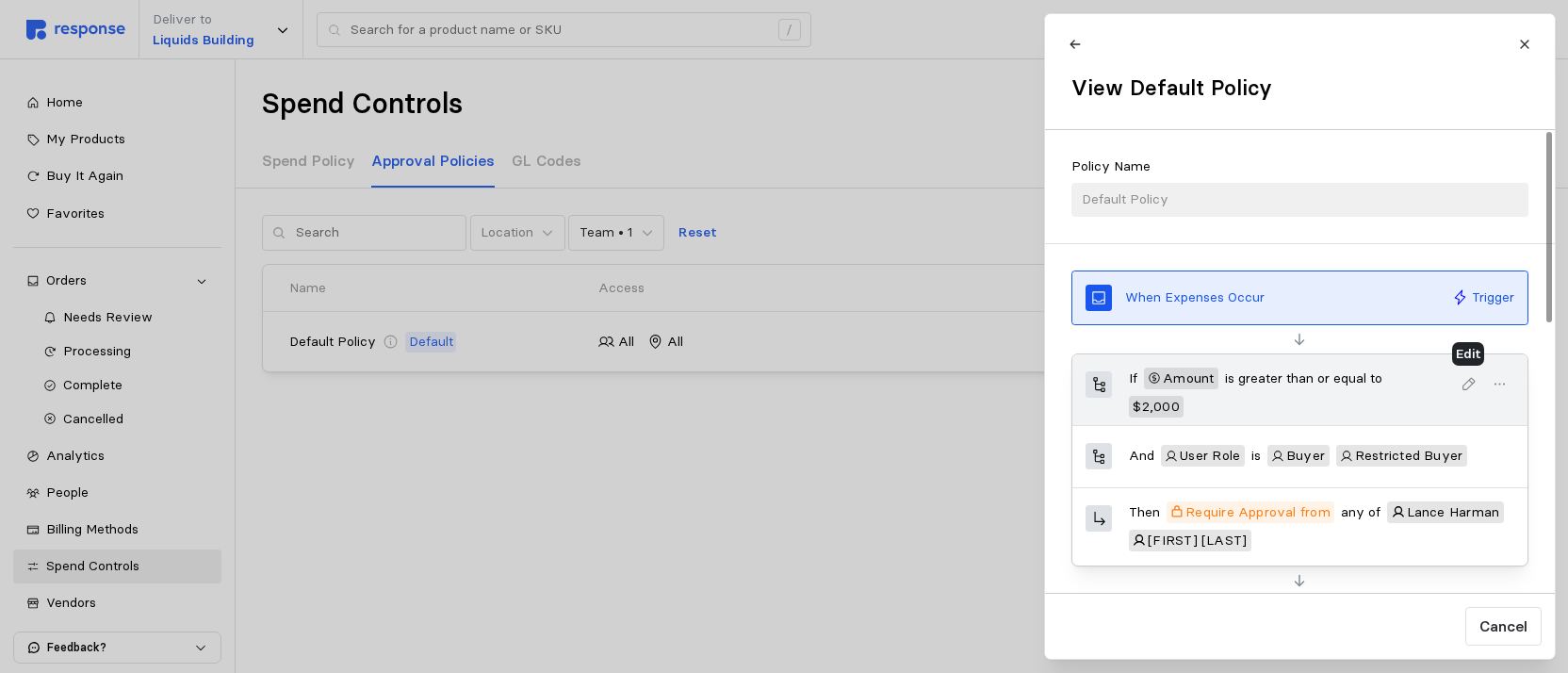 click 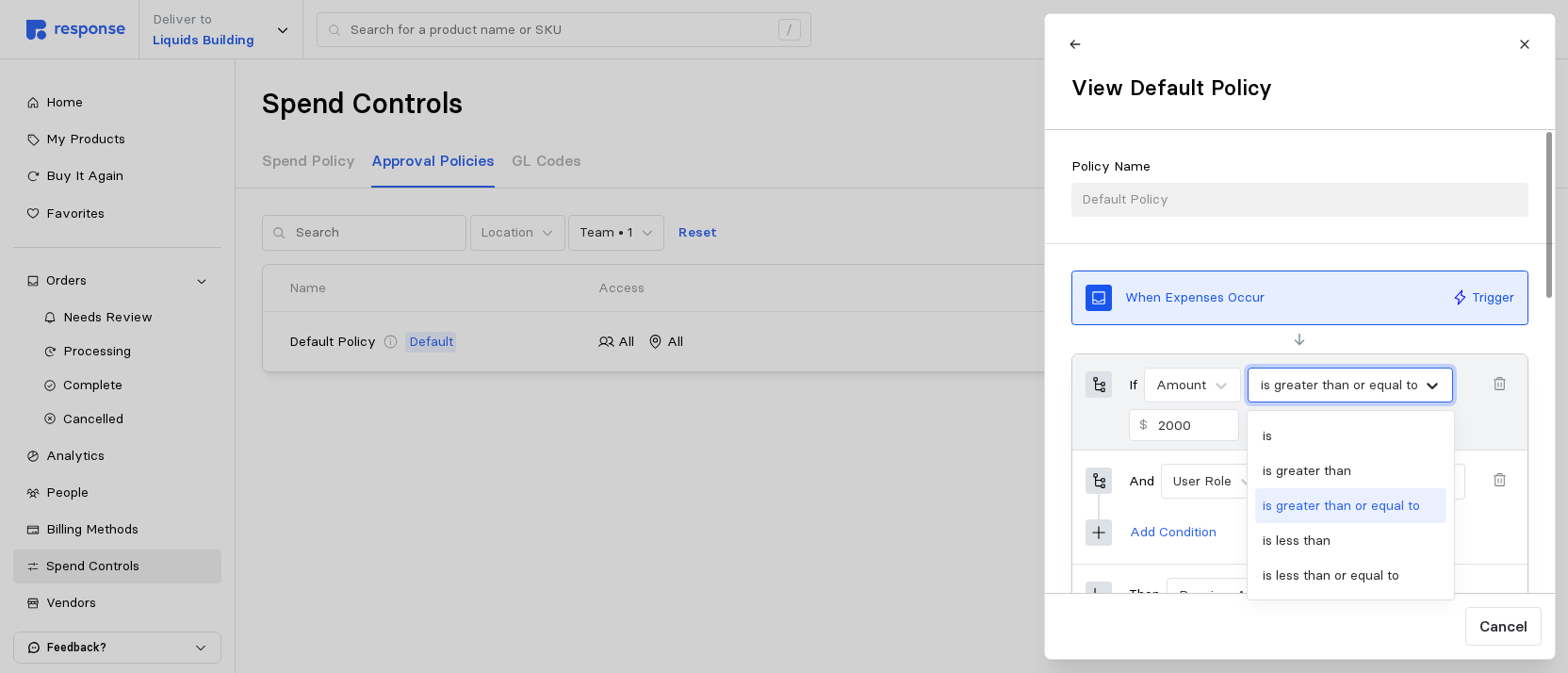 click 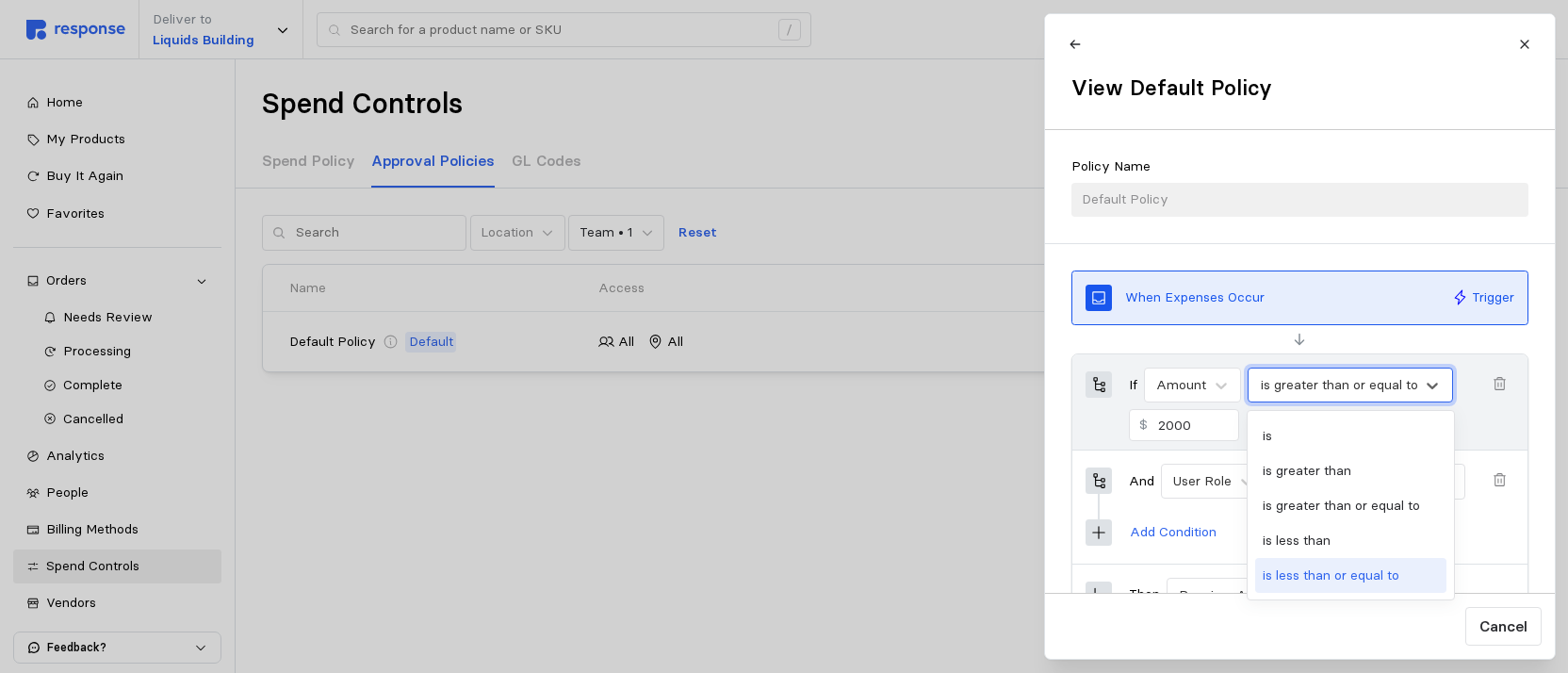 click on "is less than or equal to" at bounding box center (1350, 575) 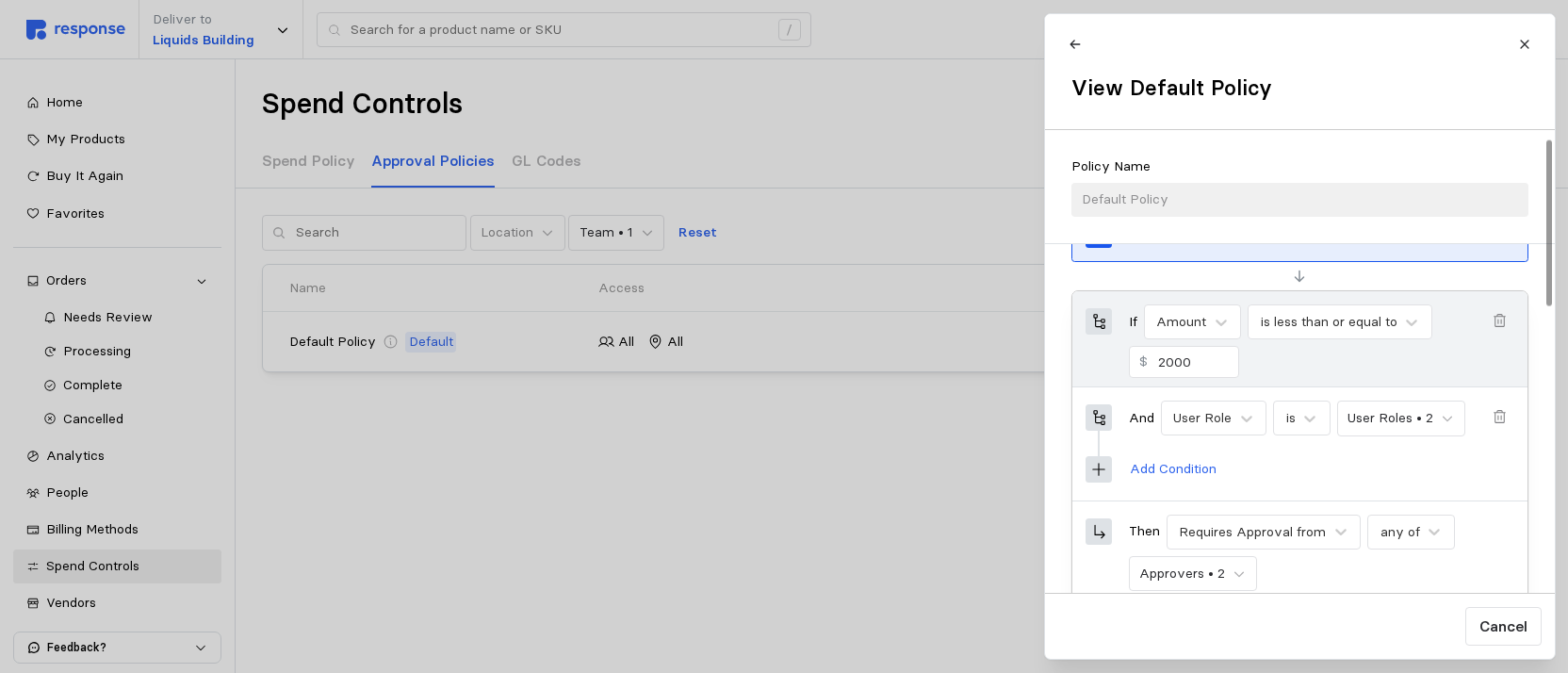 scroll, scrollTop: 94, scrollLeft: 0, axis: vertical 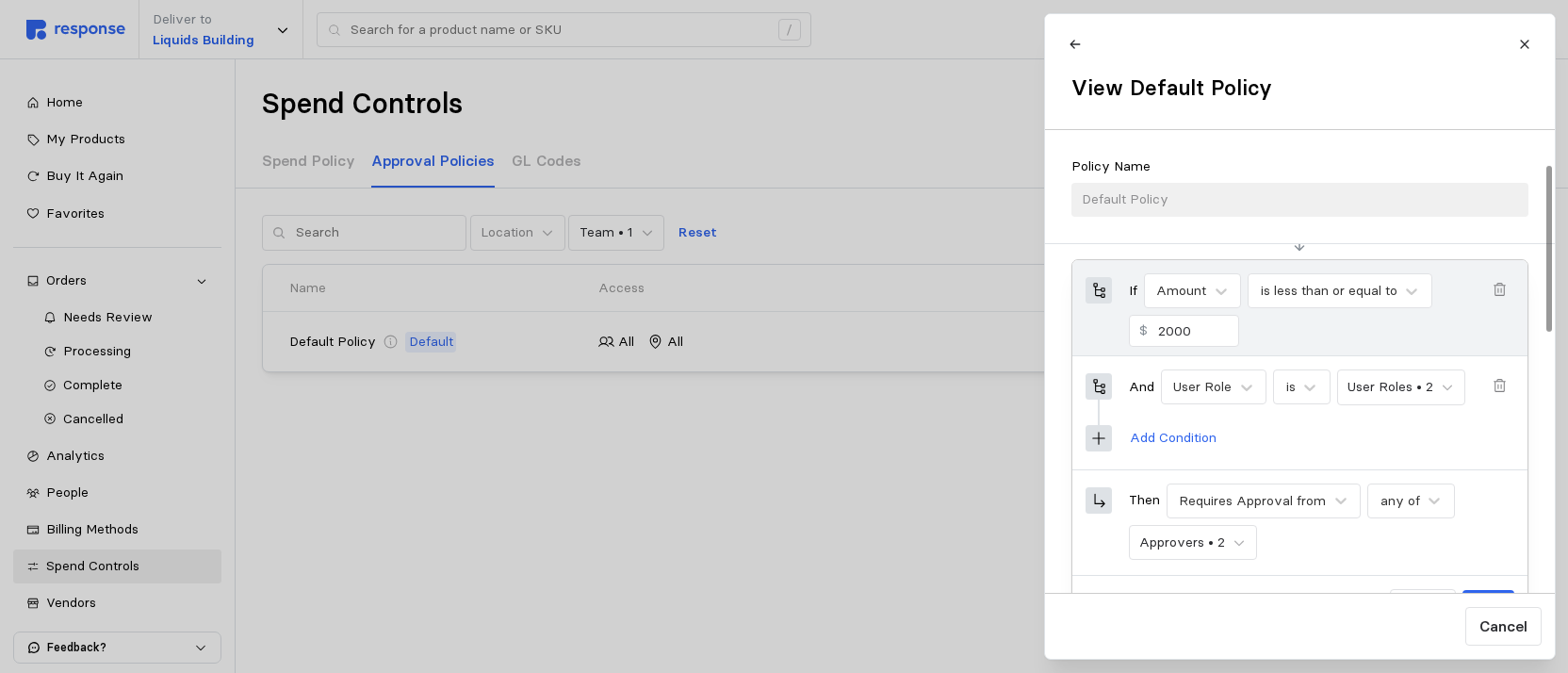 click on "Add Condition" at bounding box center (1320, 437) 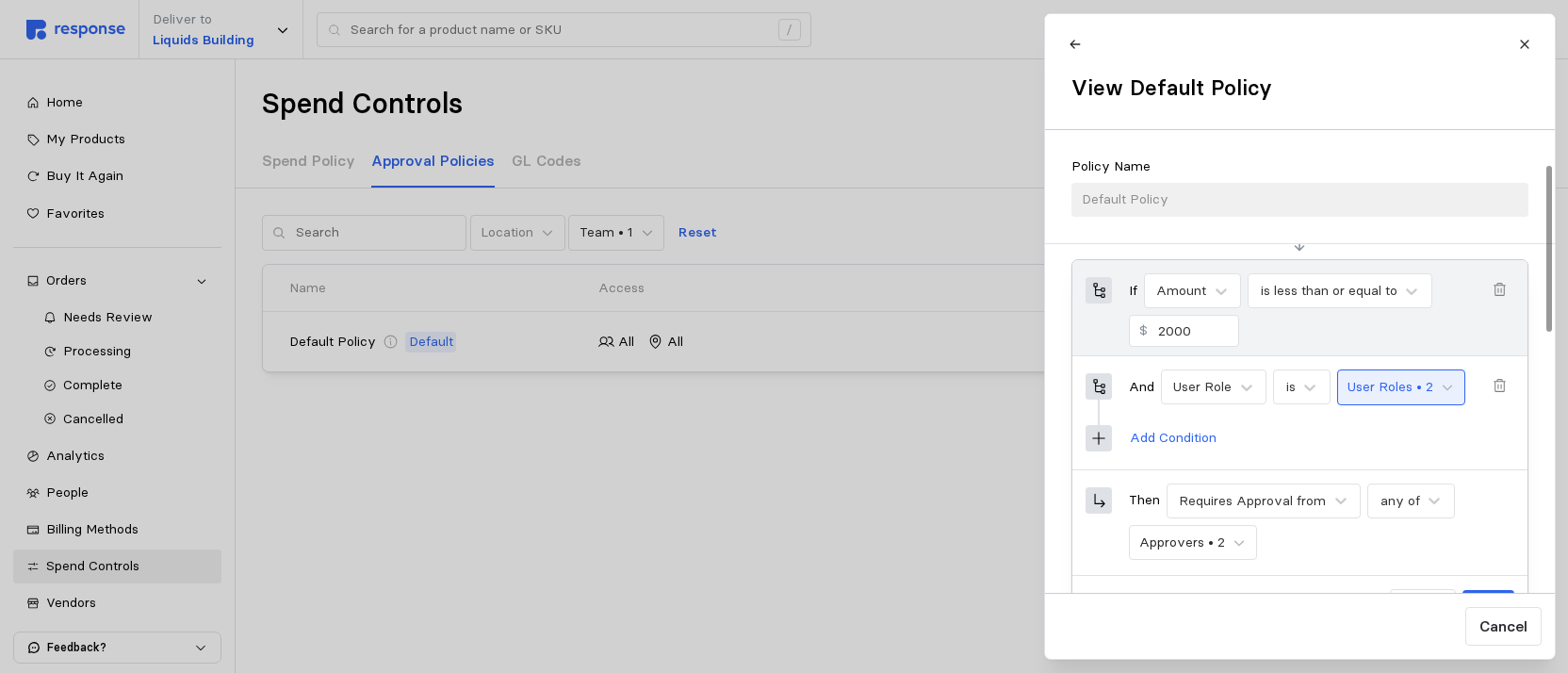 click on "User Roles • 2" at bounding box center (1400, 387) 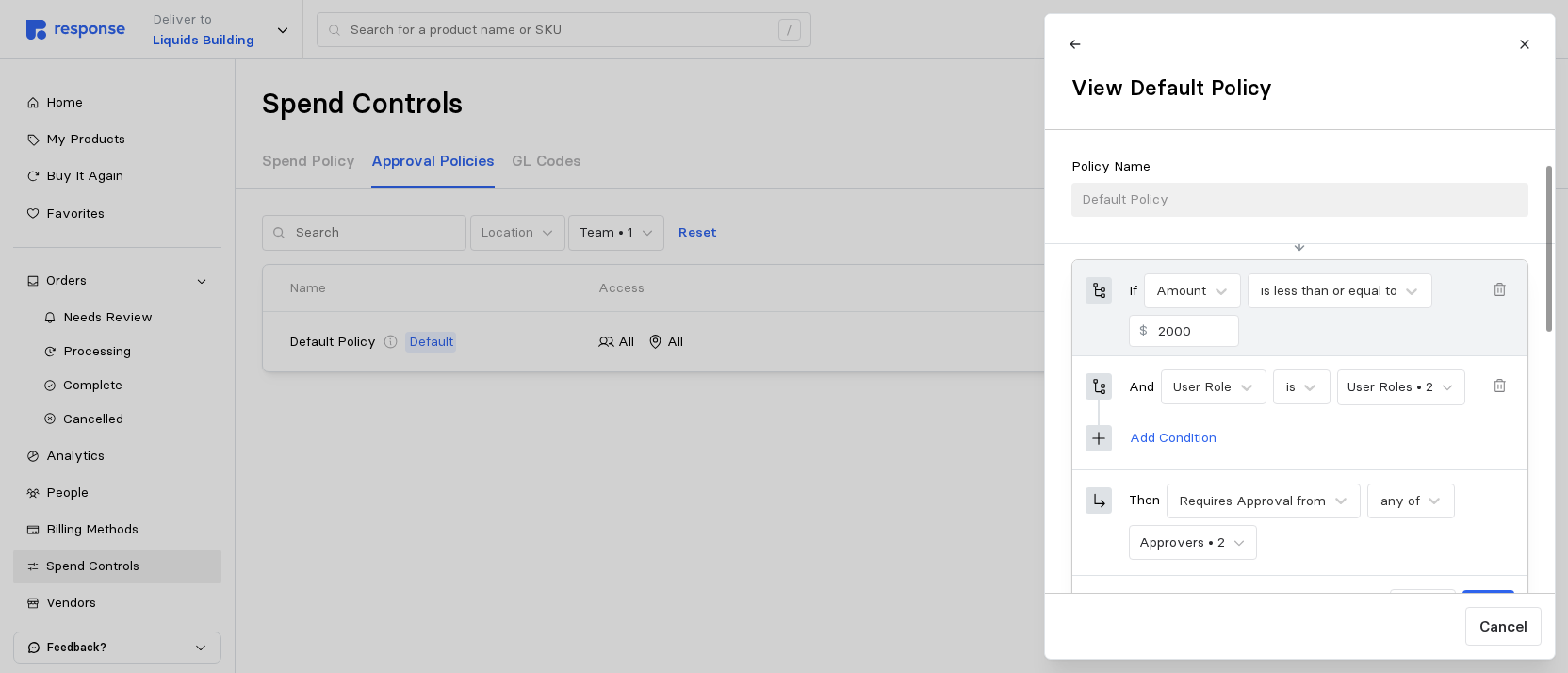 click on "Add Condition" at bounding box center [1320, 437] 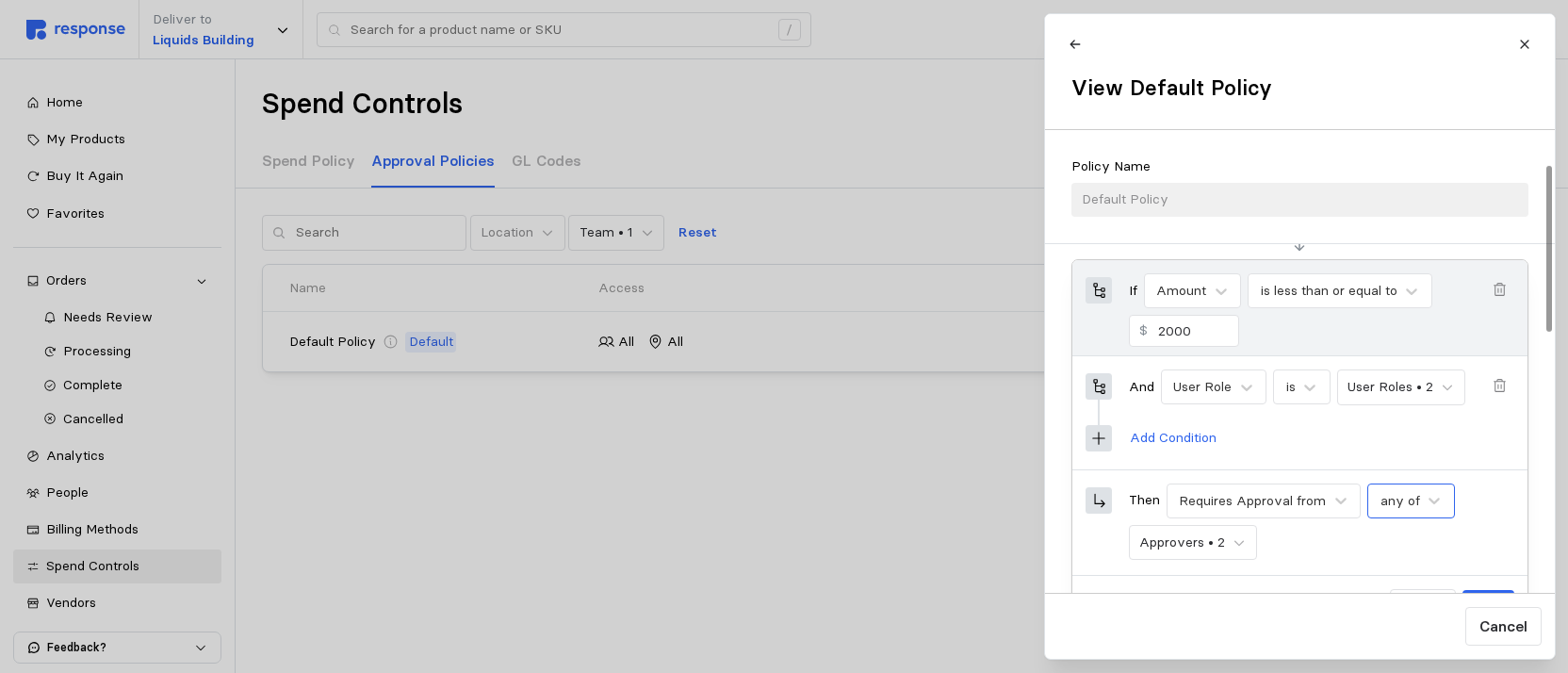 click on "any of" at bounding box center [1411, 501] 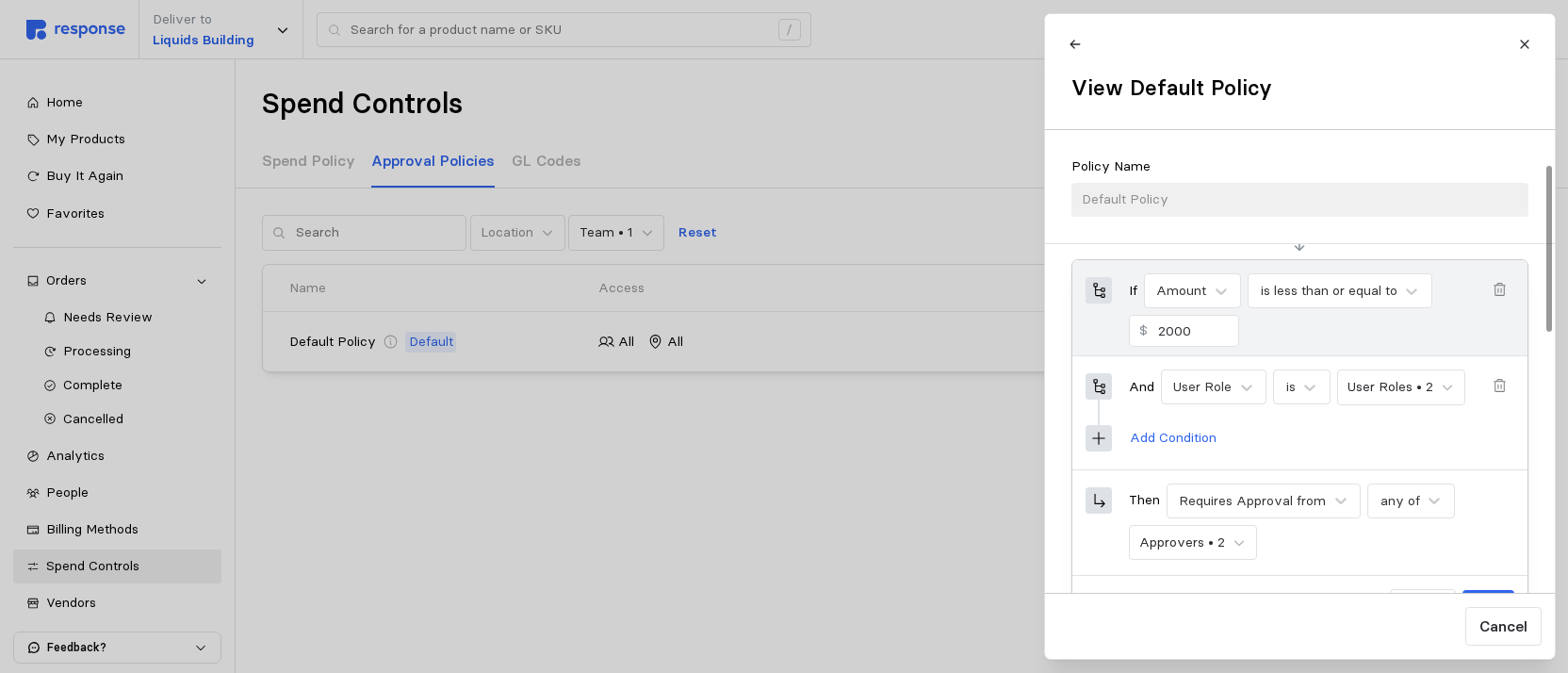 drag, startPoint x: 1307, startPoint y: 546, endPoint x: 1296, endPoint y: 547, distance: 11.045361 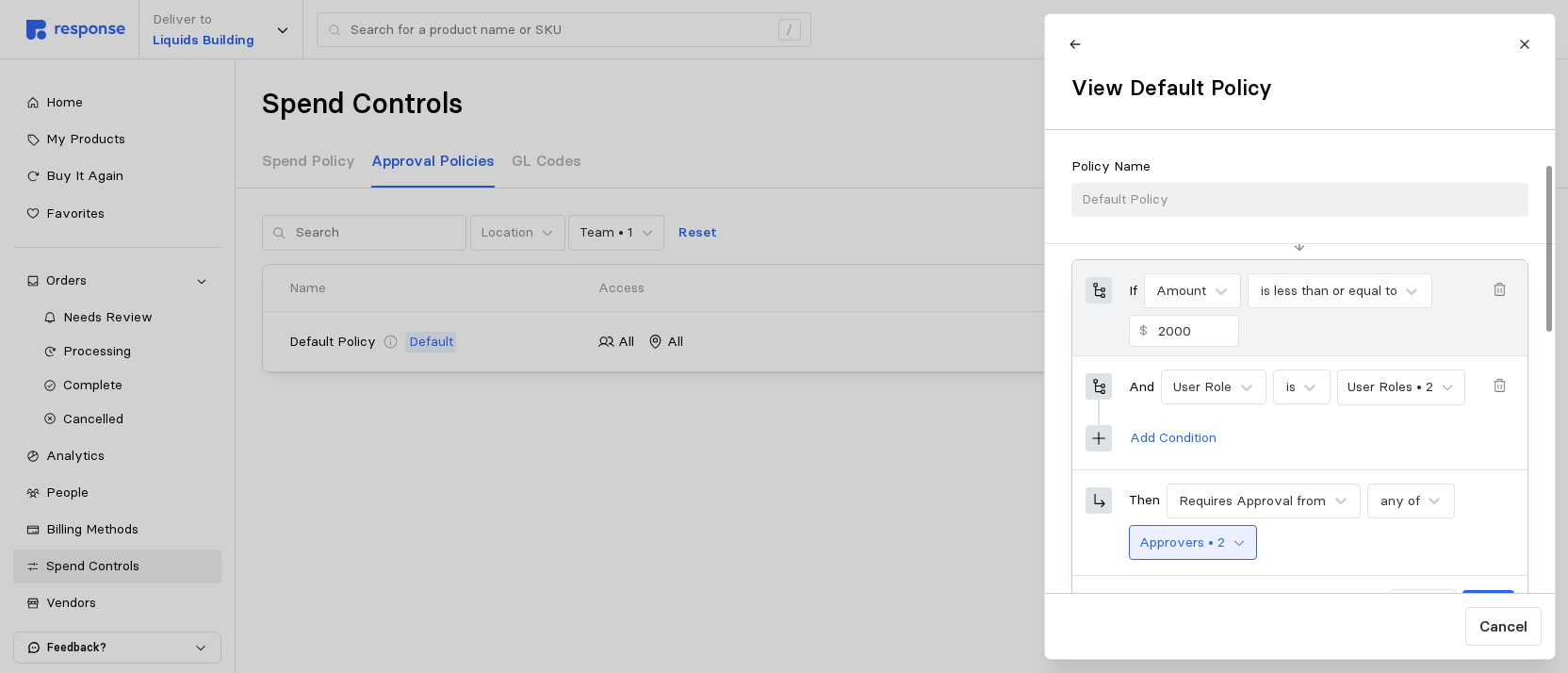 click 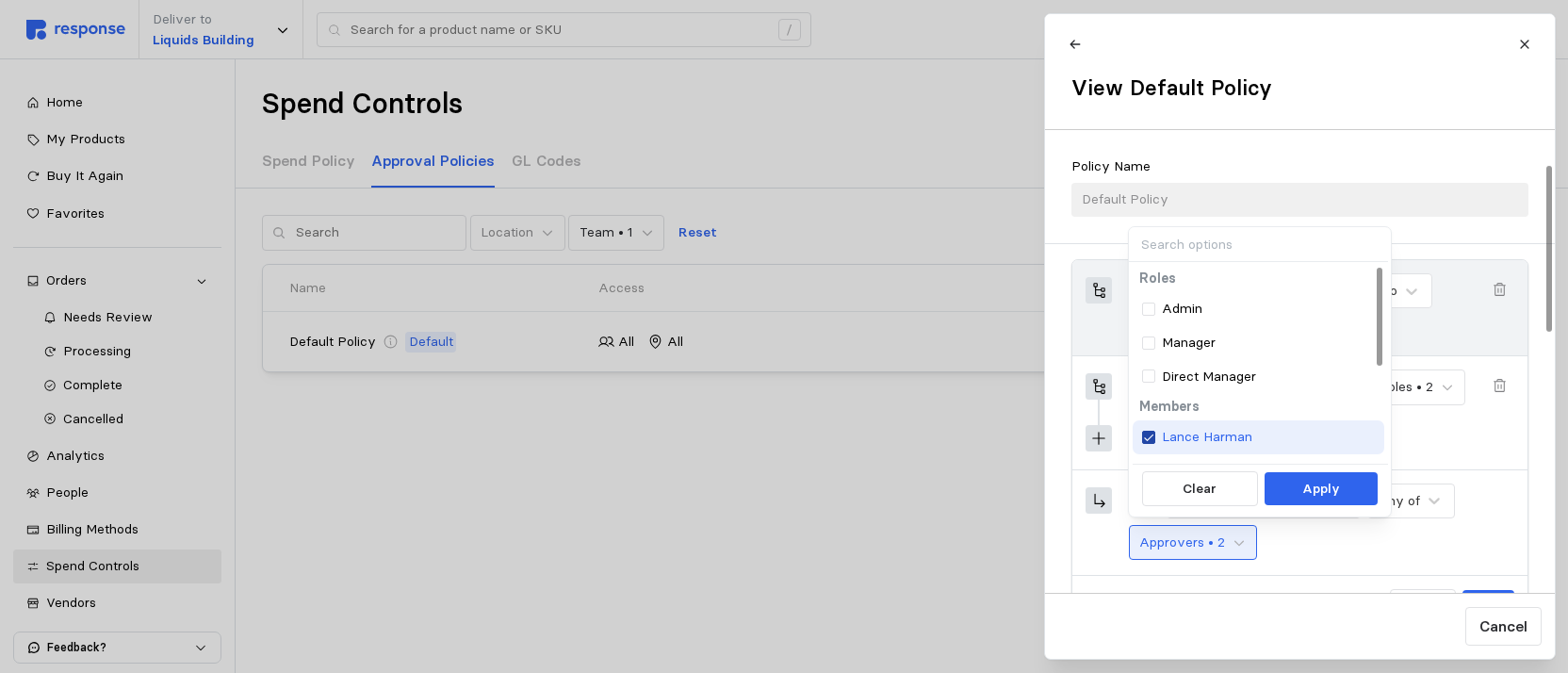 click 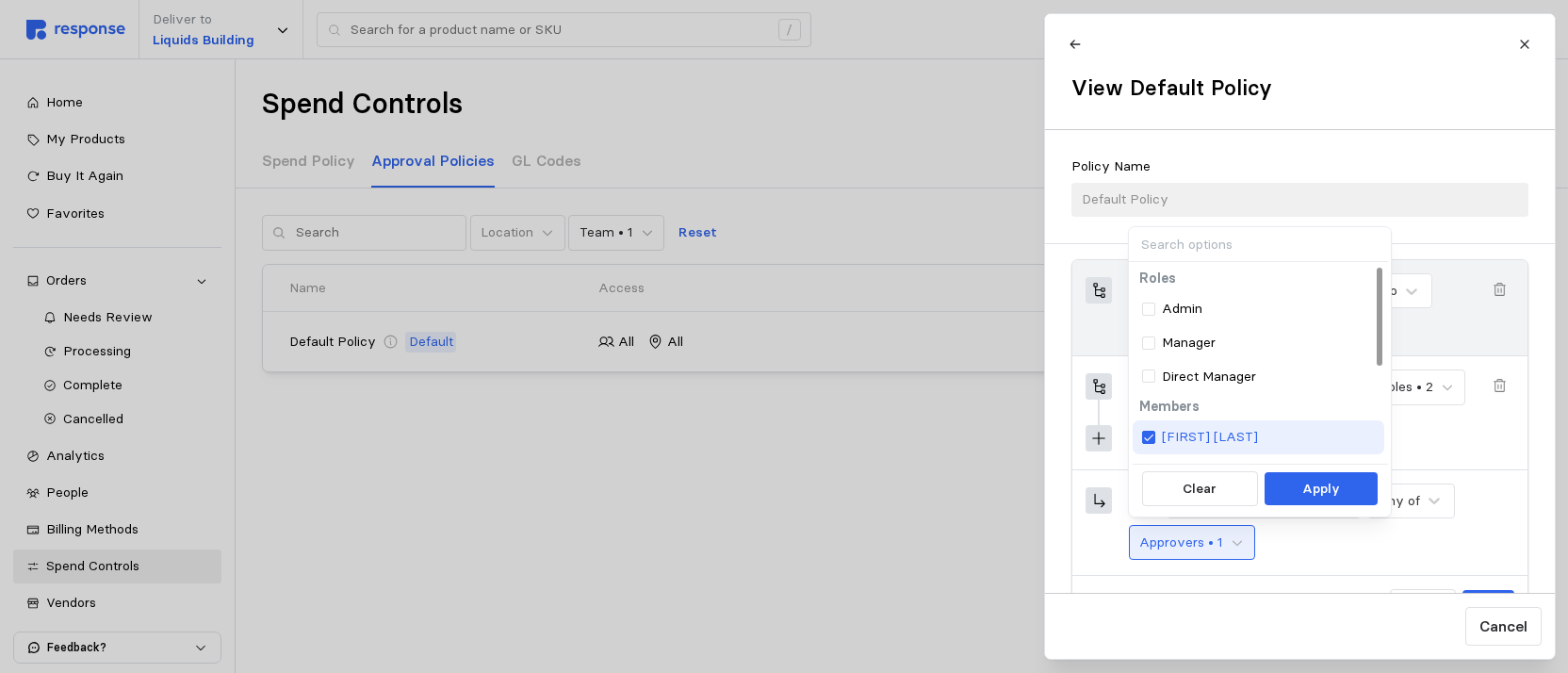 click on "[FIRST] [LAST]" at bounding box center [1259, 437] 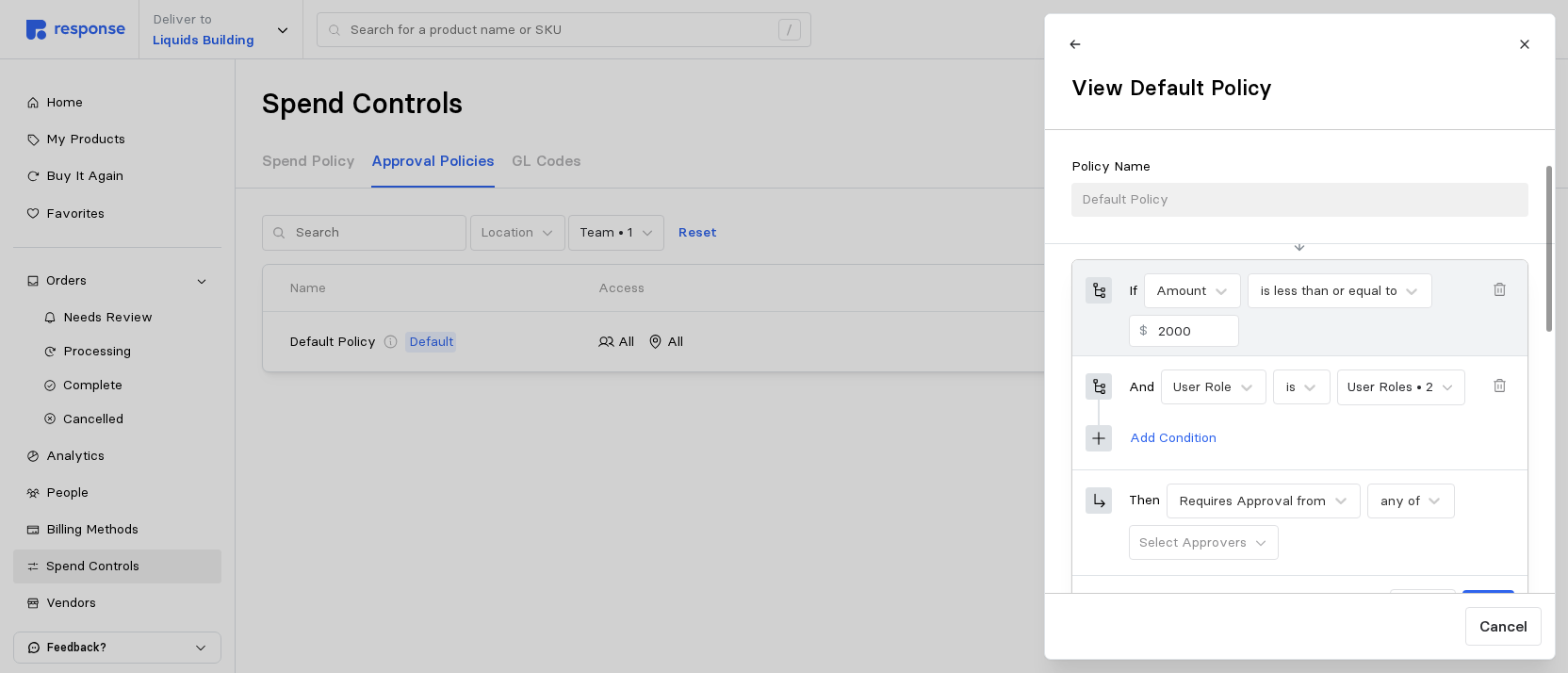 click on "Then Requires Approval from any of Select Approvers" at bounding box center (1320, 522) 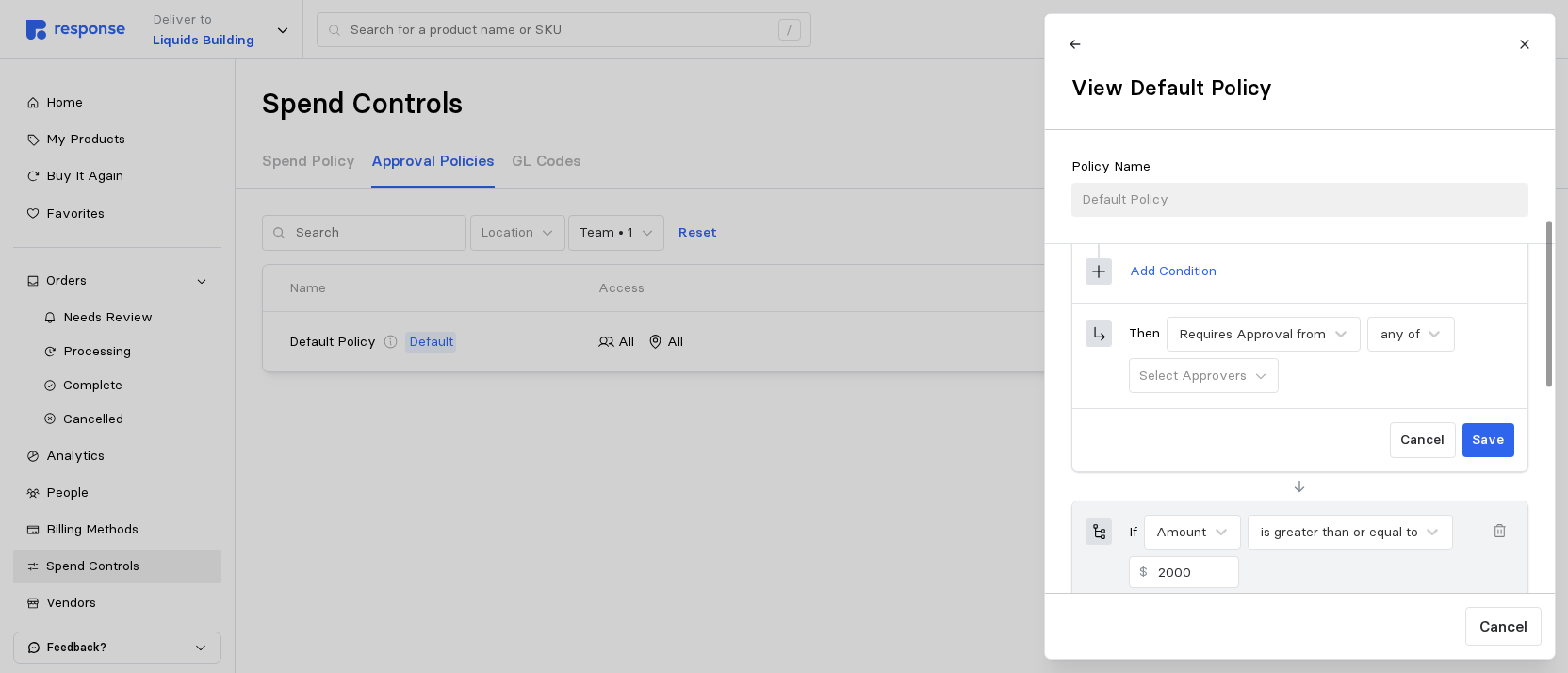 scroll, scrollTop: 283, scrollLeft: 0, axis: vertical 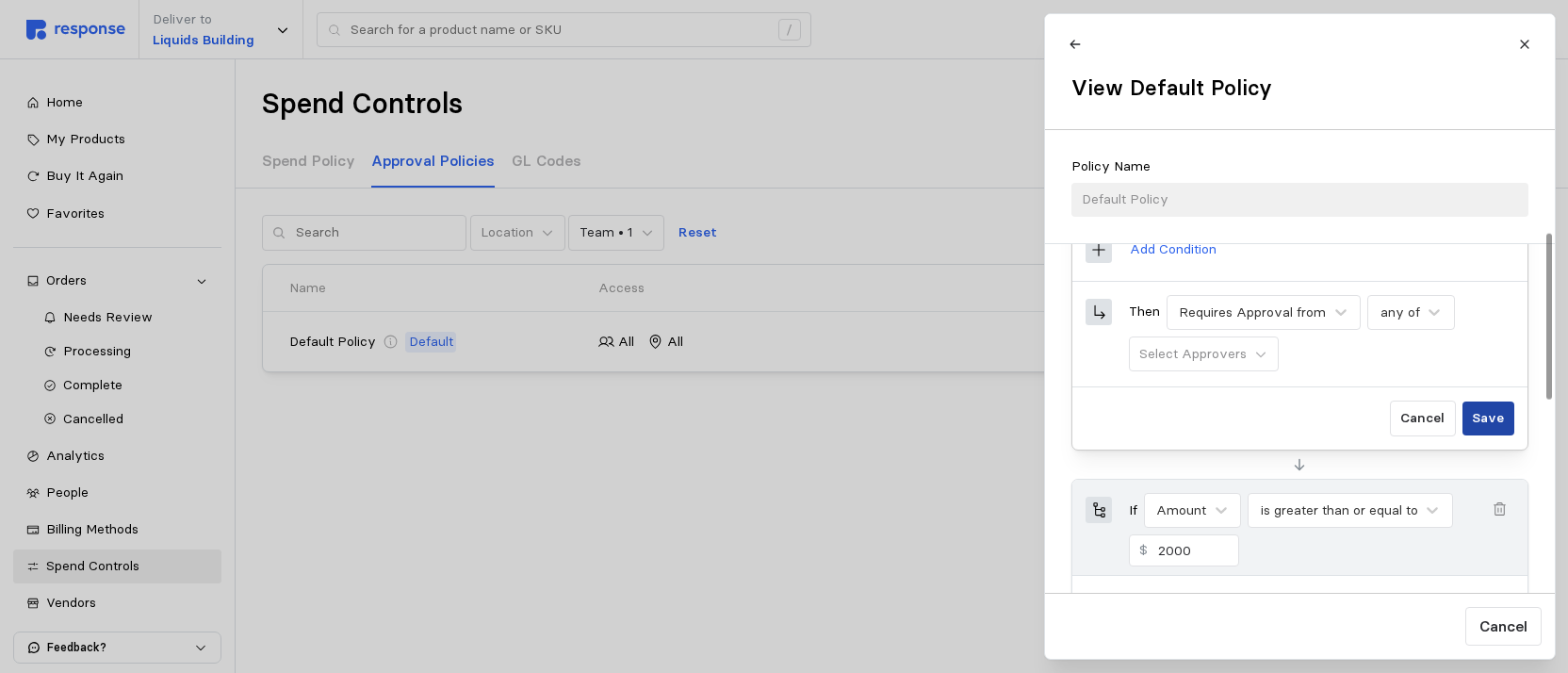click on "Save" at bounding box center [1488, 419] 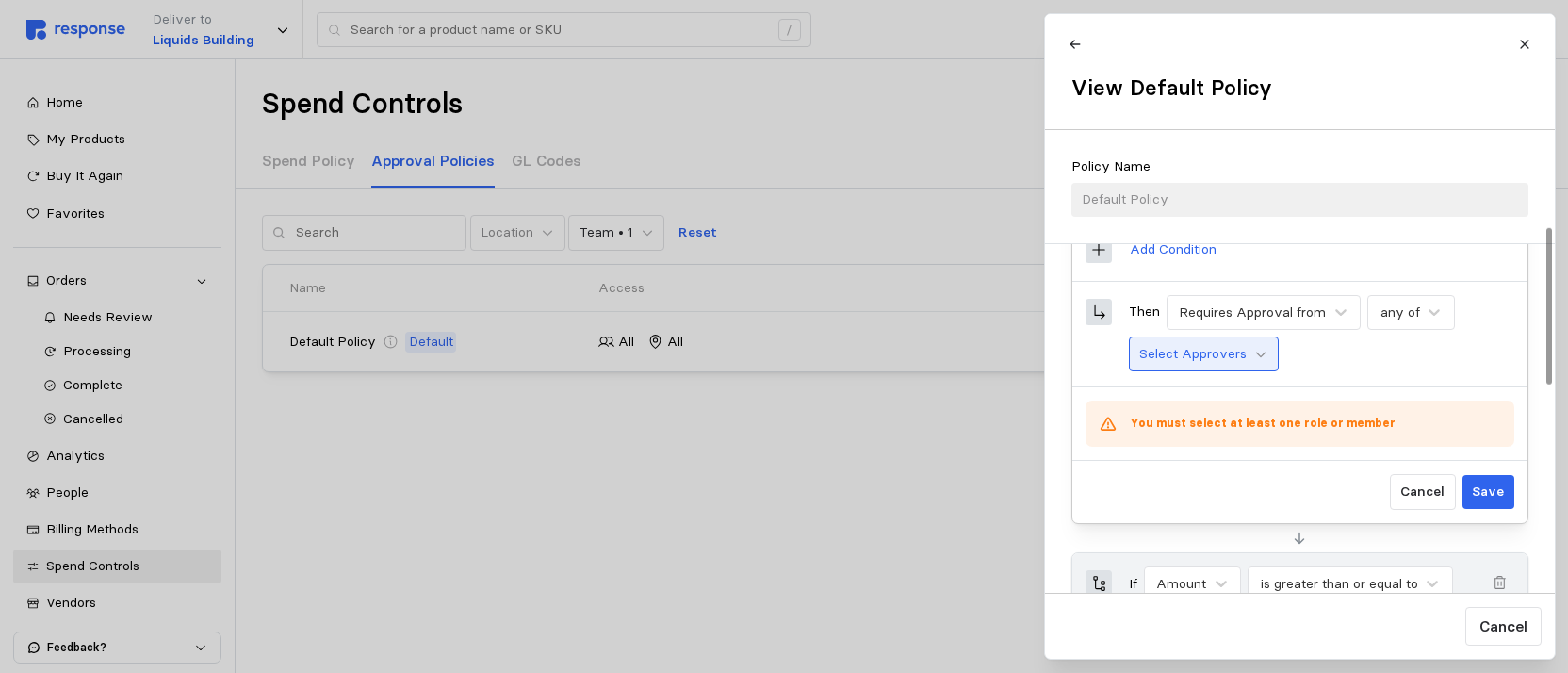 click 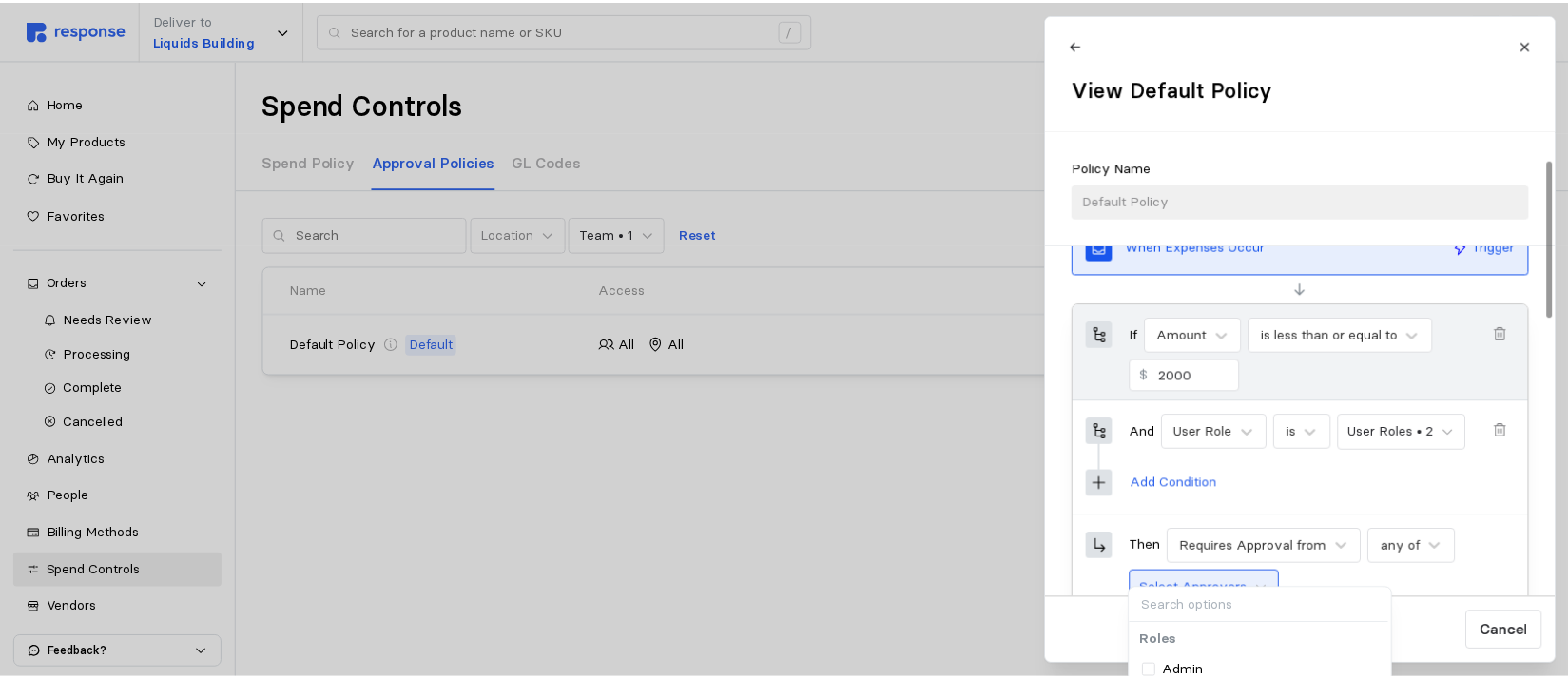 scroll, scrollTop: 95, scrollLeft: 0, axis: vertical 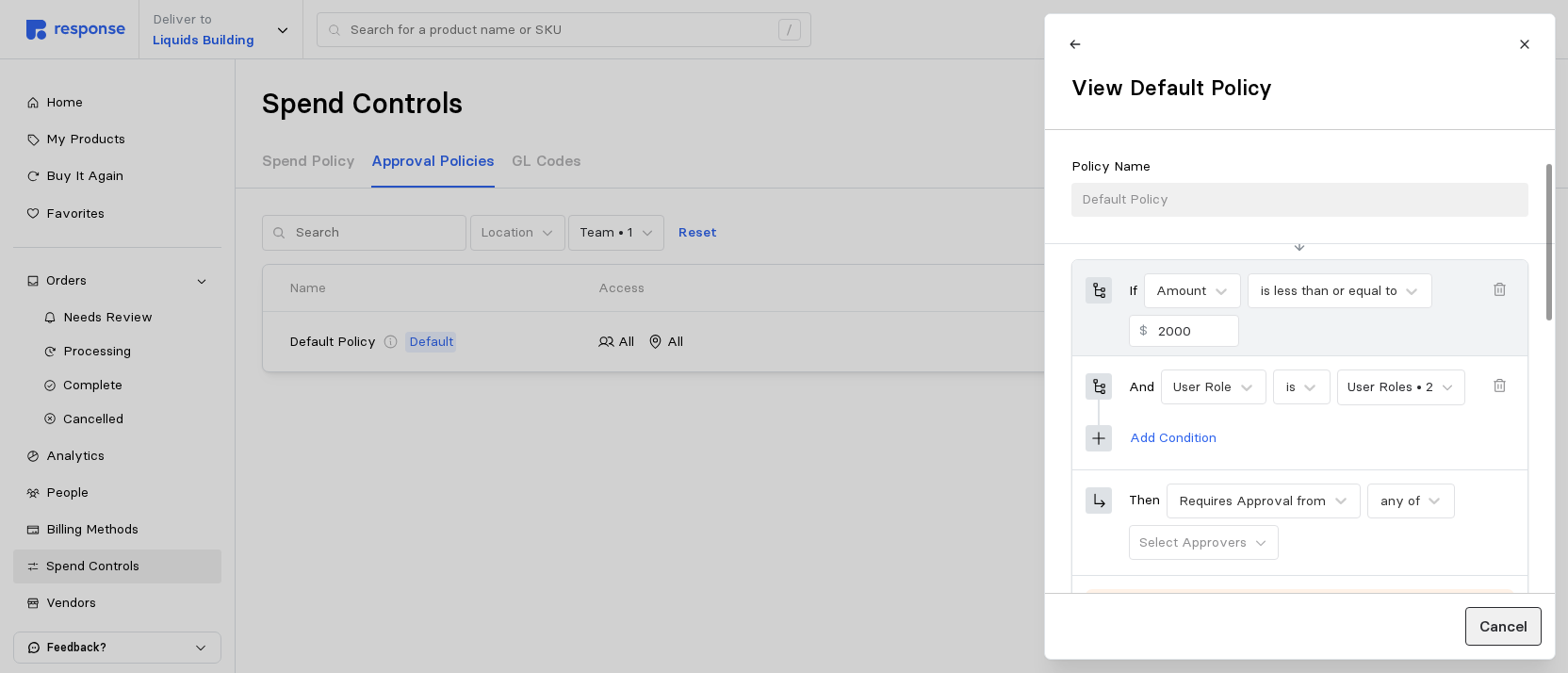 click on "Cancel" at bounding box center [1502, 626] 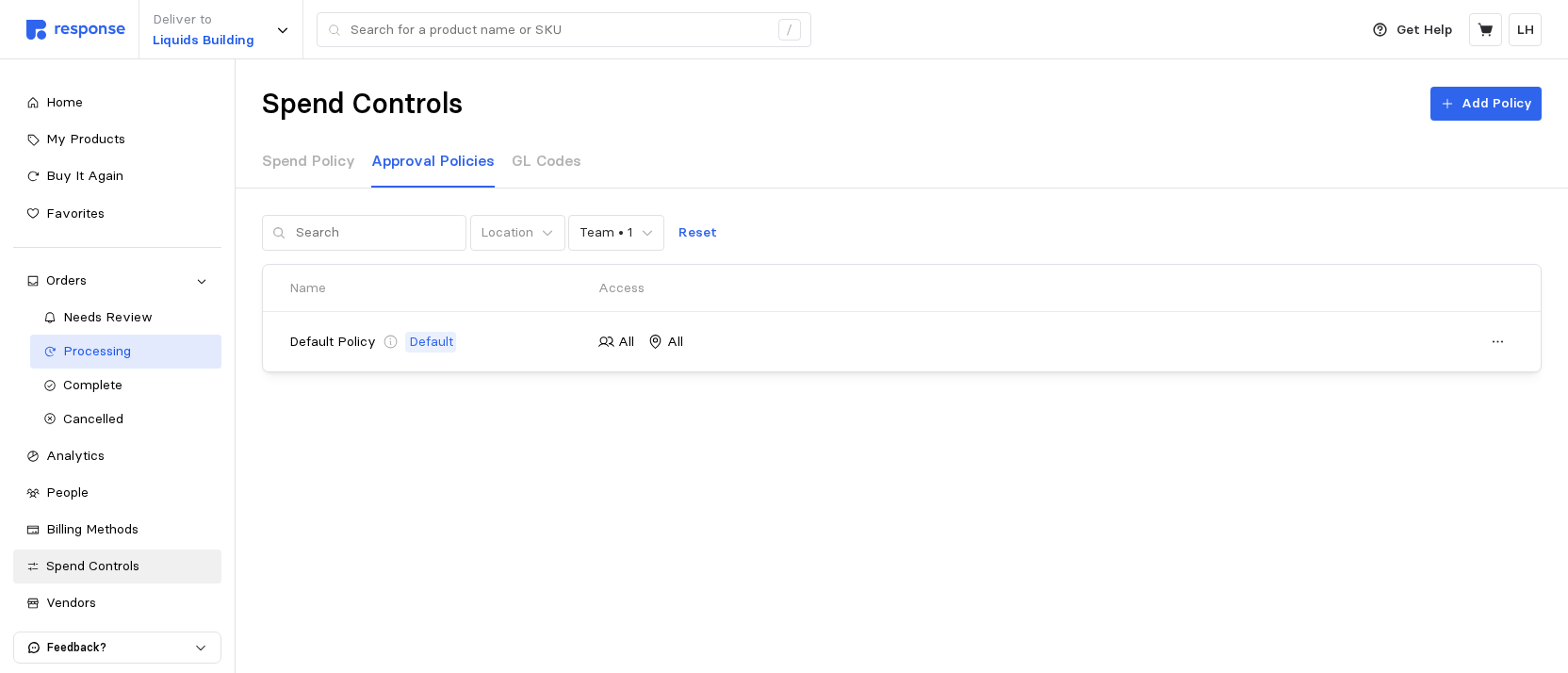 click on "Processing" at bounding box center (97, 351) 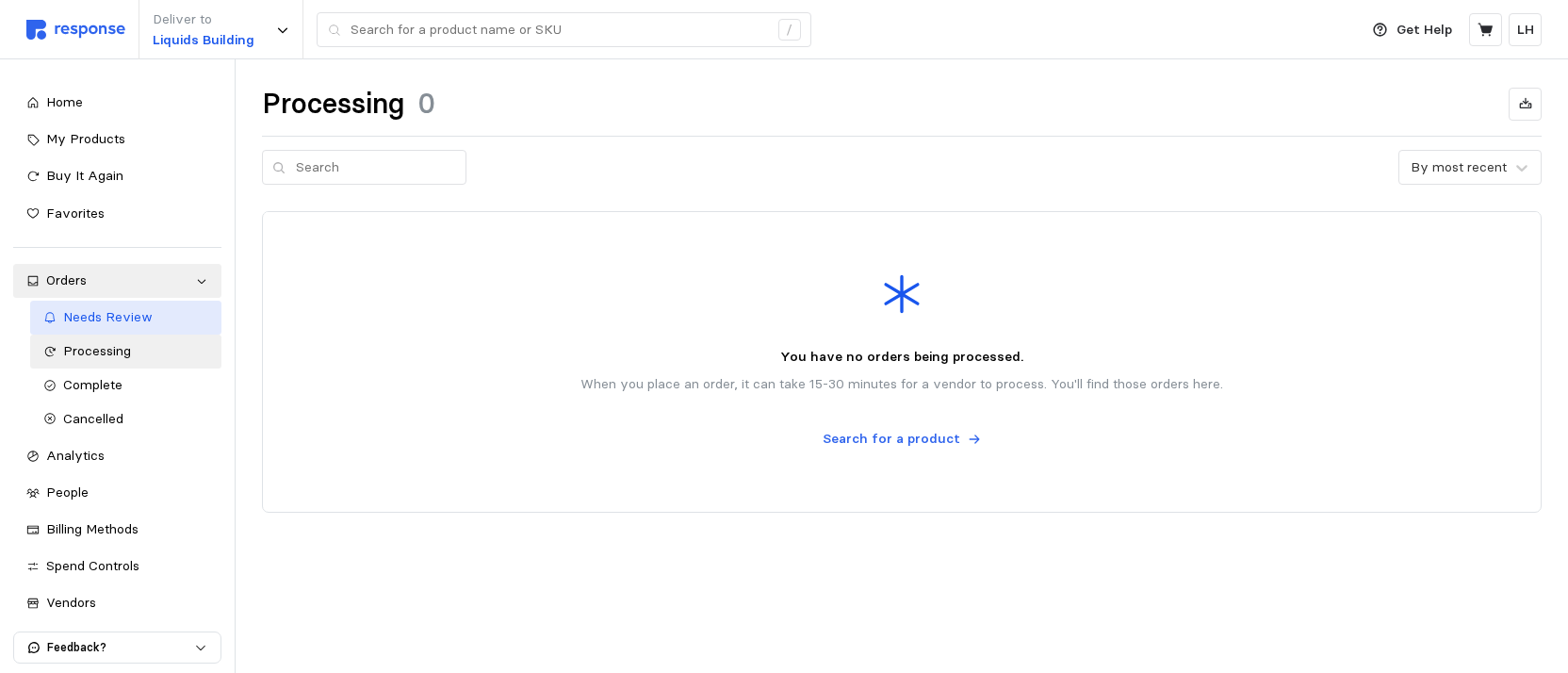 click on "Needs Review" at bounding box center [107, 317] 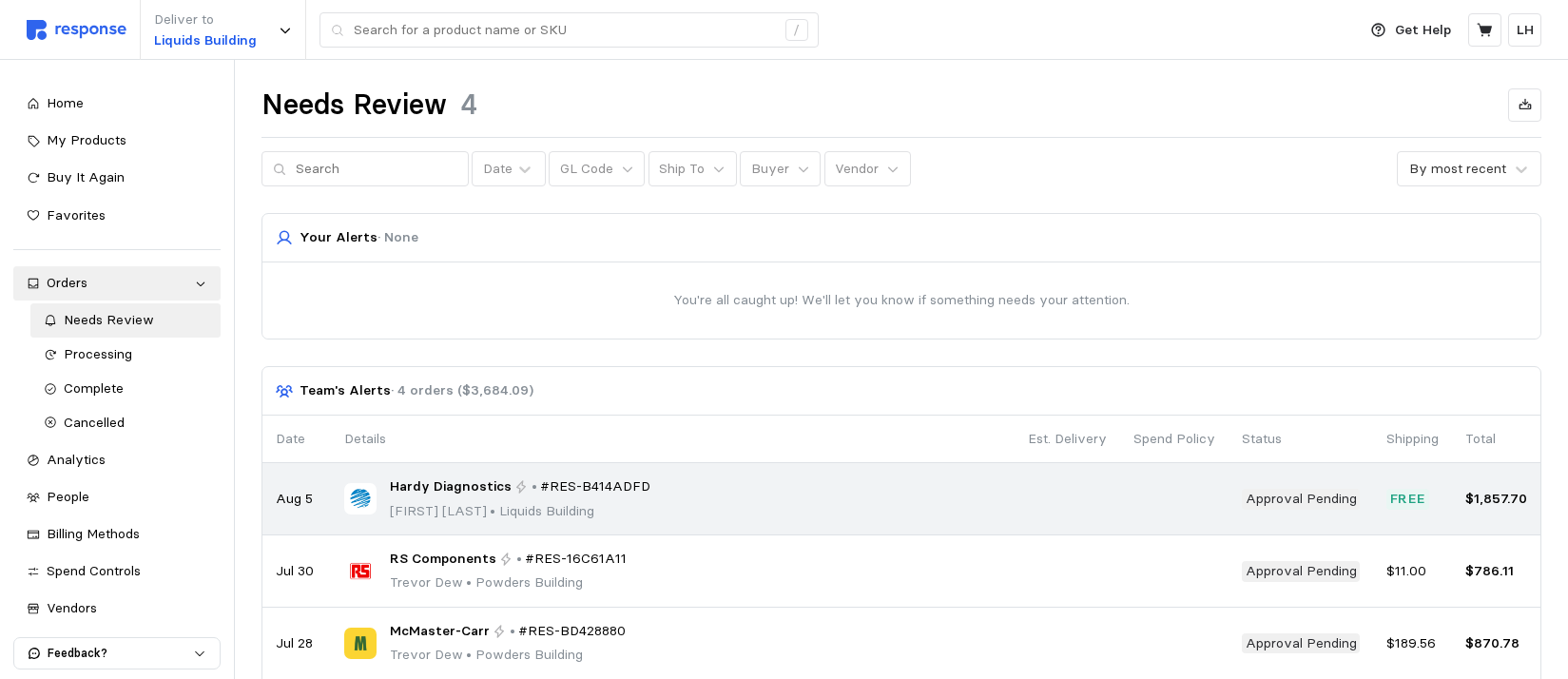 click on "[FIRST] [LAST] • Liquids Building" at bounding box center (520, 512) 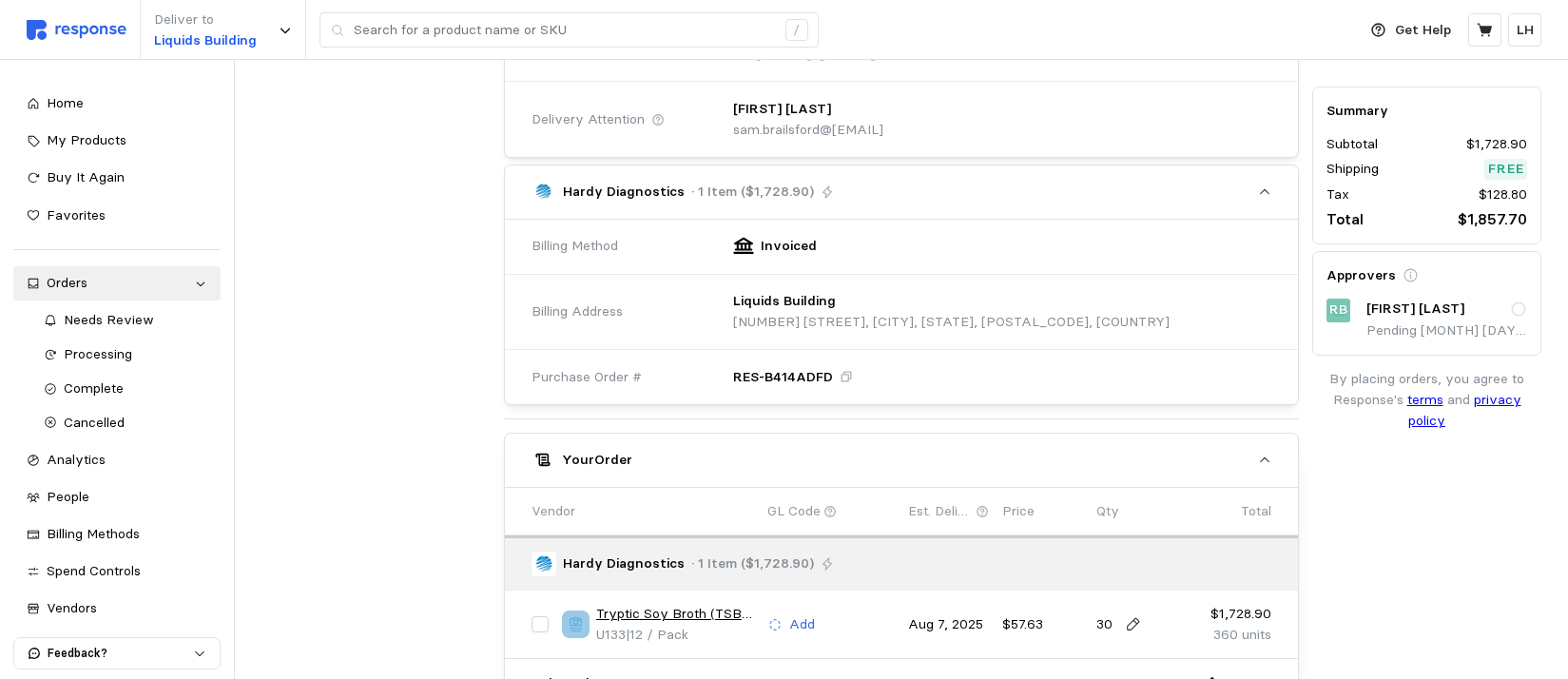 scroll, scrollTop: 451, scrollLeft: 0, axis: vertical 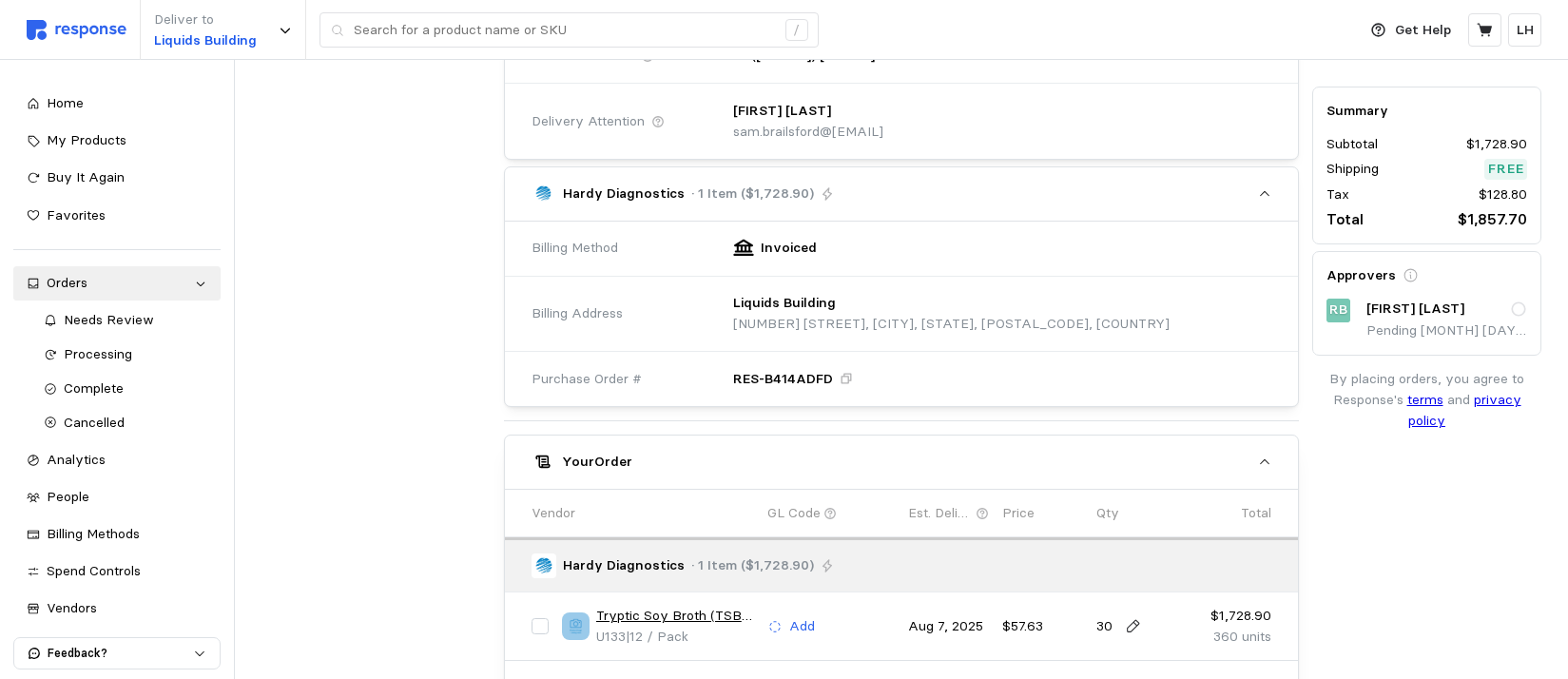 click 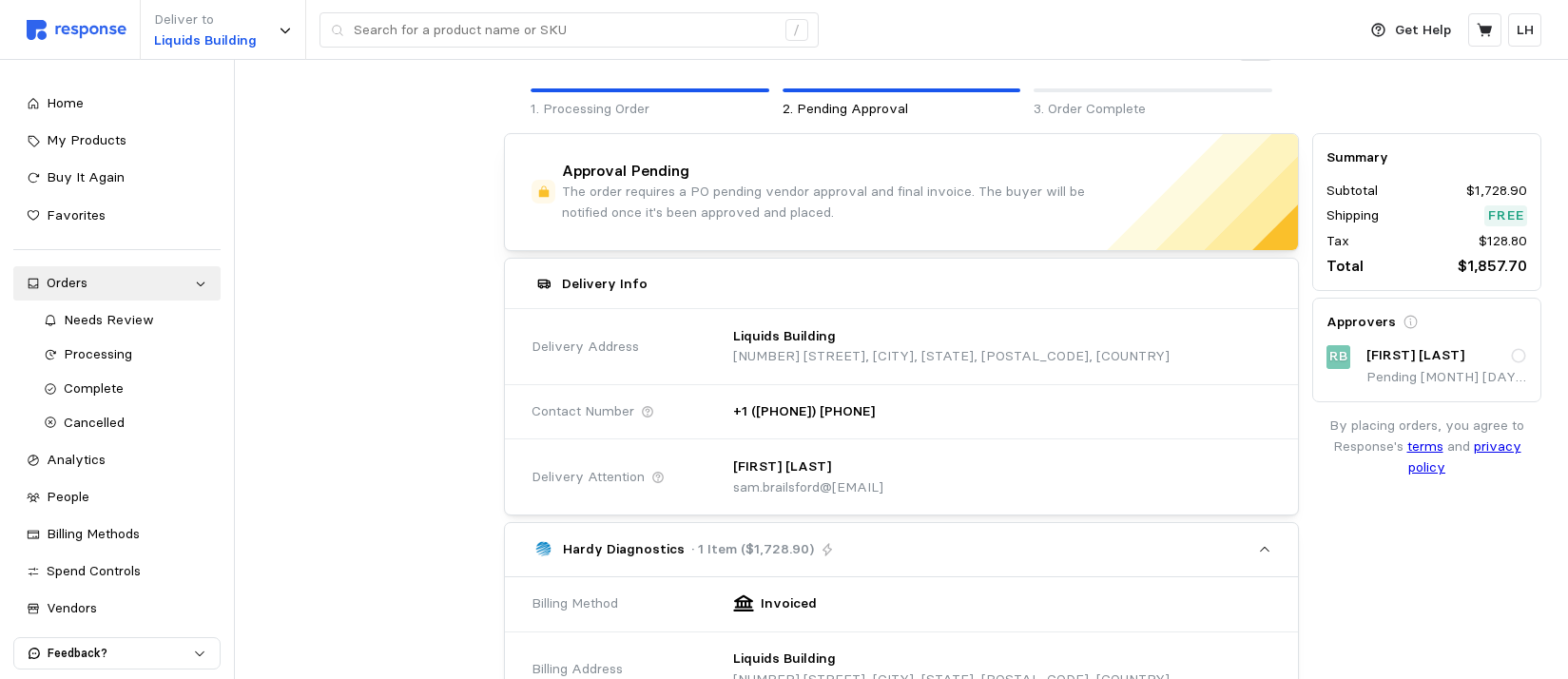 scroll, scrollTop: 70, scrollLeft: 0, axis: vertical 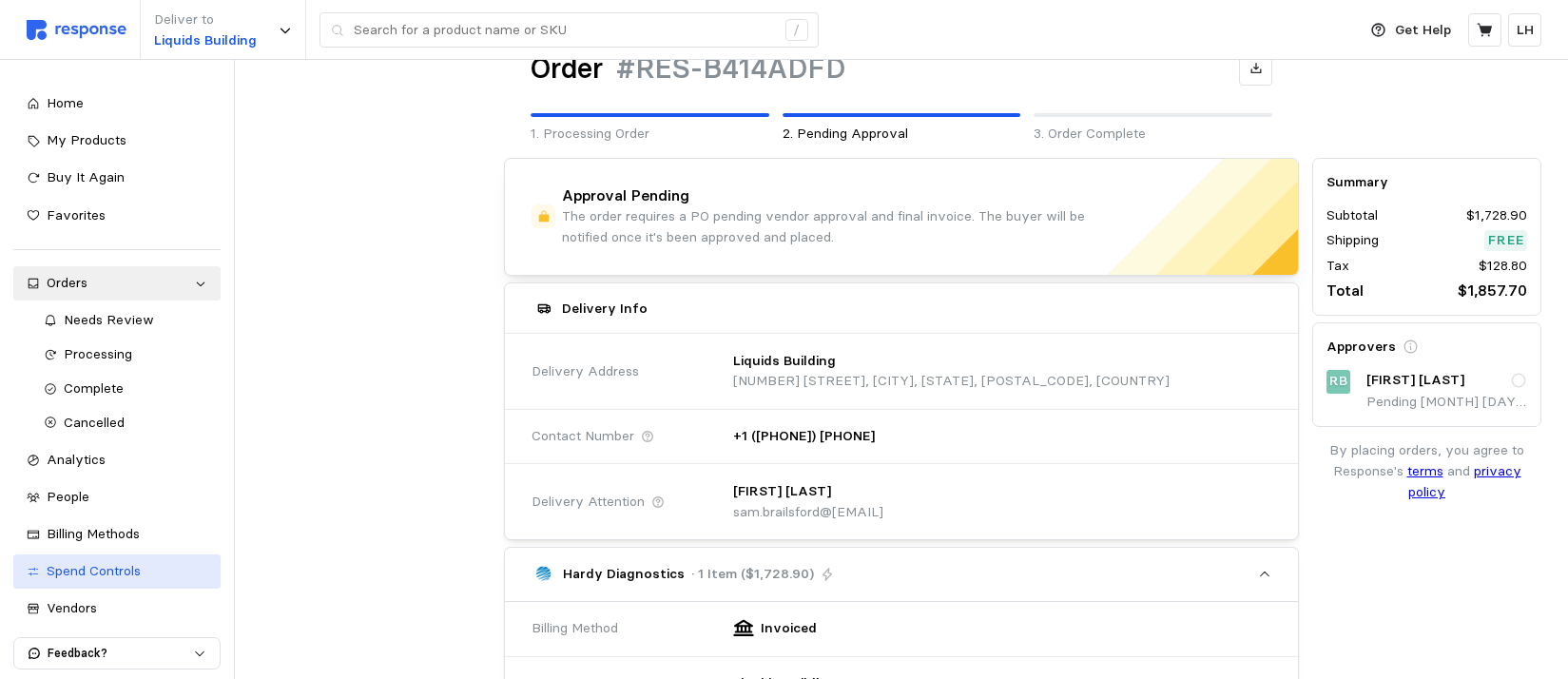 click on "Spend Controls" at bounding box center (93, 571) 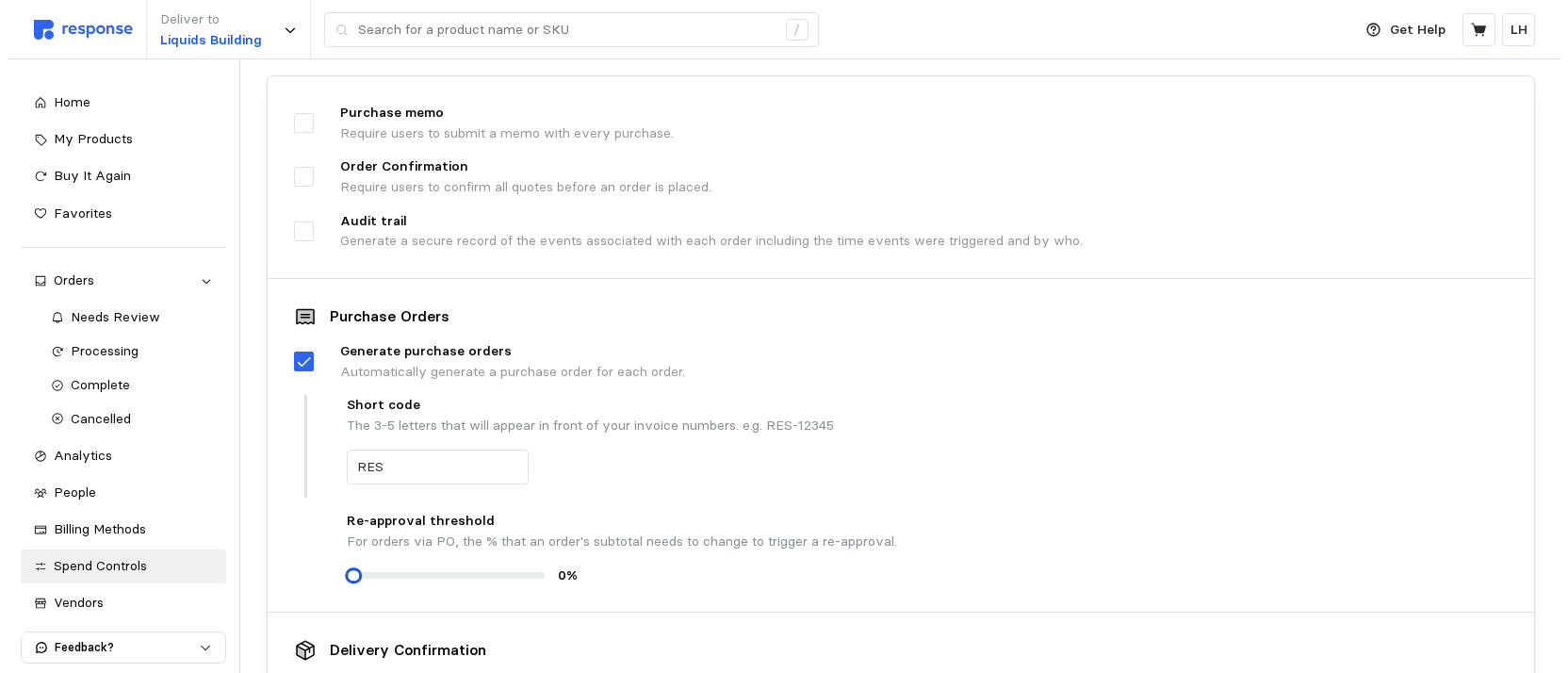 scroll, scrollTop: 0, scrollLeft: 0, axis: both 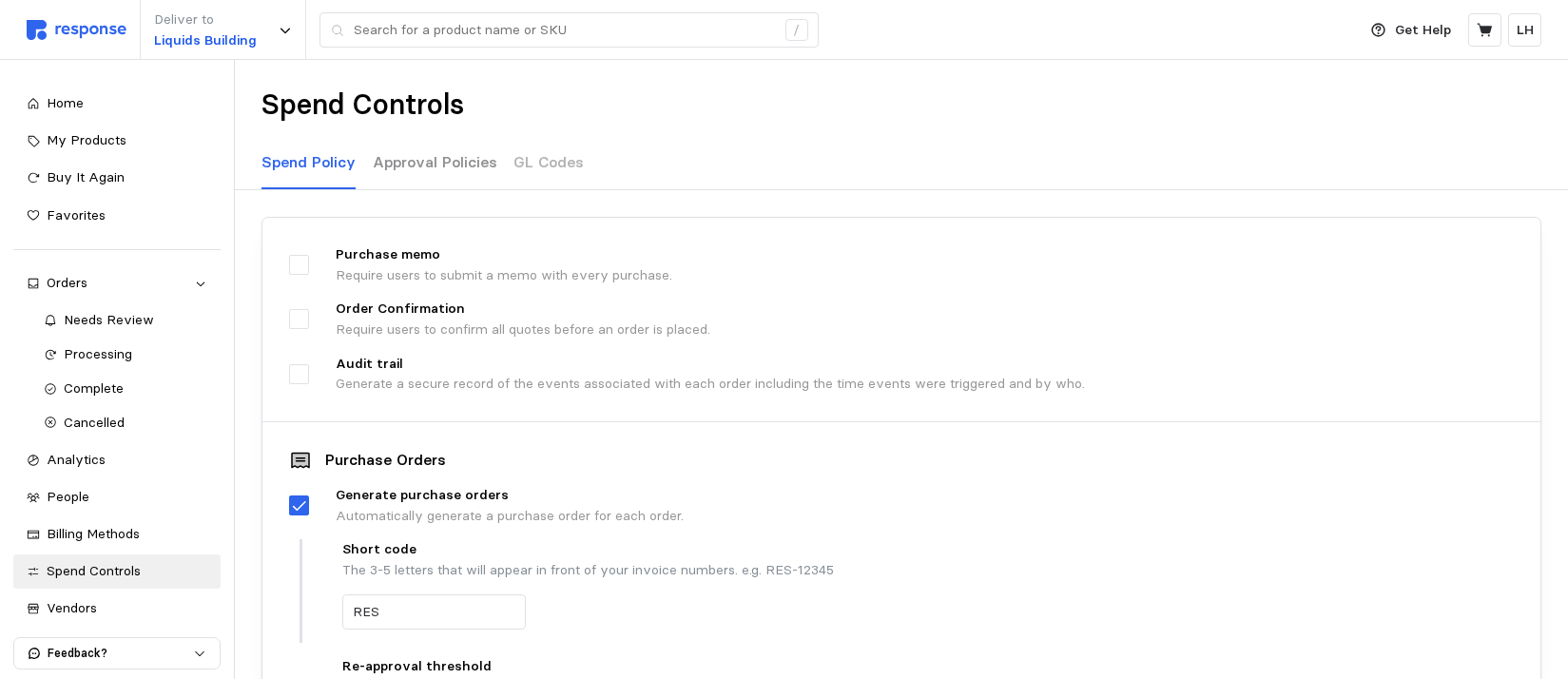 click on "Approval Policies" at bounding box center [435, 162] 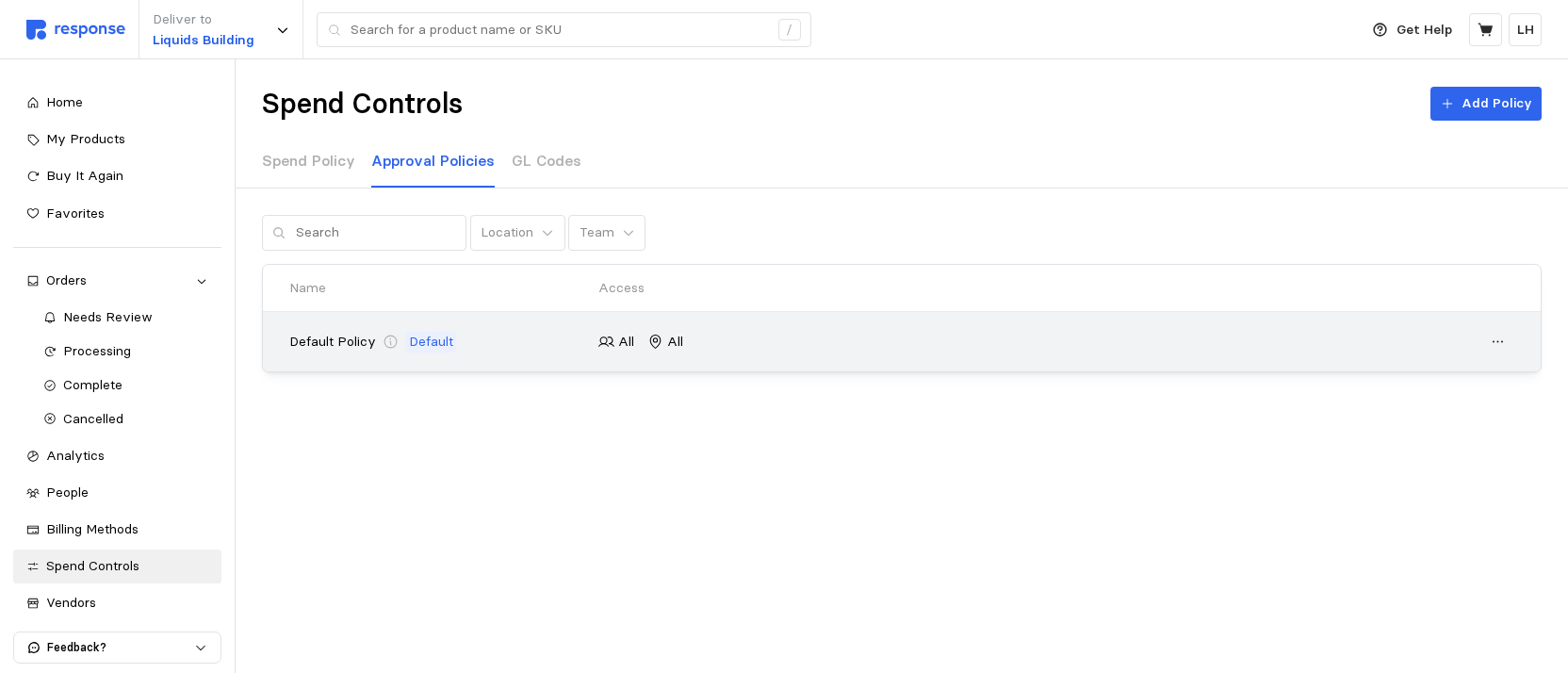 click on "Default" at bounding box center (431, 342) 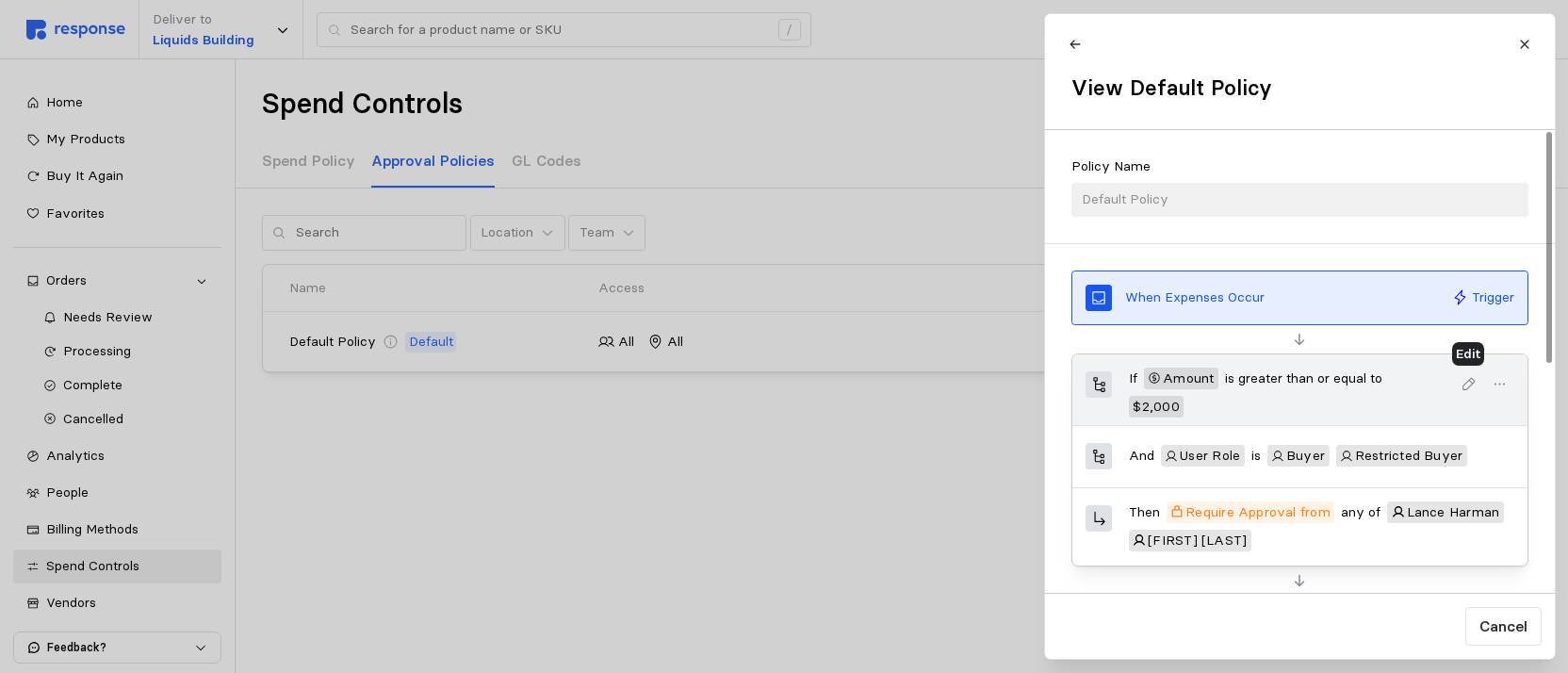 click 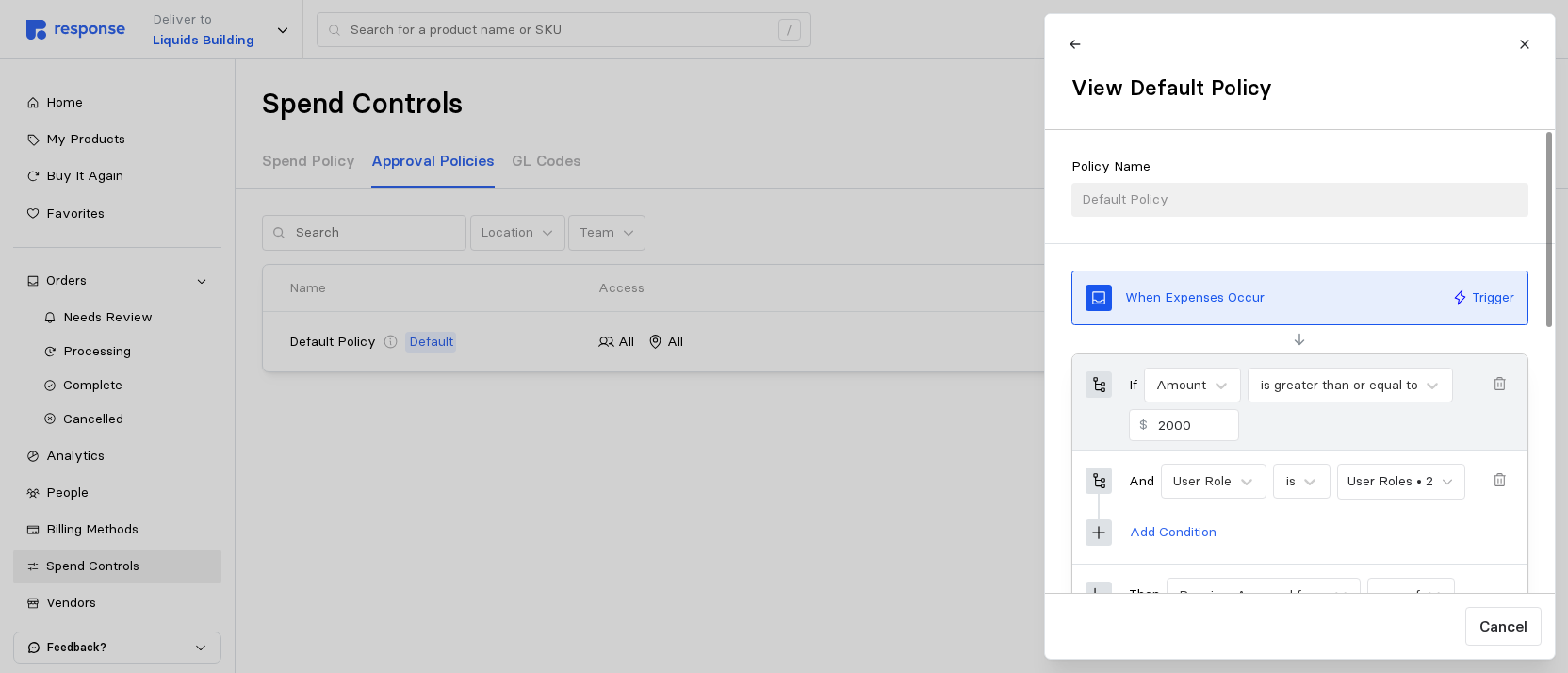 click 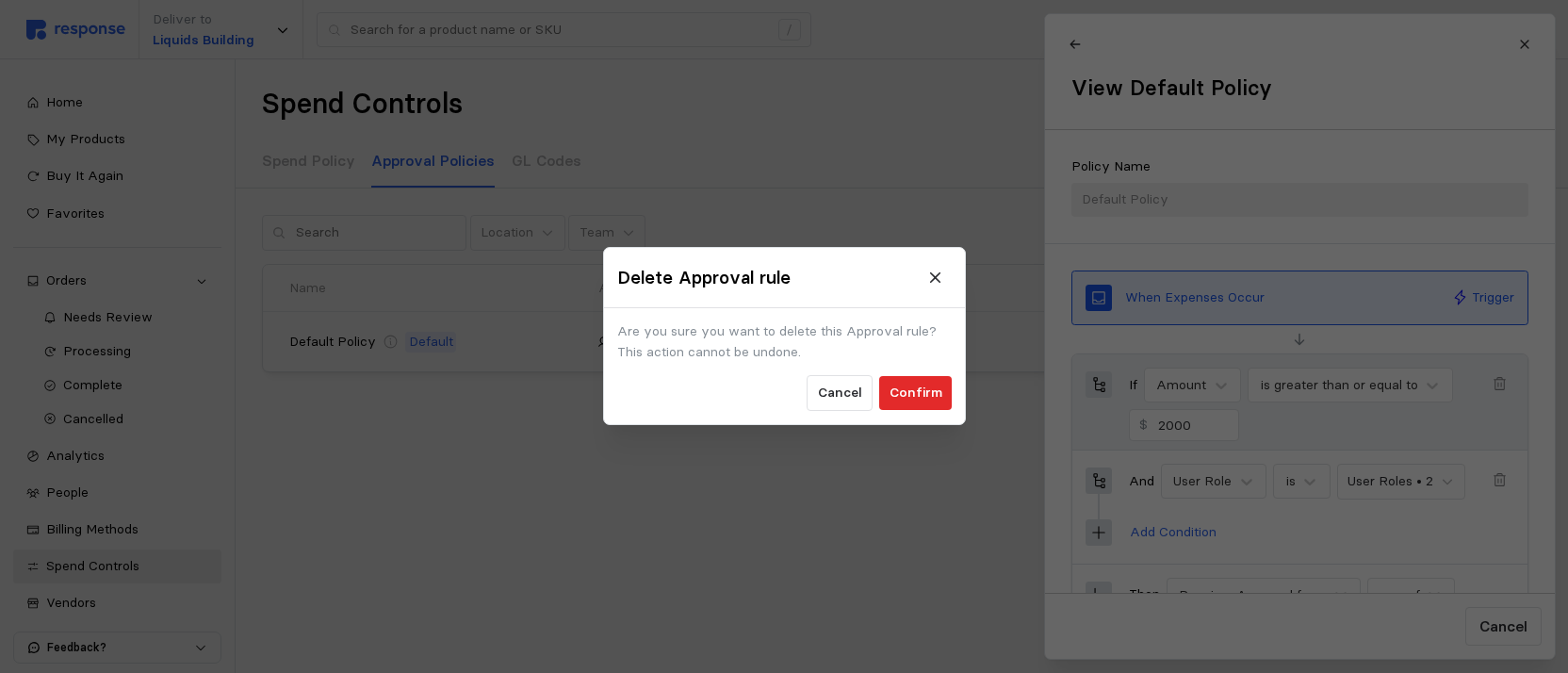 click on "Confirm" at bounding box center [915, 394] 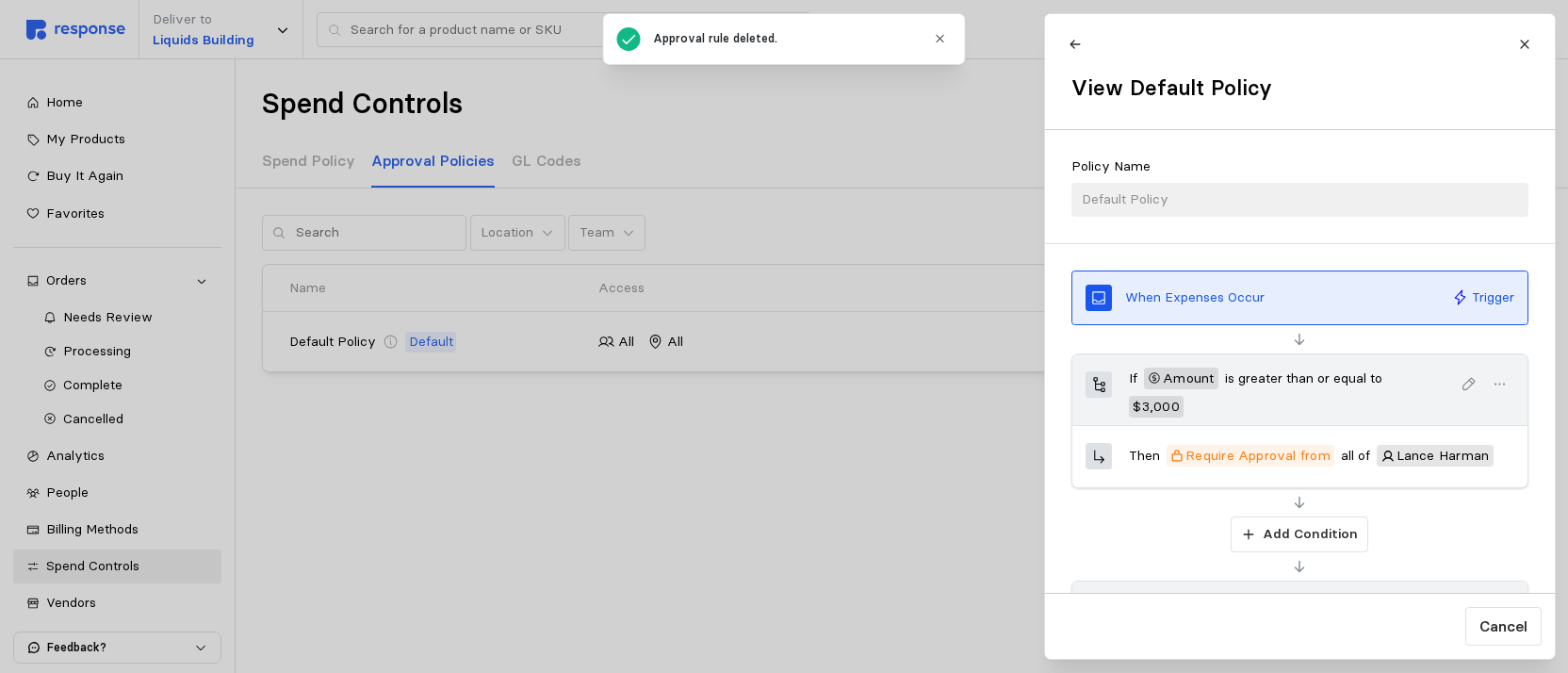 click at bounding box center [784, 336] 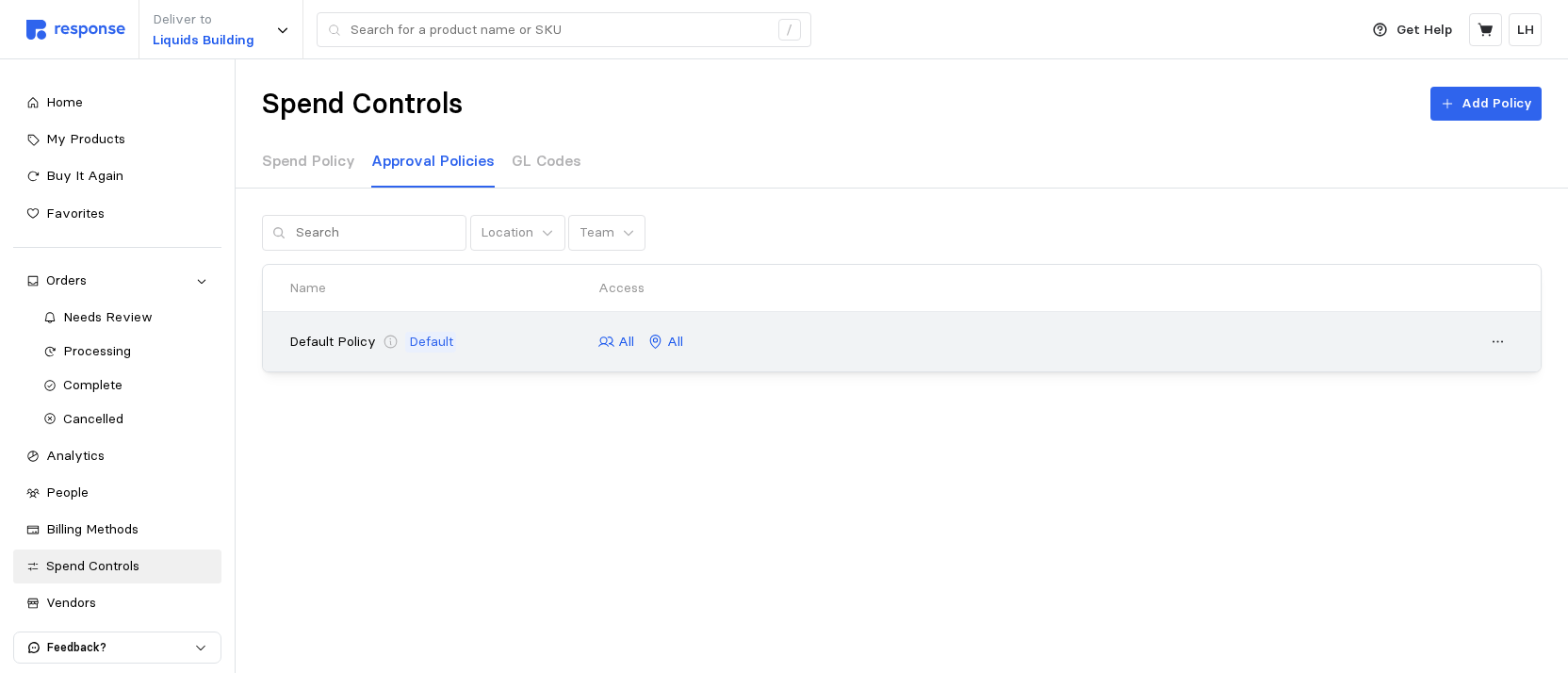 click on "All" at bounding box center [626, 342] 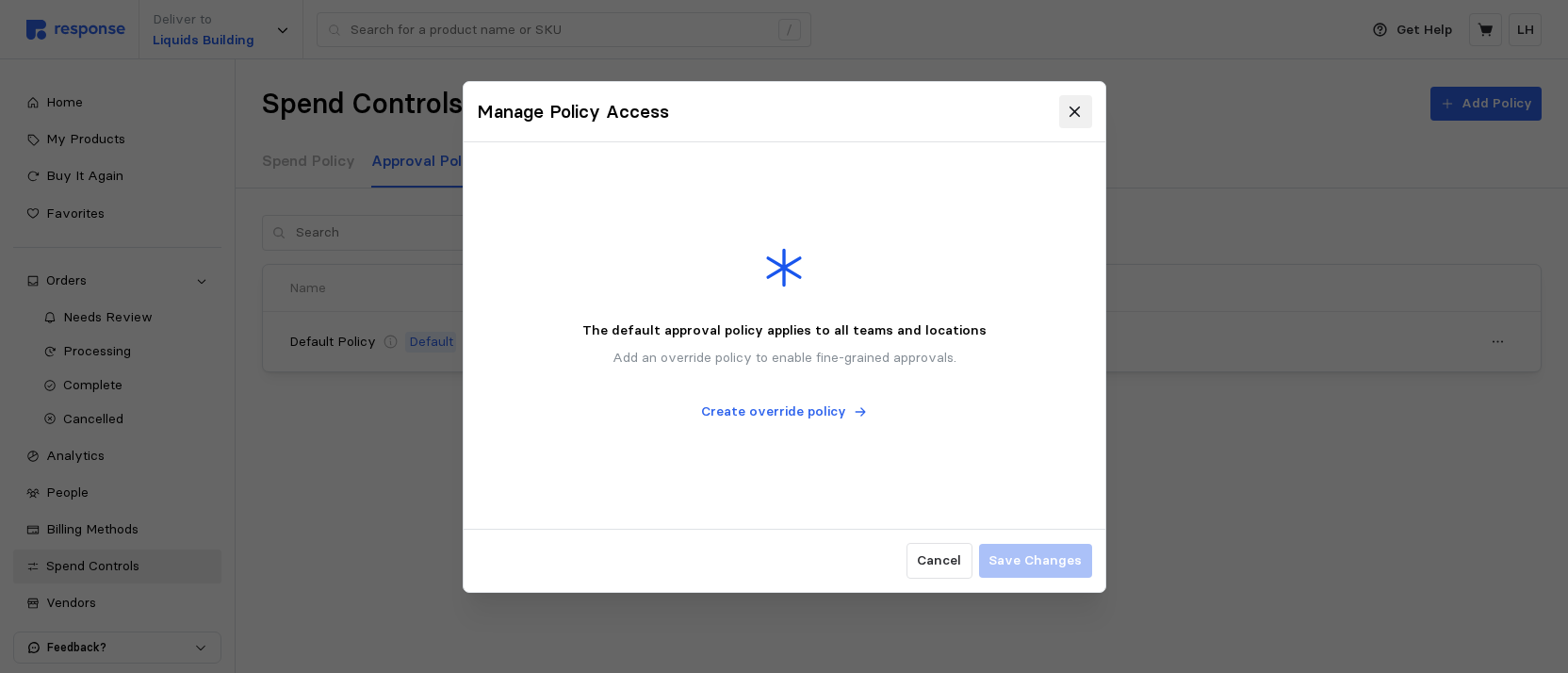 click 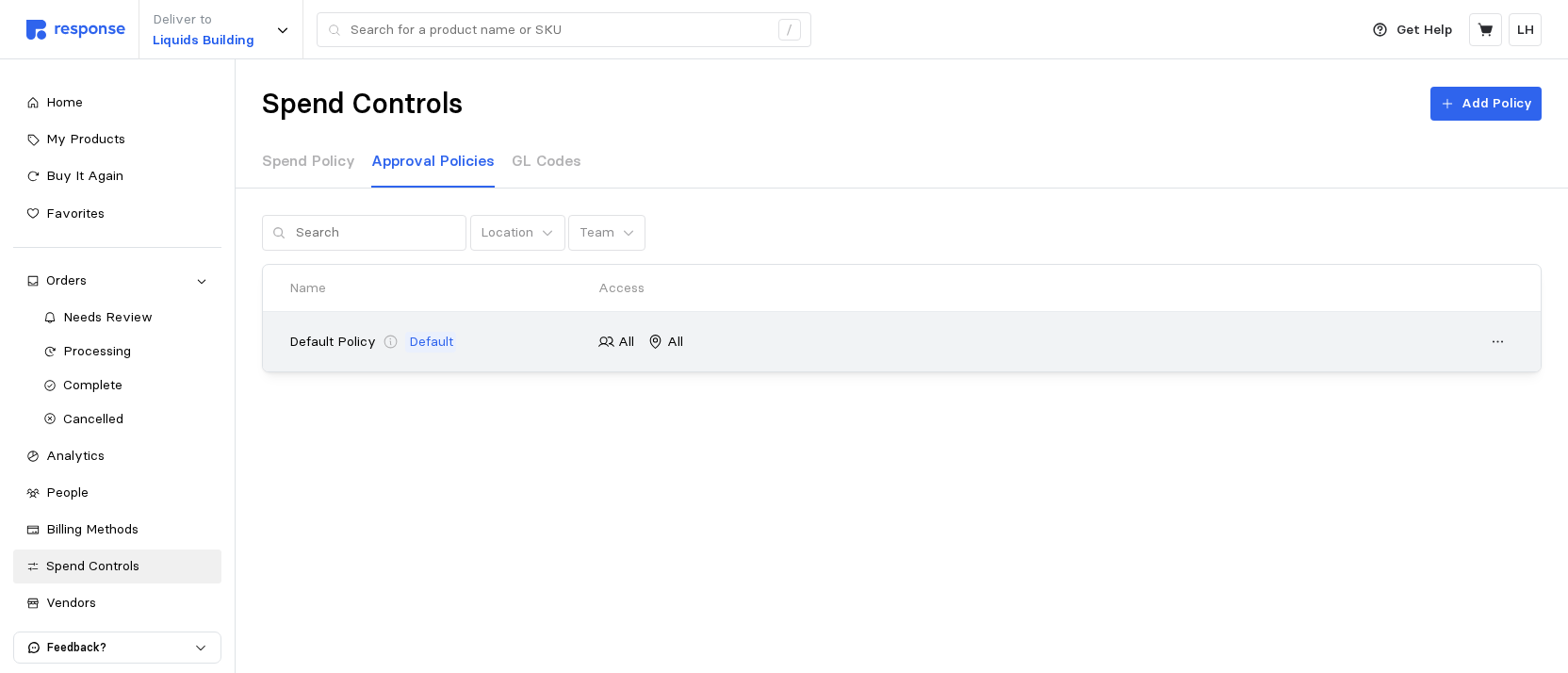 click on "Default" at bounding box center [431, 342] 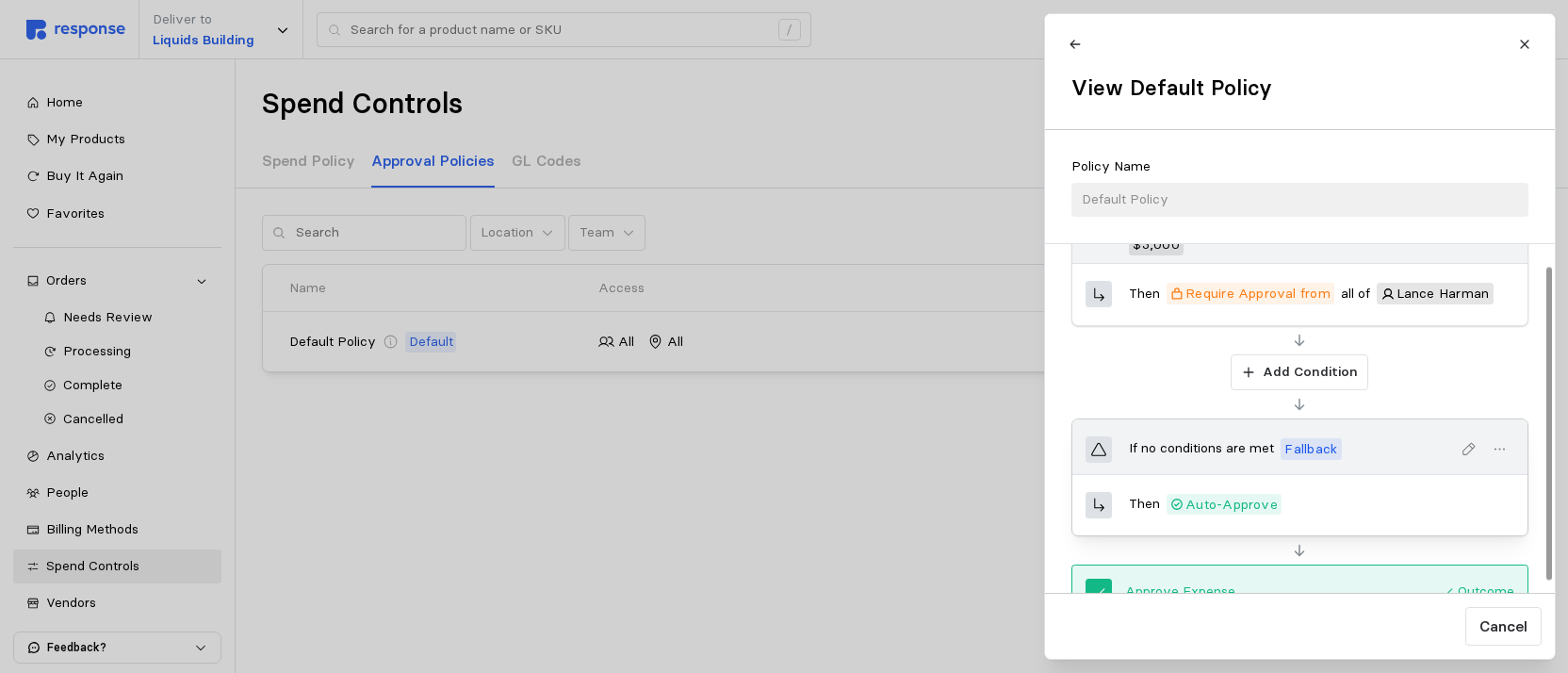 scroll, scrollTop: 215, scrollLeft: 0, axis: vertical 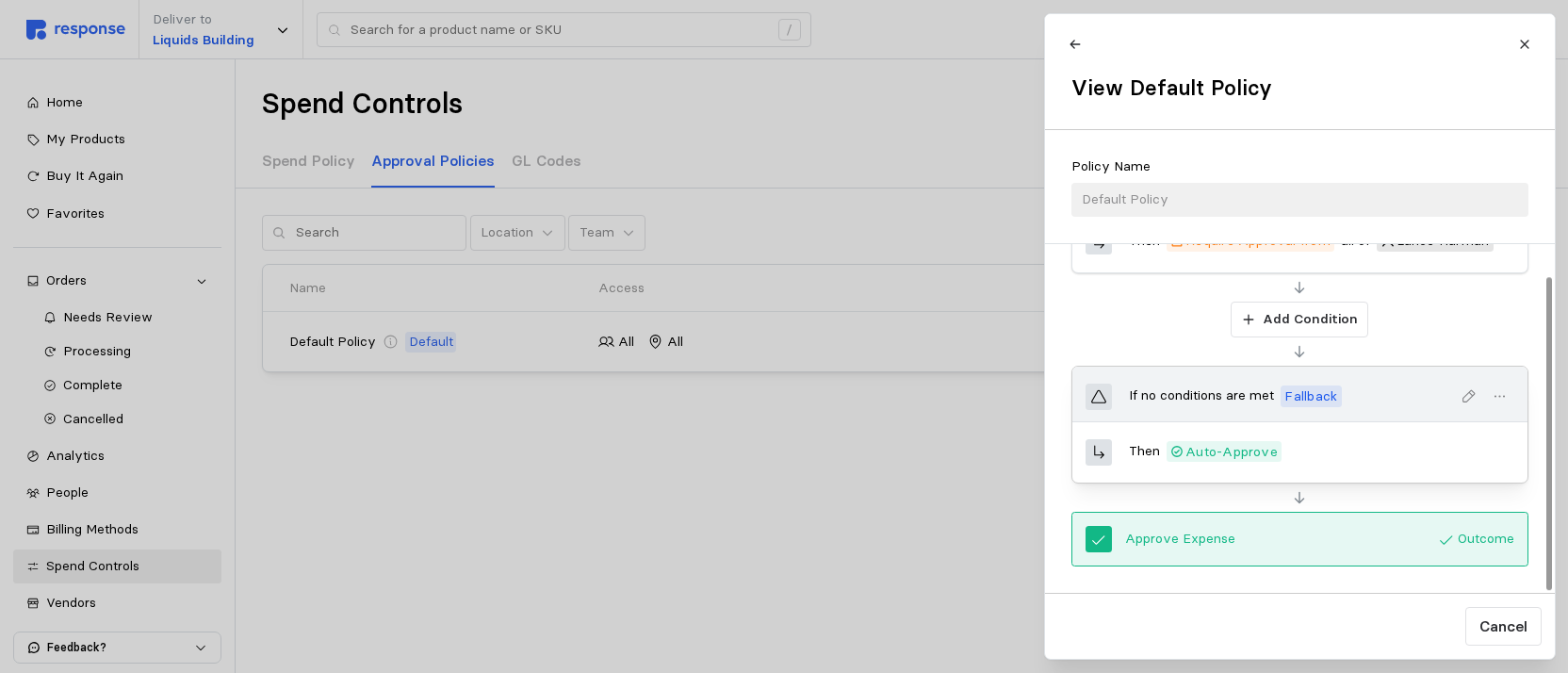 click on "Fallback" at bounding box center [1311, 396] 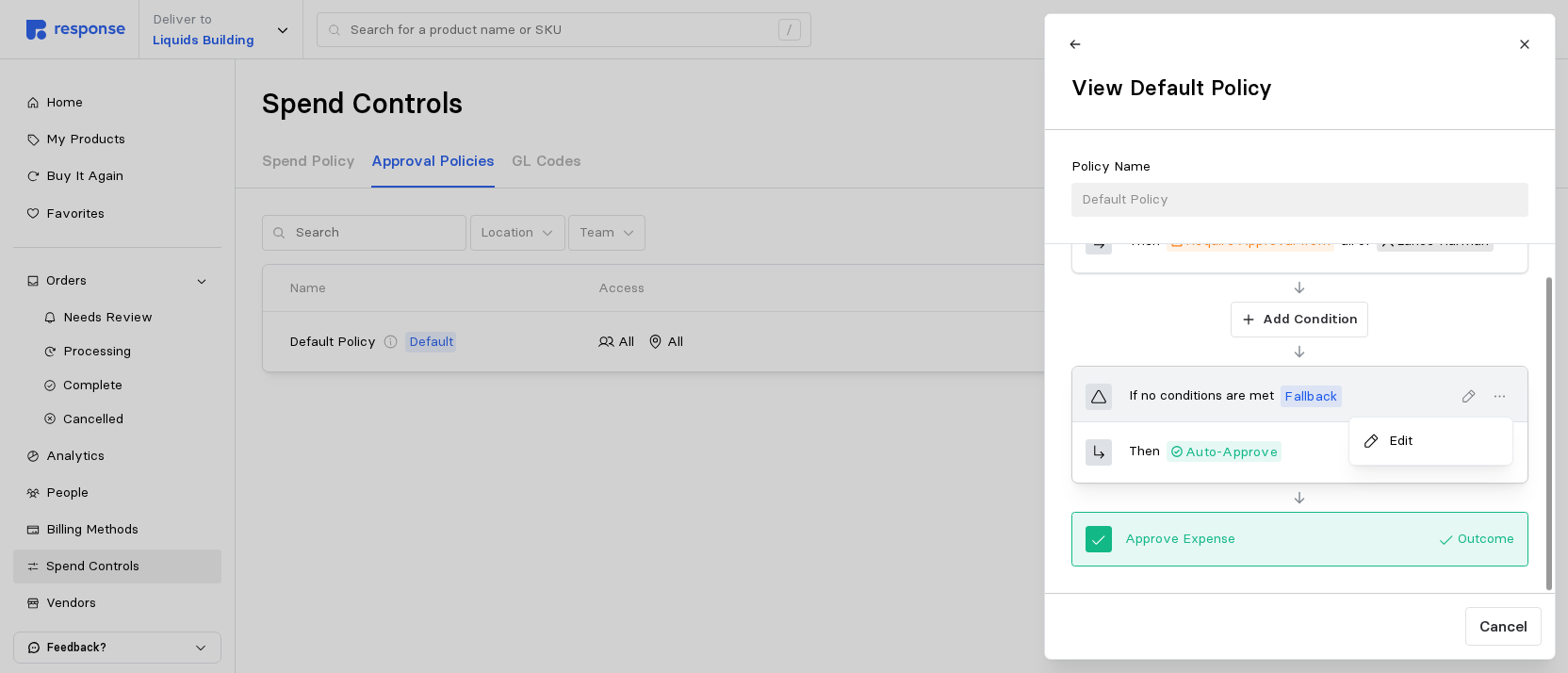 click 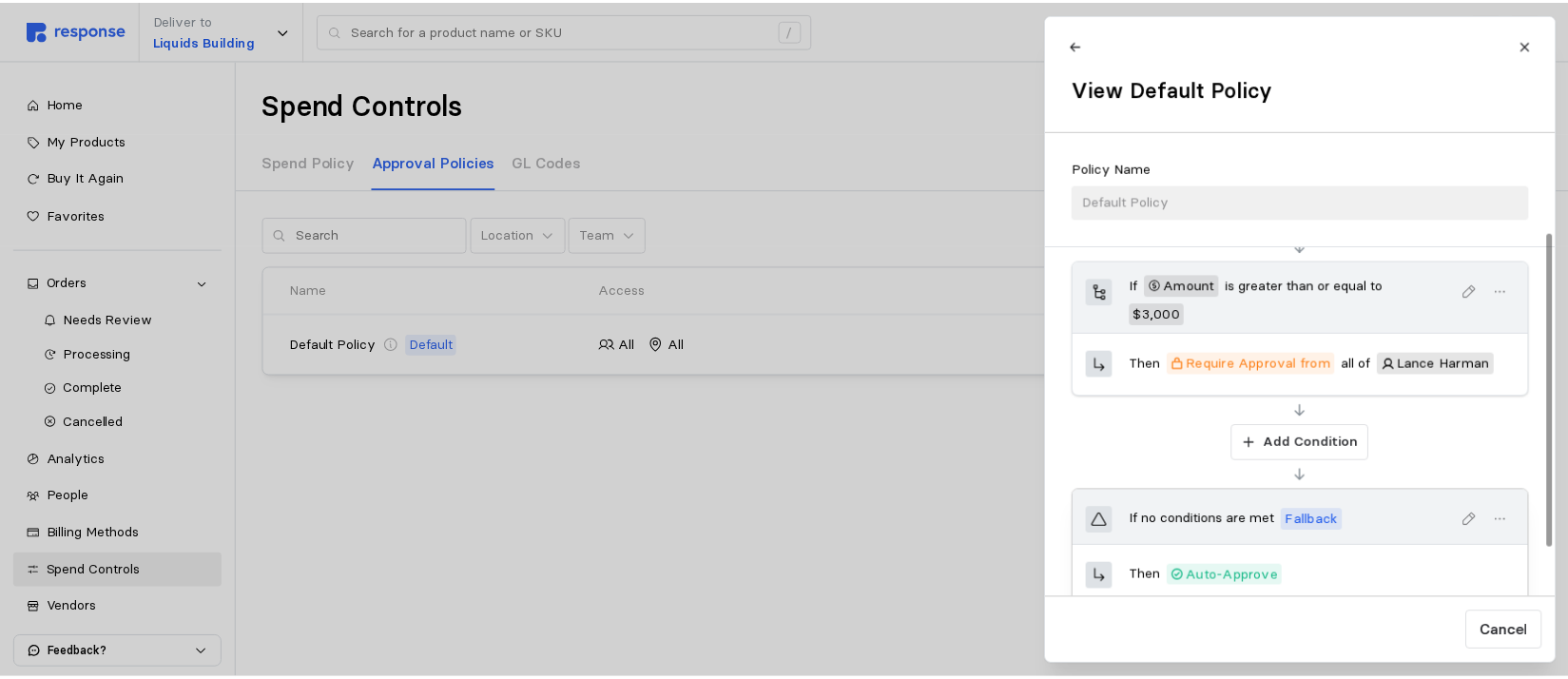scroll, scrollTop: 0, scrollLeft: 0, axis: both 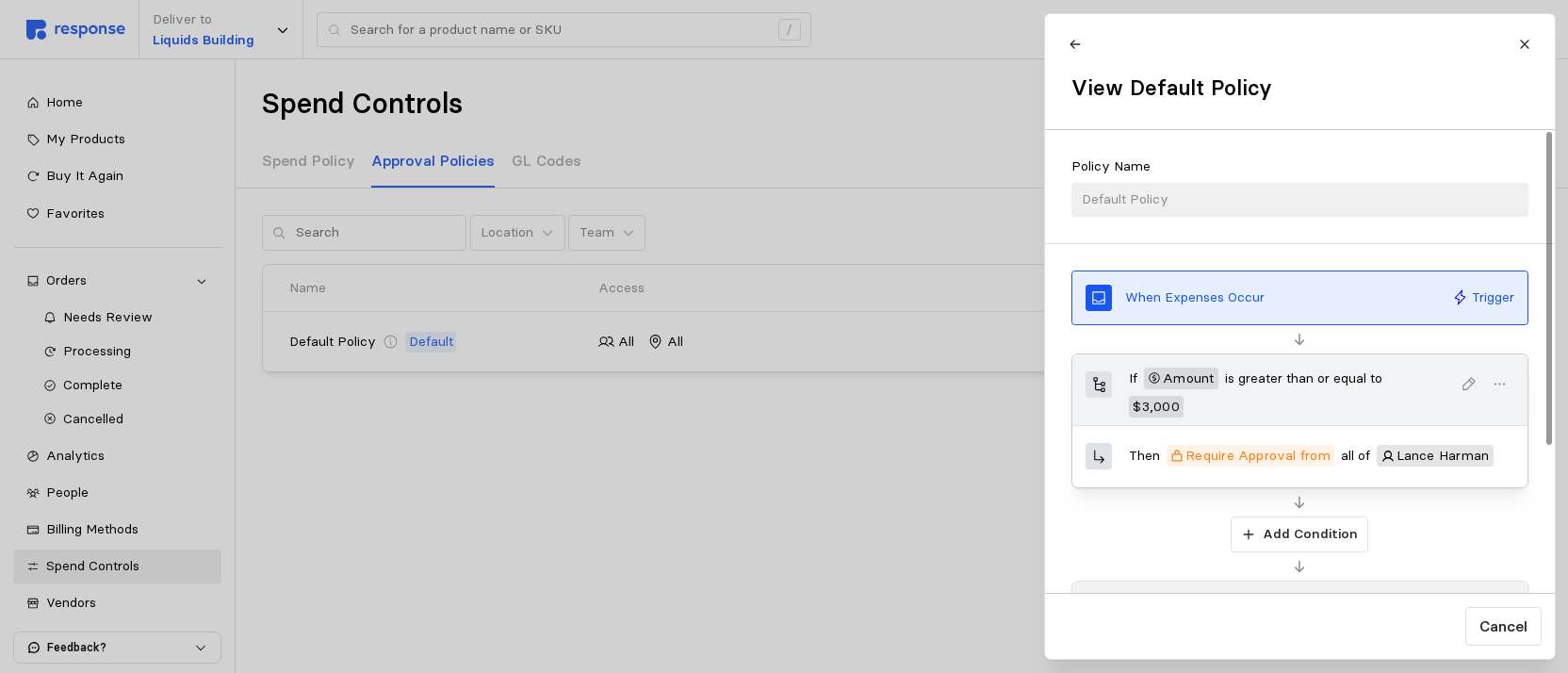 click on "Require Approval from" at bounding box center (1258, 455) 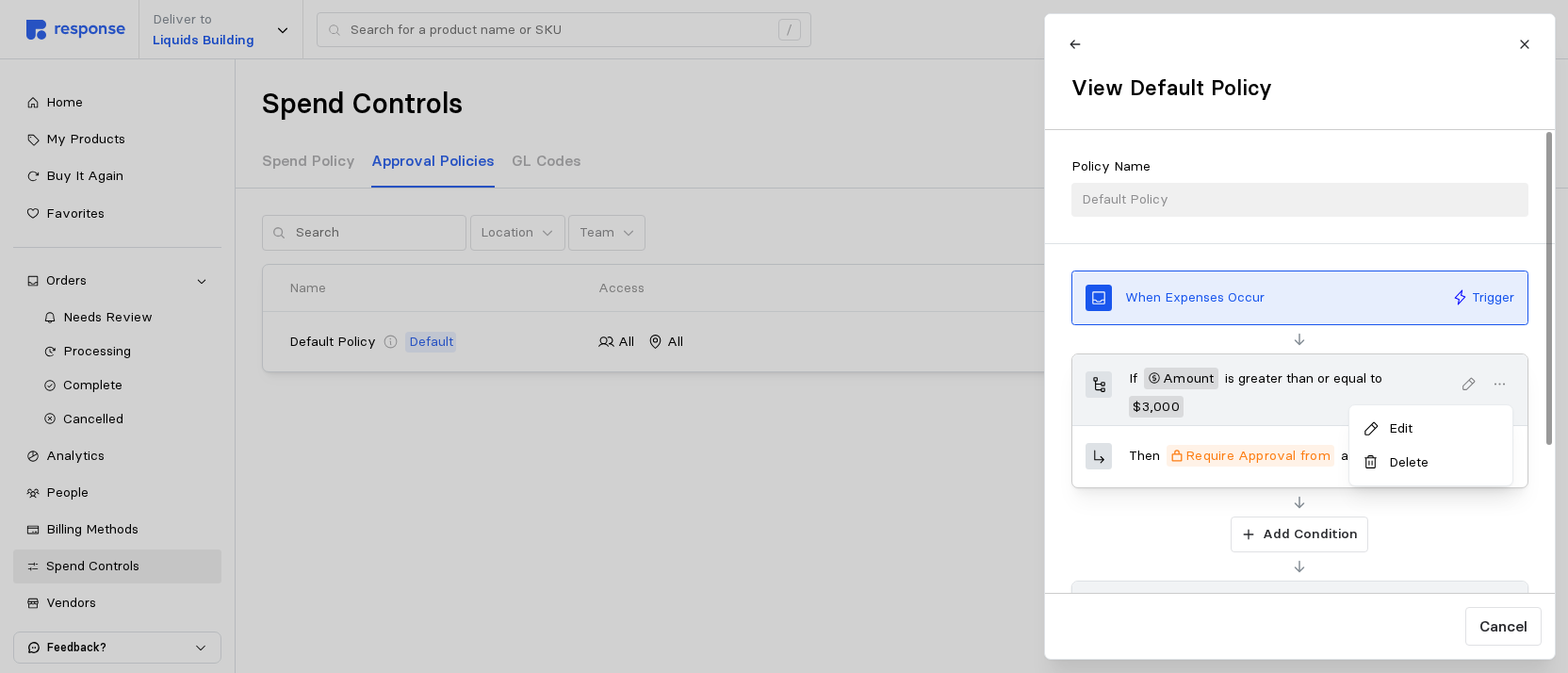 click 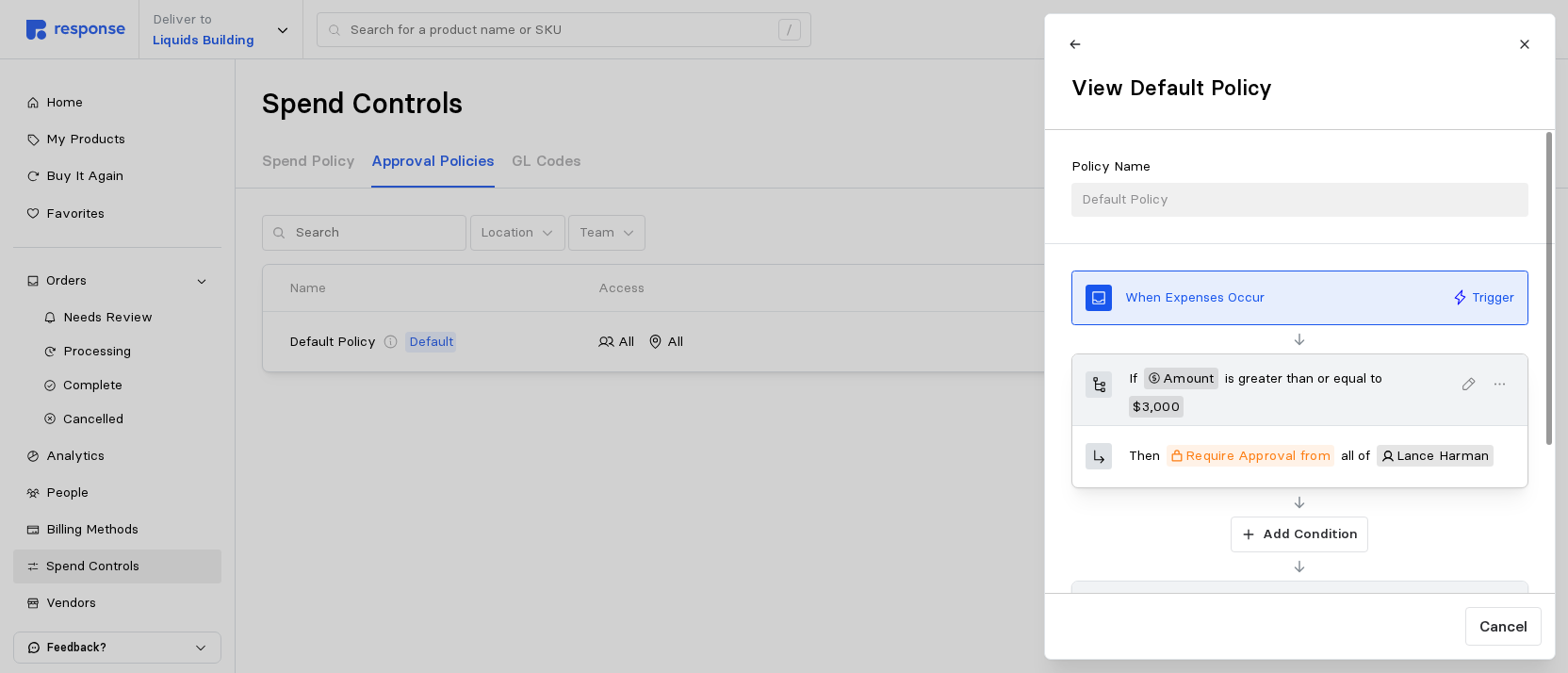 click 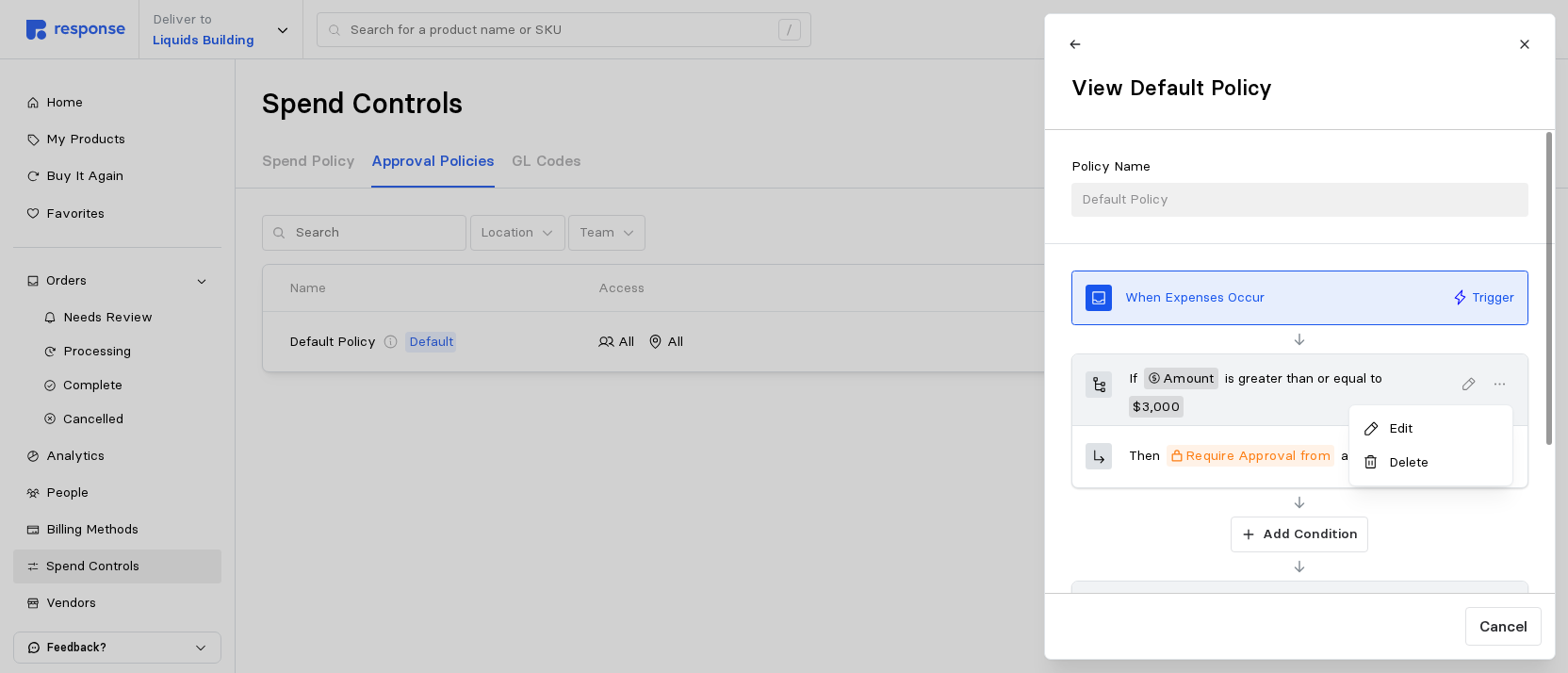 click on "Delete" at bounding box center (1441, 463) 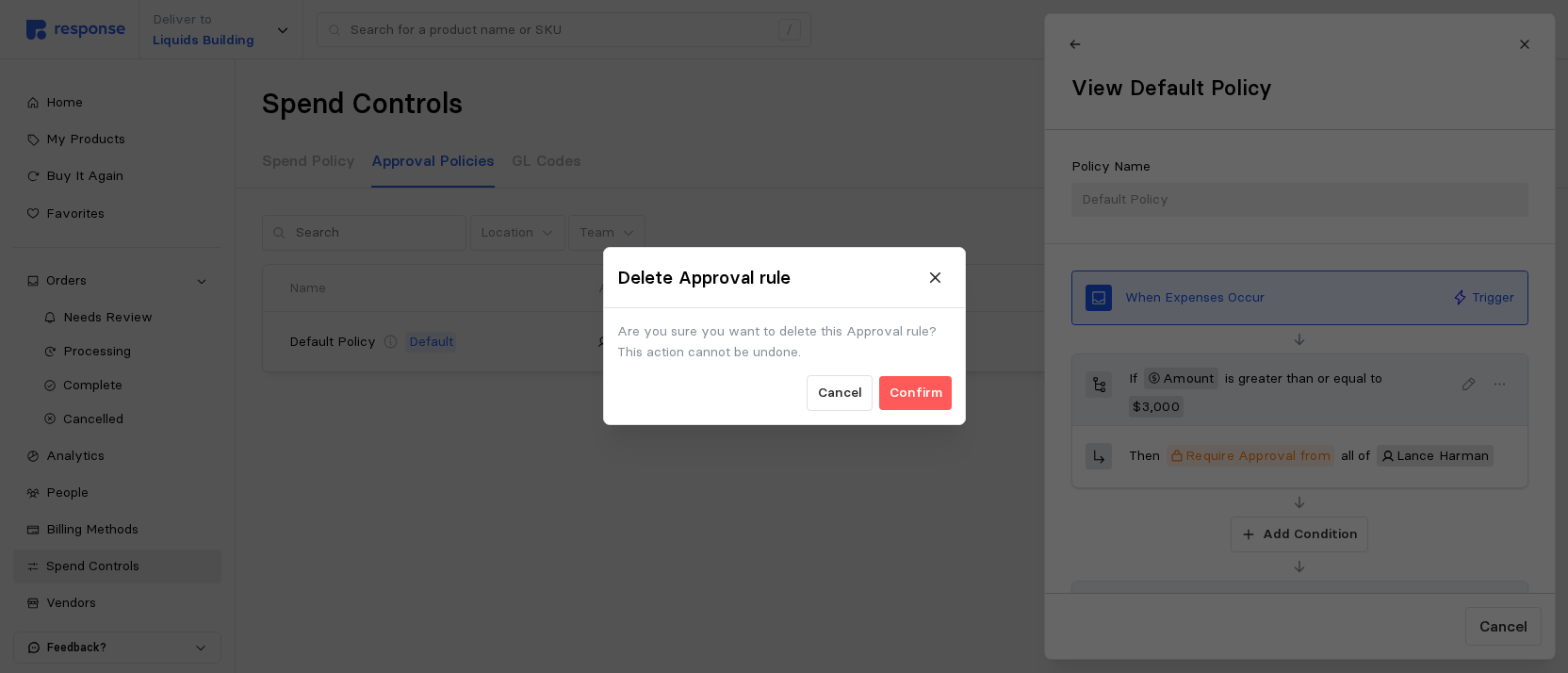 drag, startPoint x: 924, startPoint y: 392, endPoint x: 707, endPoint y: 395, distance: 217.02074 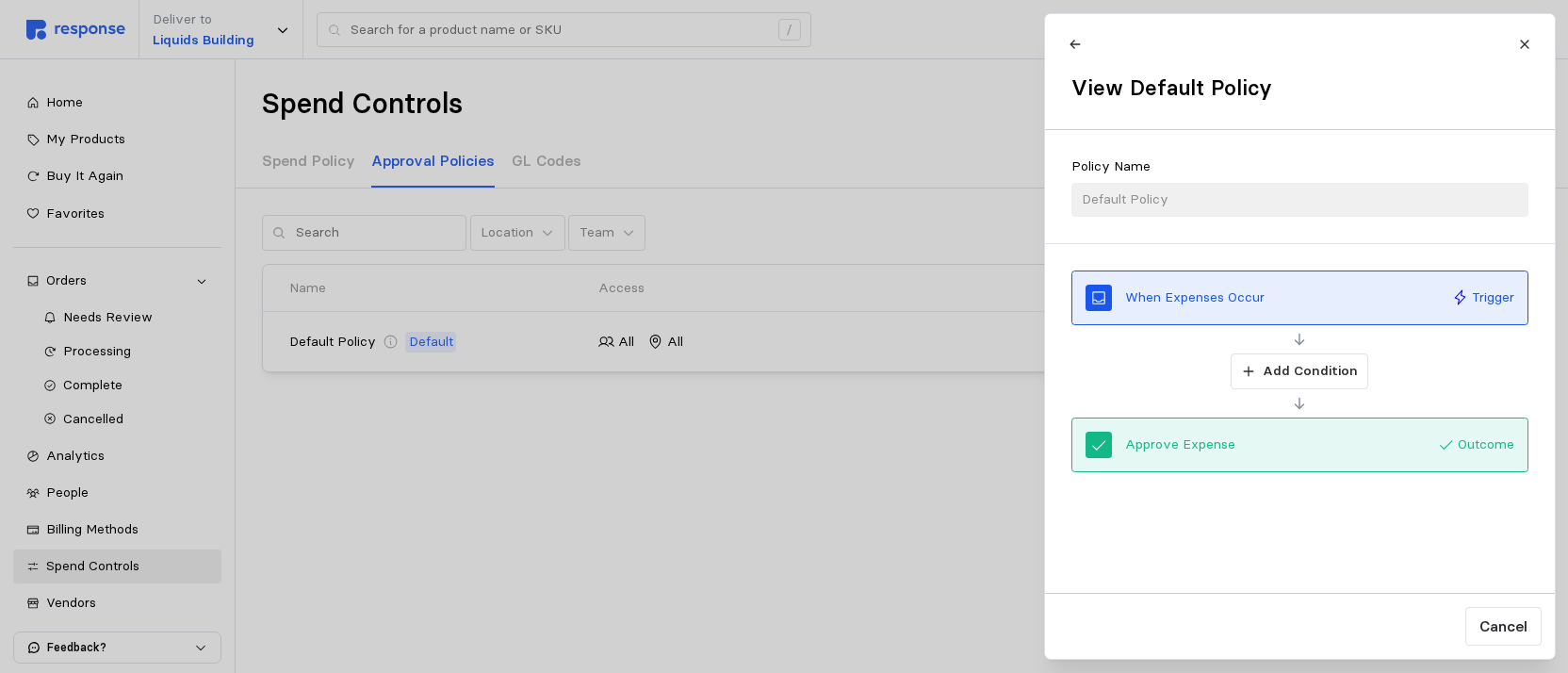 click on "When Expenses Occur" at bounding box center (1195, 298) 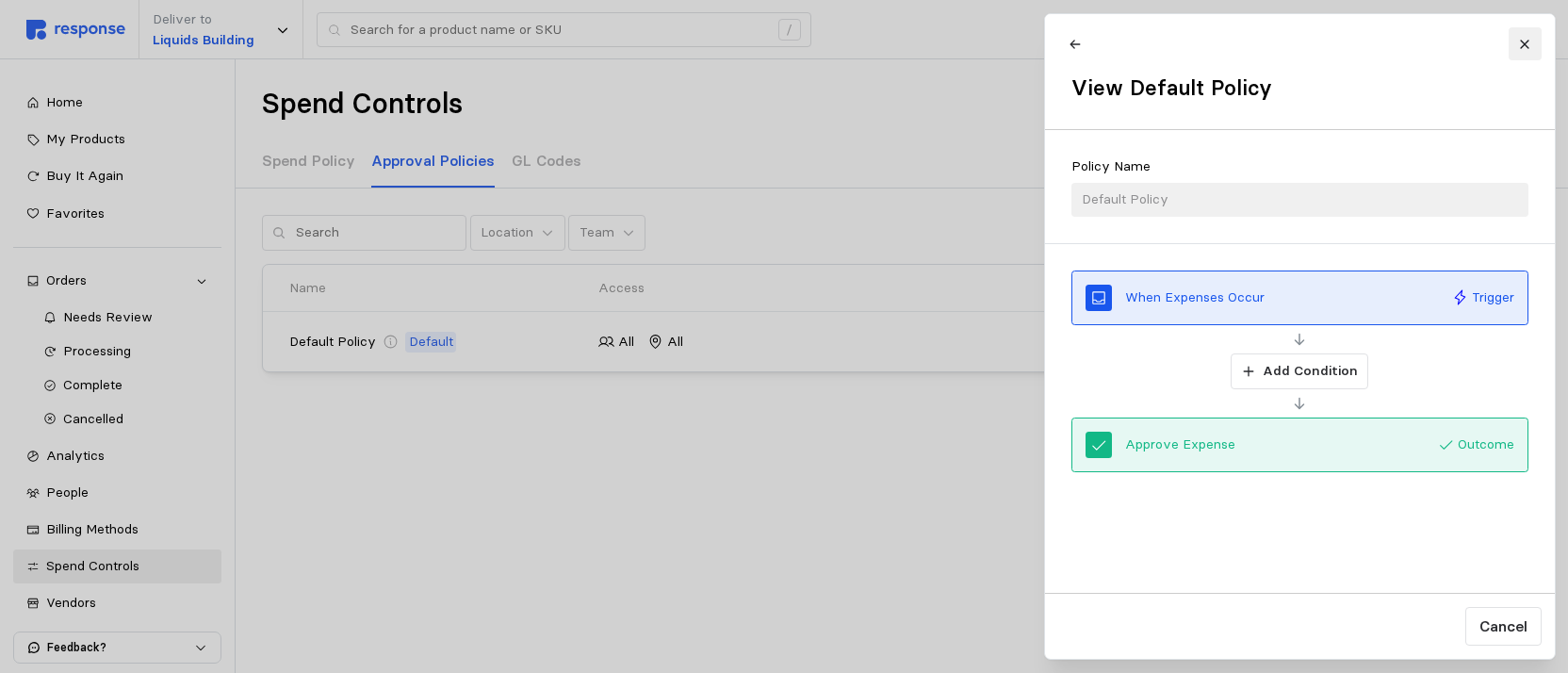 click 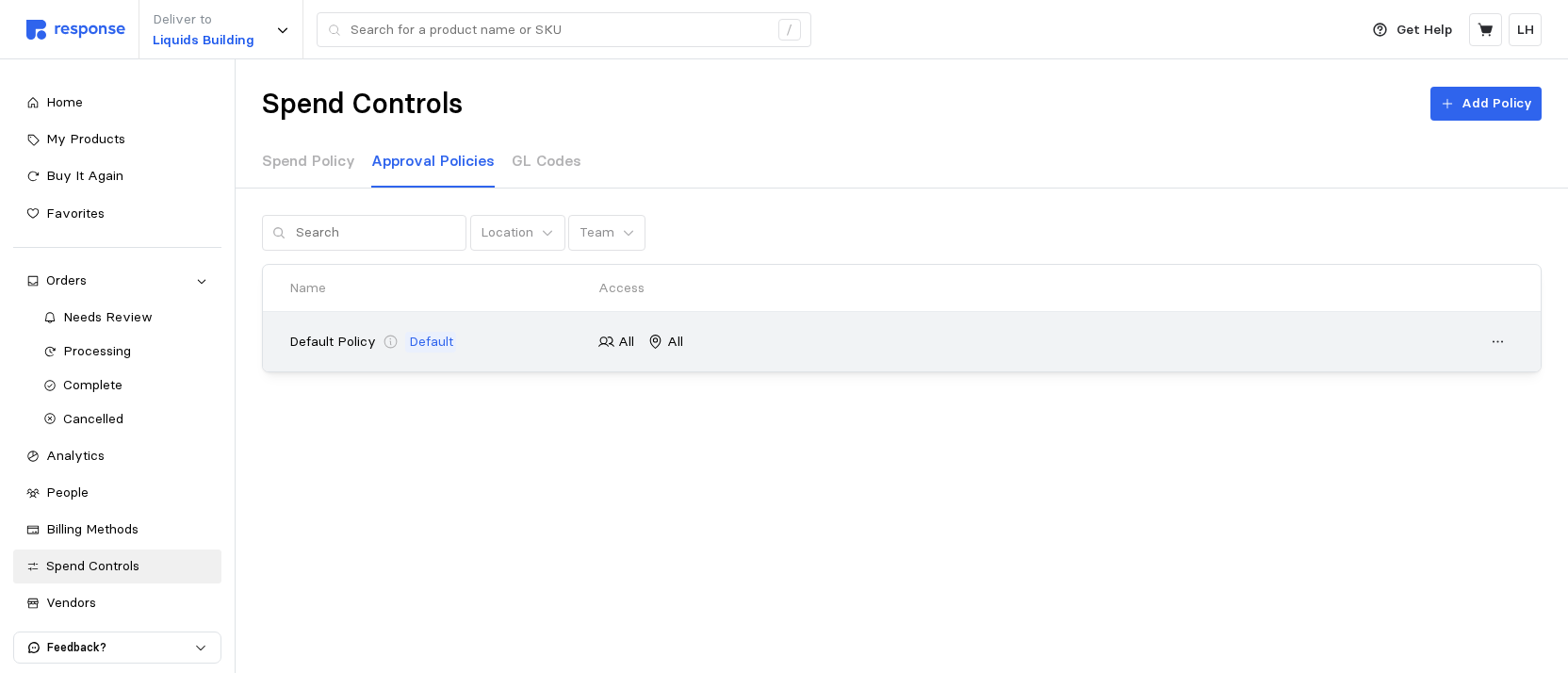 click 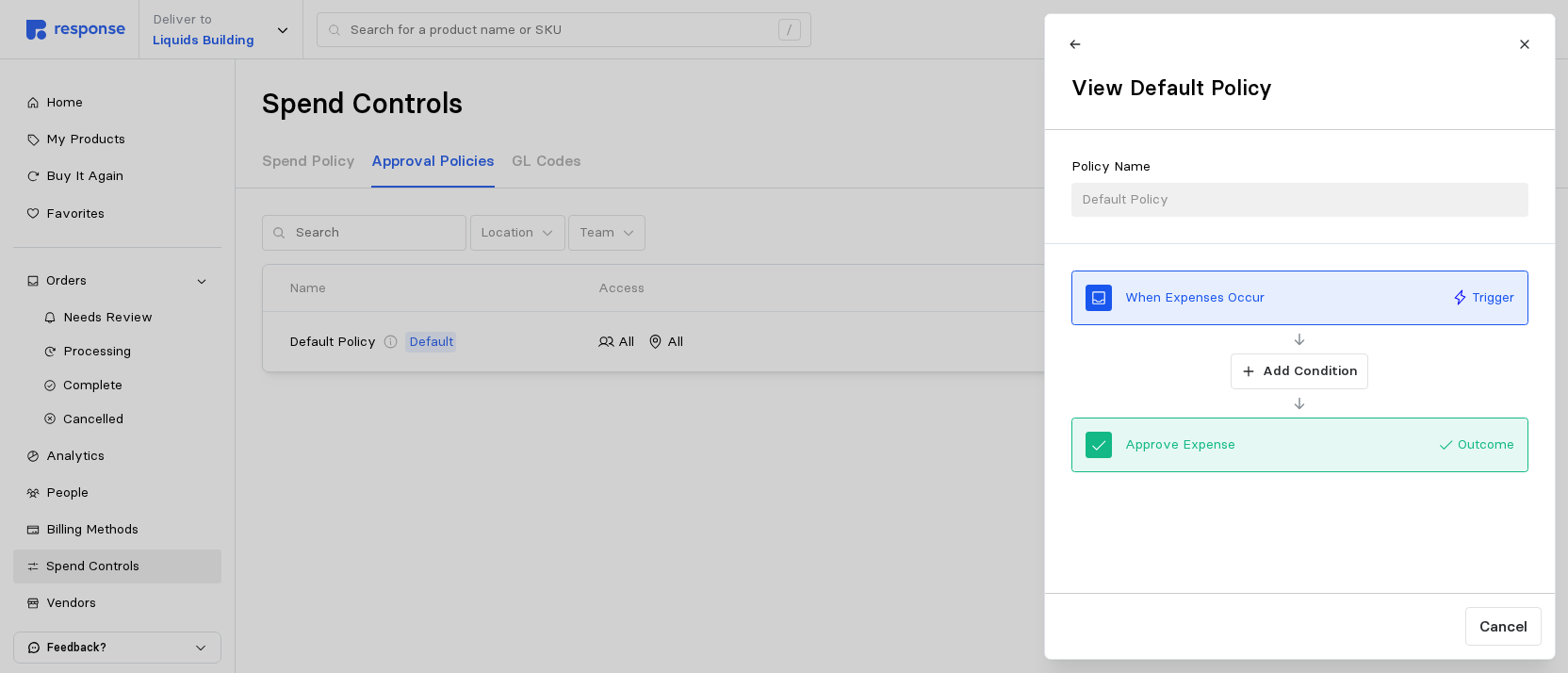 click at bounding box center (784, 336) 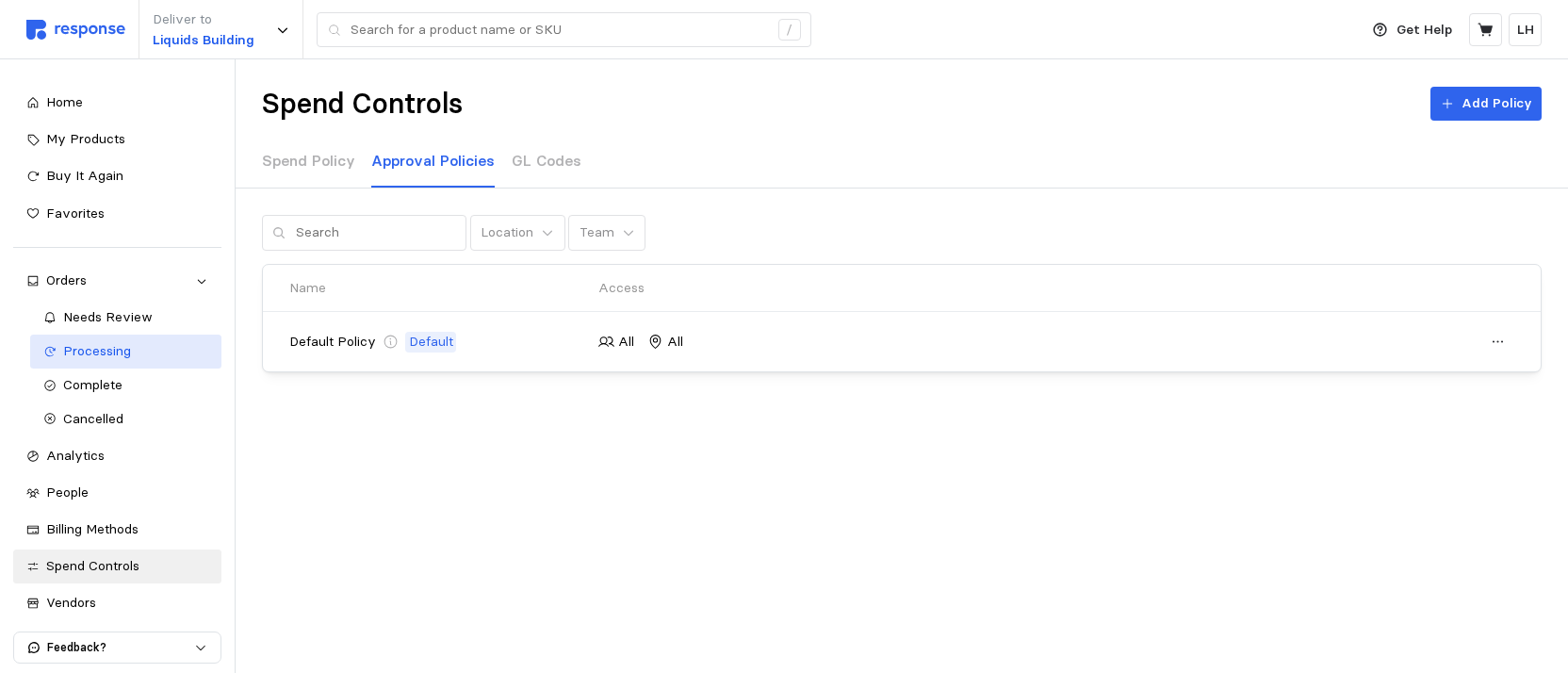 click on "Processing" at bounding box center [97, 351] 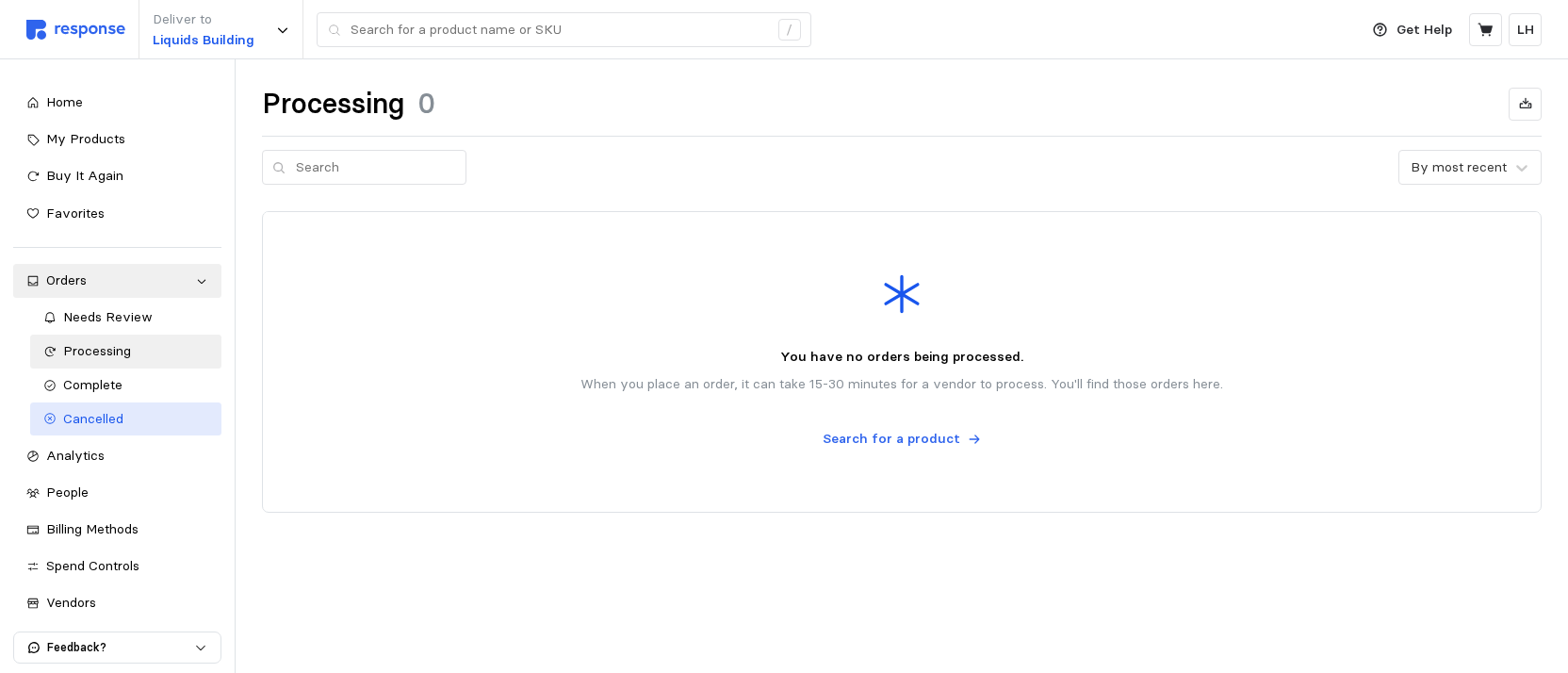 click on "Cancelled" at bounding box center [93, 419] 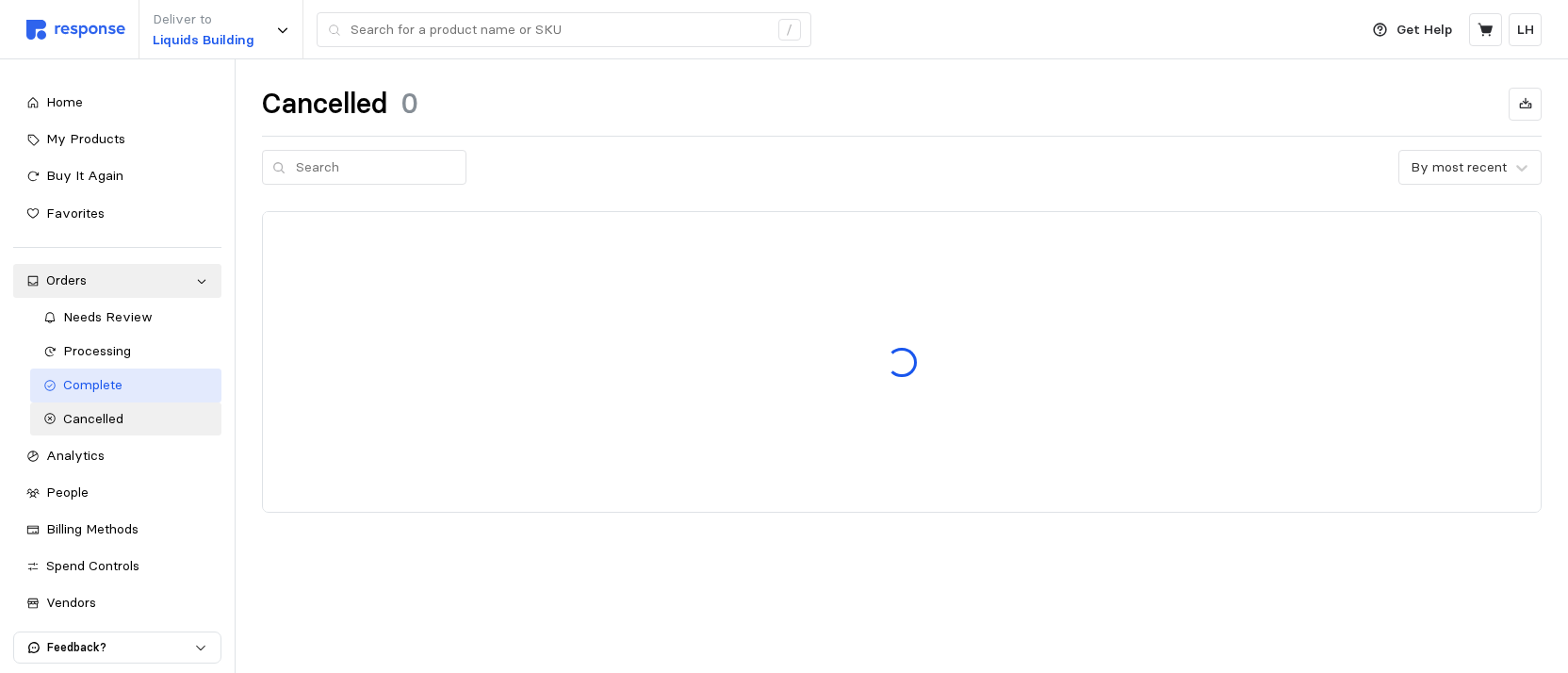 click on "Complete" at bounding box center (92, 385) 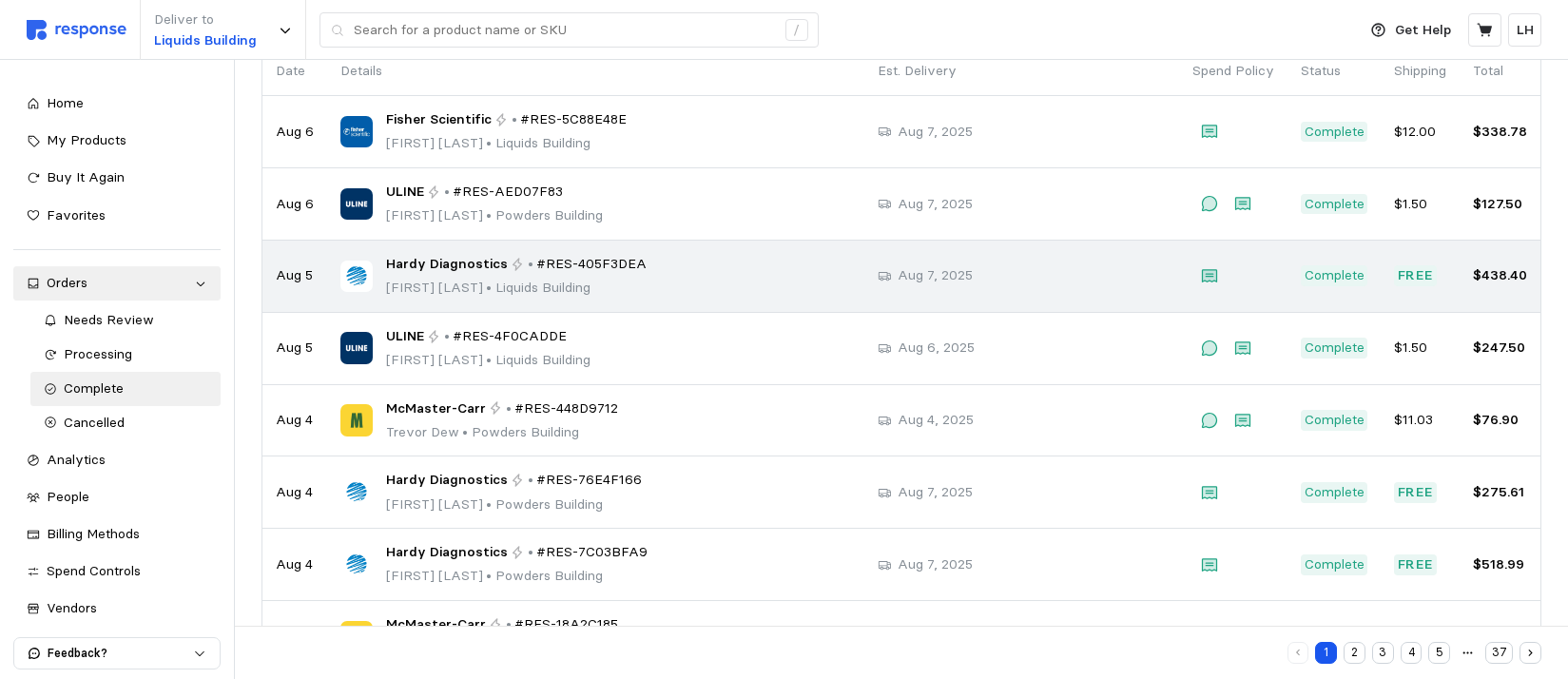 scroll, scrollTop: 0, scrollLeft: 0, axis: both 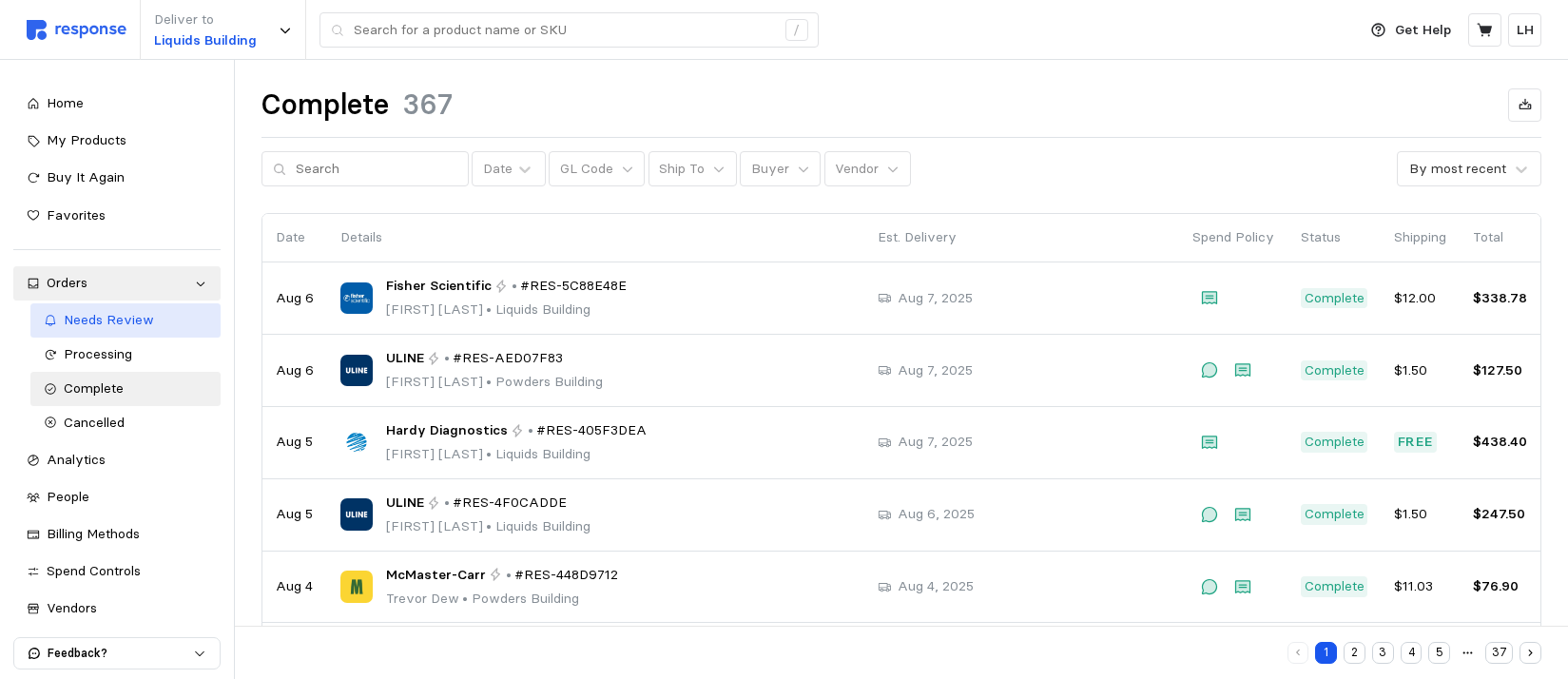 click on "Needs Review" at bounding box center (108, 320) 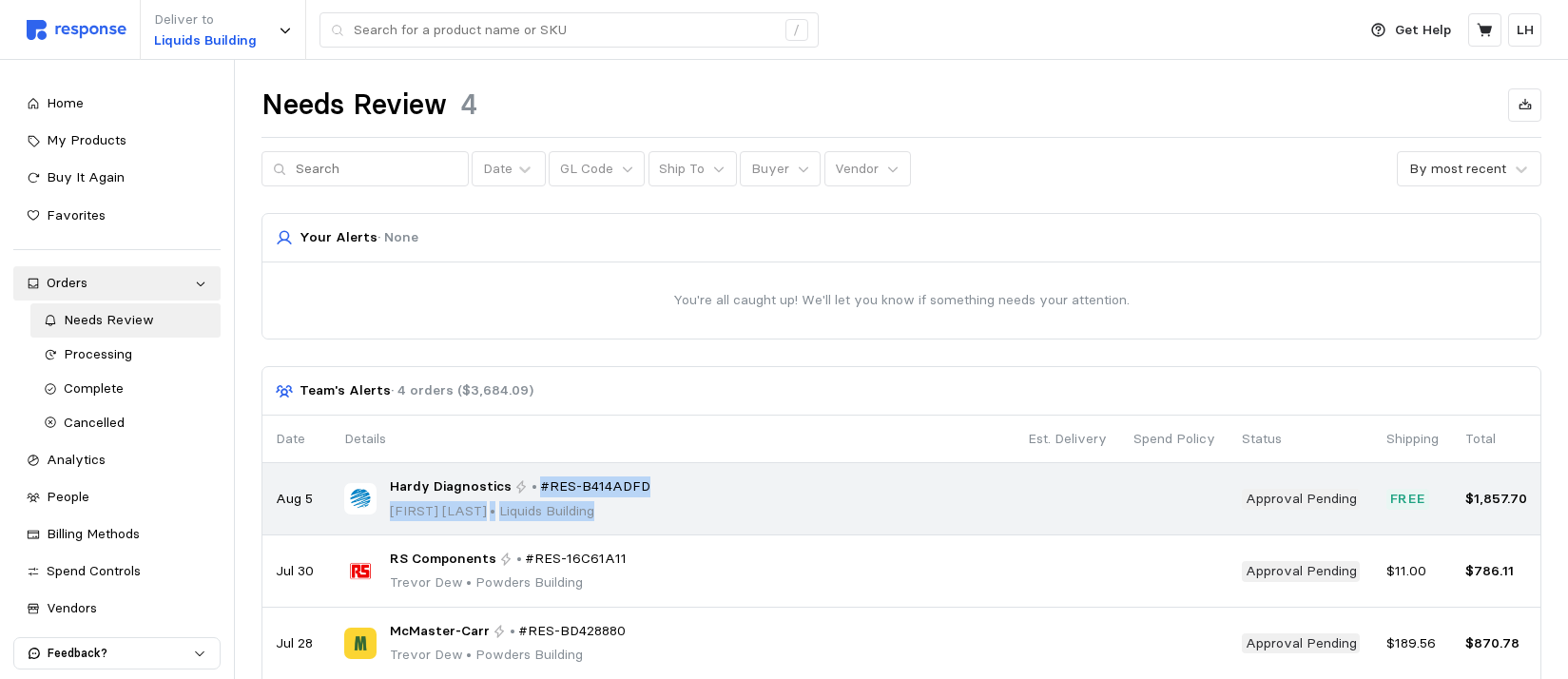 drag, startPoint x: 673, startPoint y: 488, endPoint x: 531, endPoint y: 477, distance: 142.42542 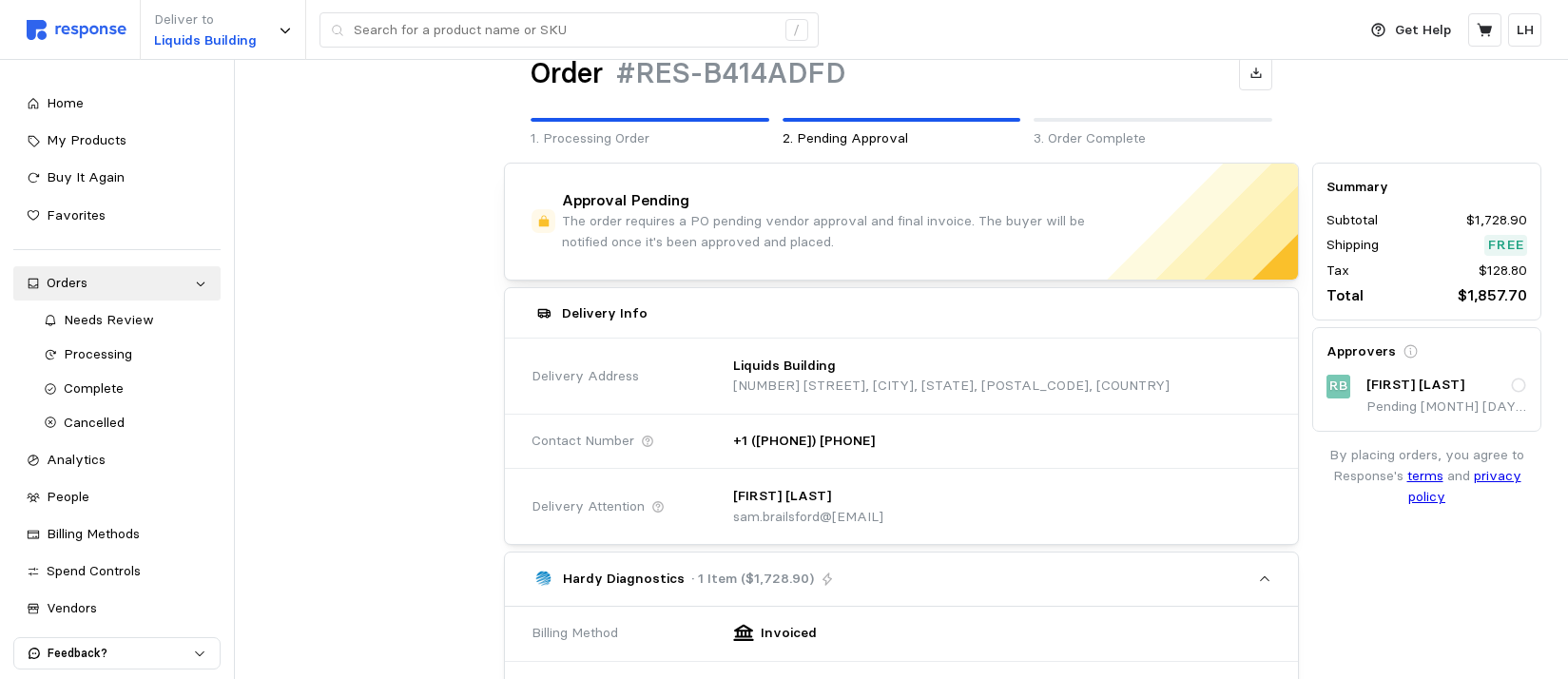 scroll, scrollTop: 0, scrollLeft: 0, axis: both 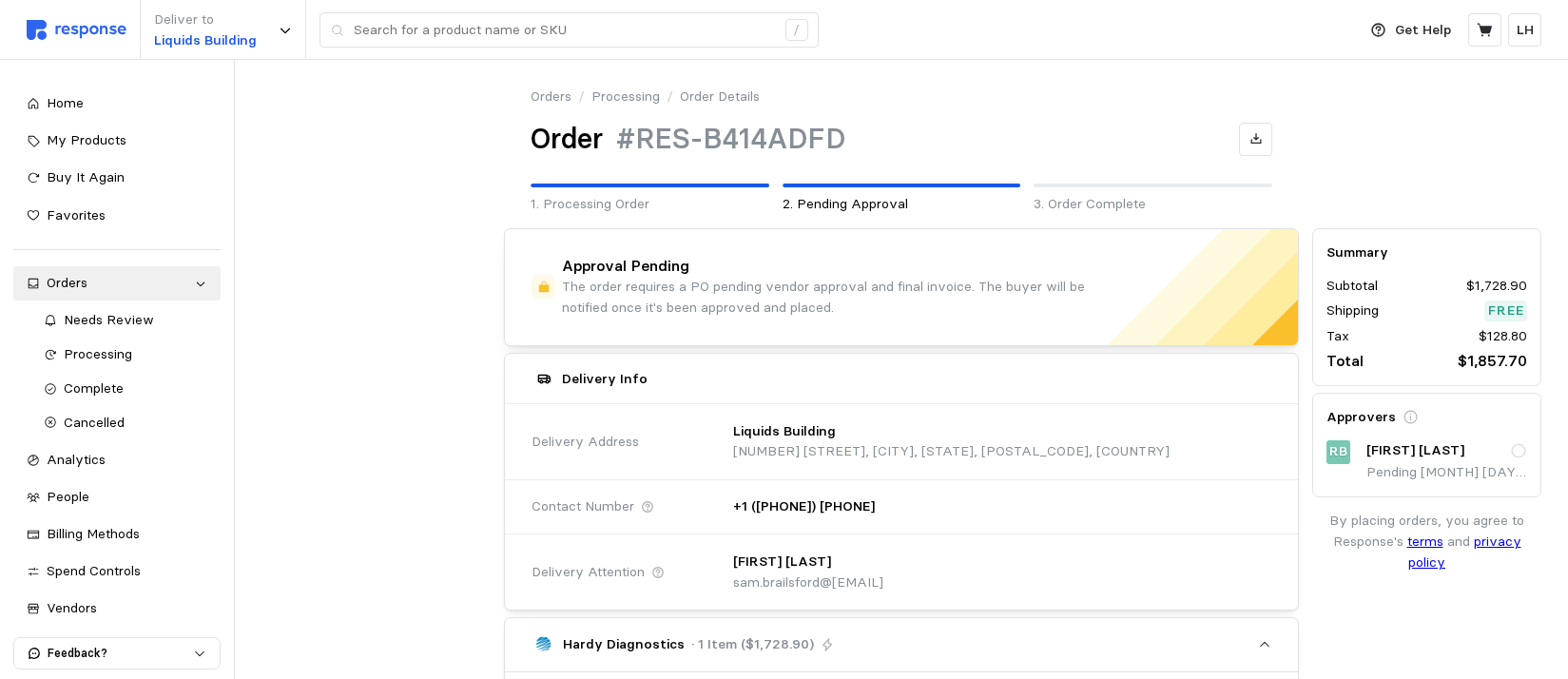 click on "Delivery Info" at bounding box center (901, 378) 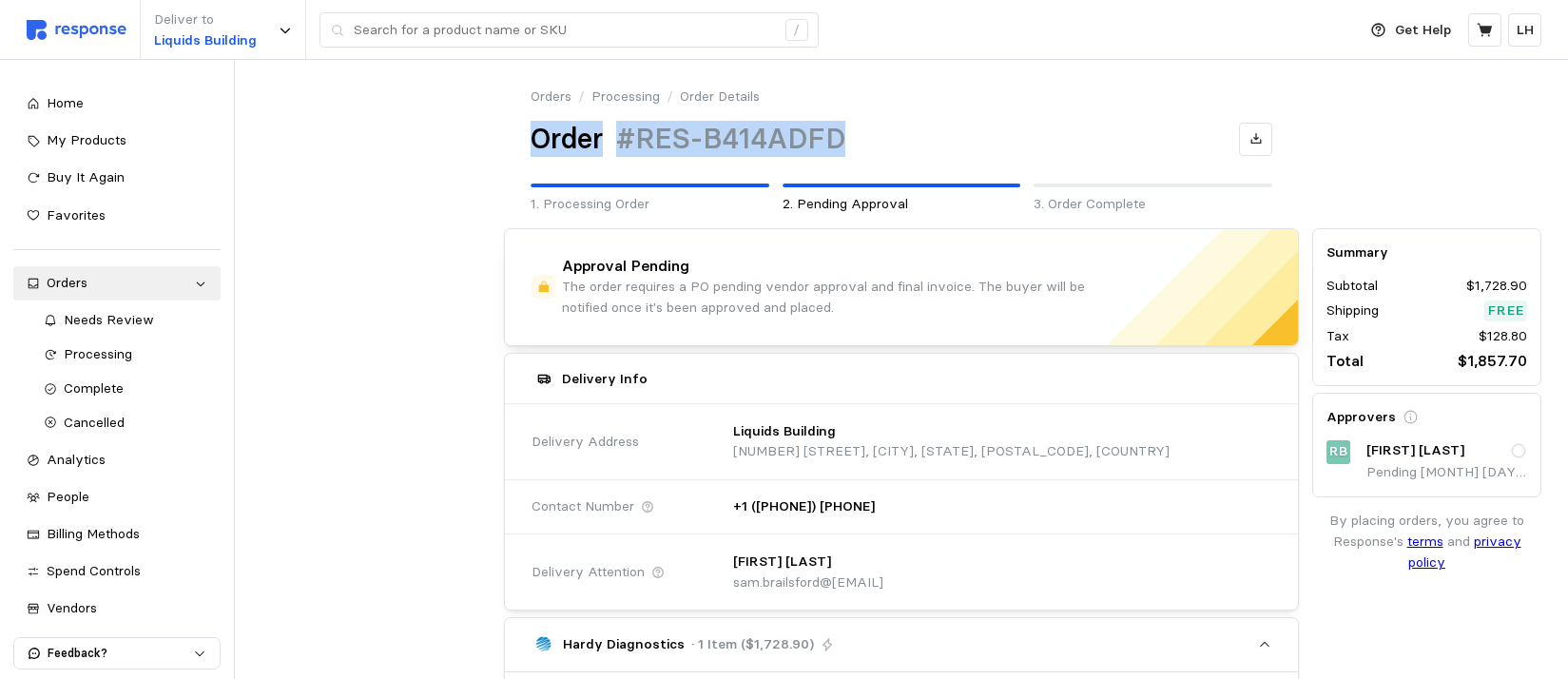 drag, startPoint x: 867, startPoint y: 135, endPoint x: 546, endPoint y: 140, distance: 321.039 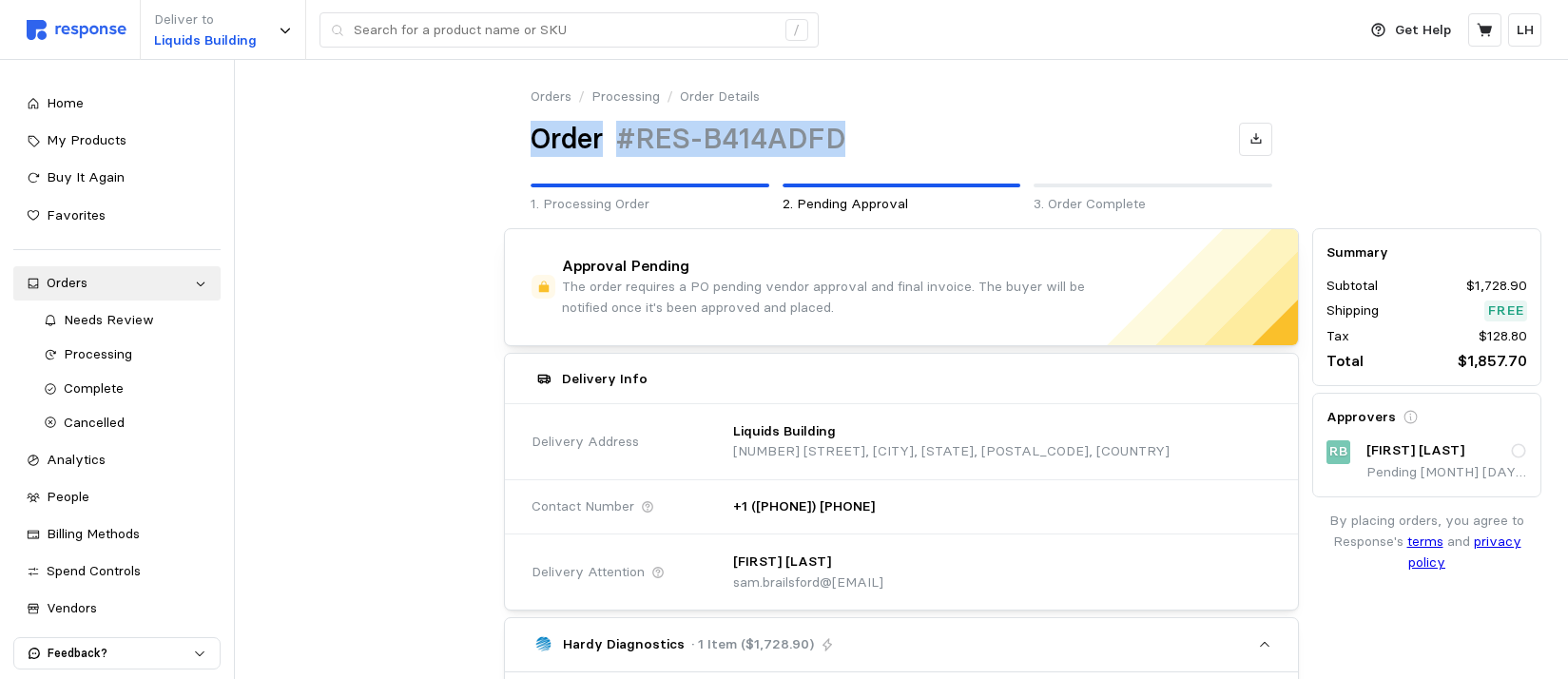 copy on "Order #RES-B414ADFD" 